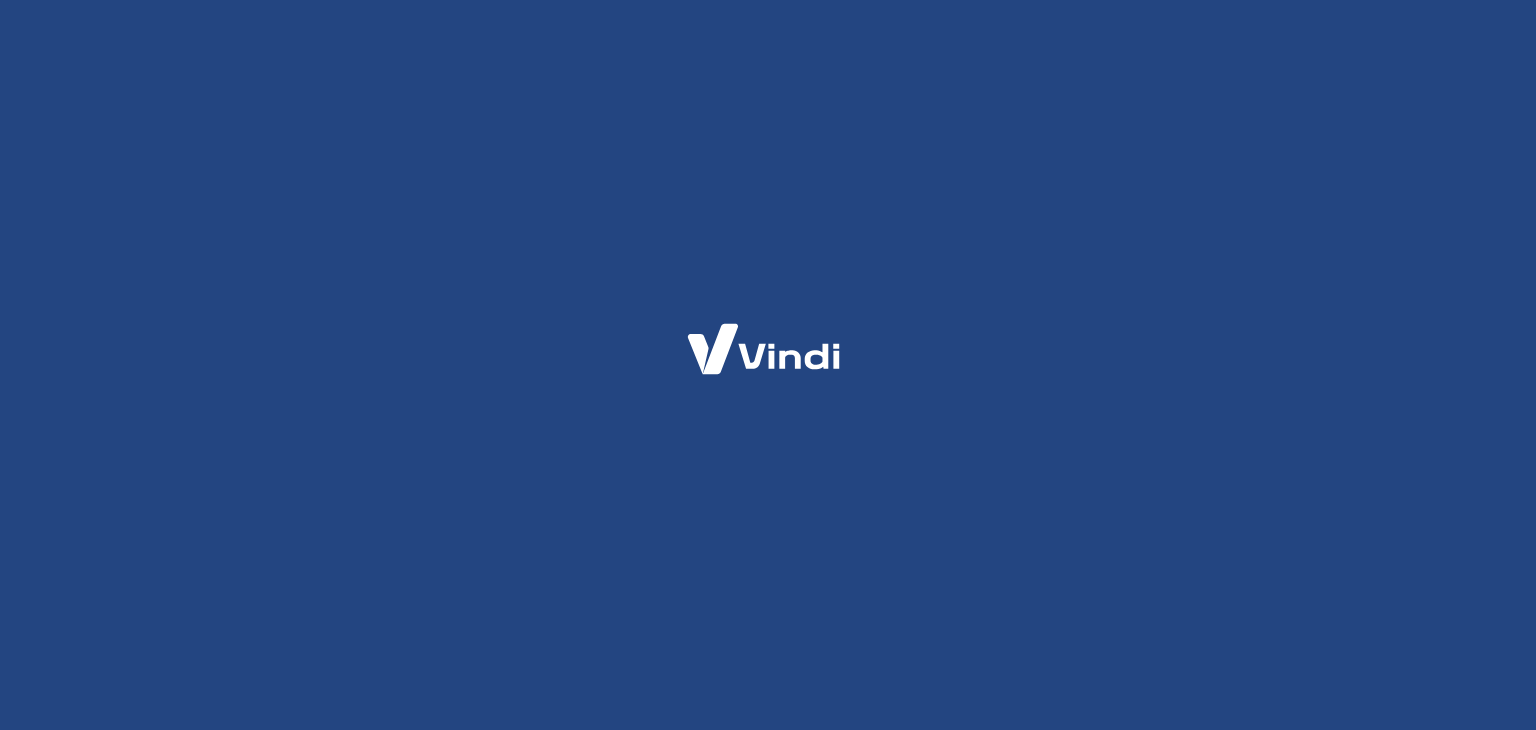 scroll, scrollTop: 0, scrollLeft: 0, axis: both 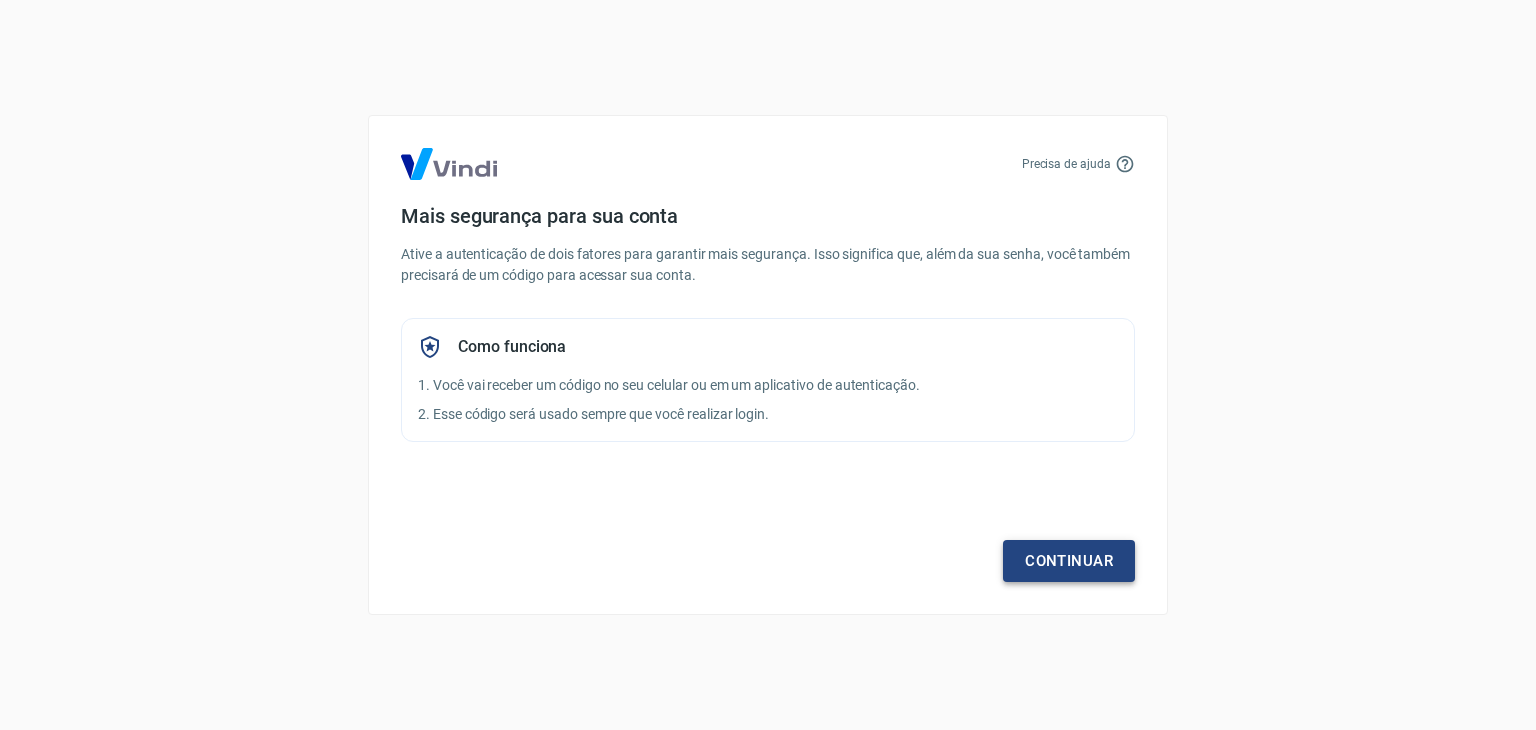 click on "Continuar" at bounding box center [1069, 561] 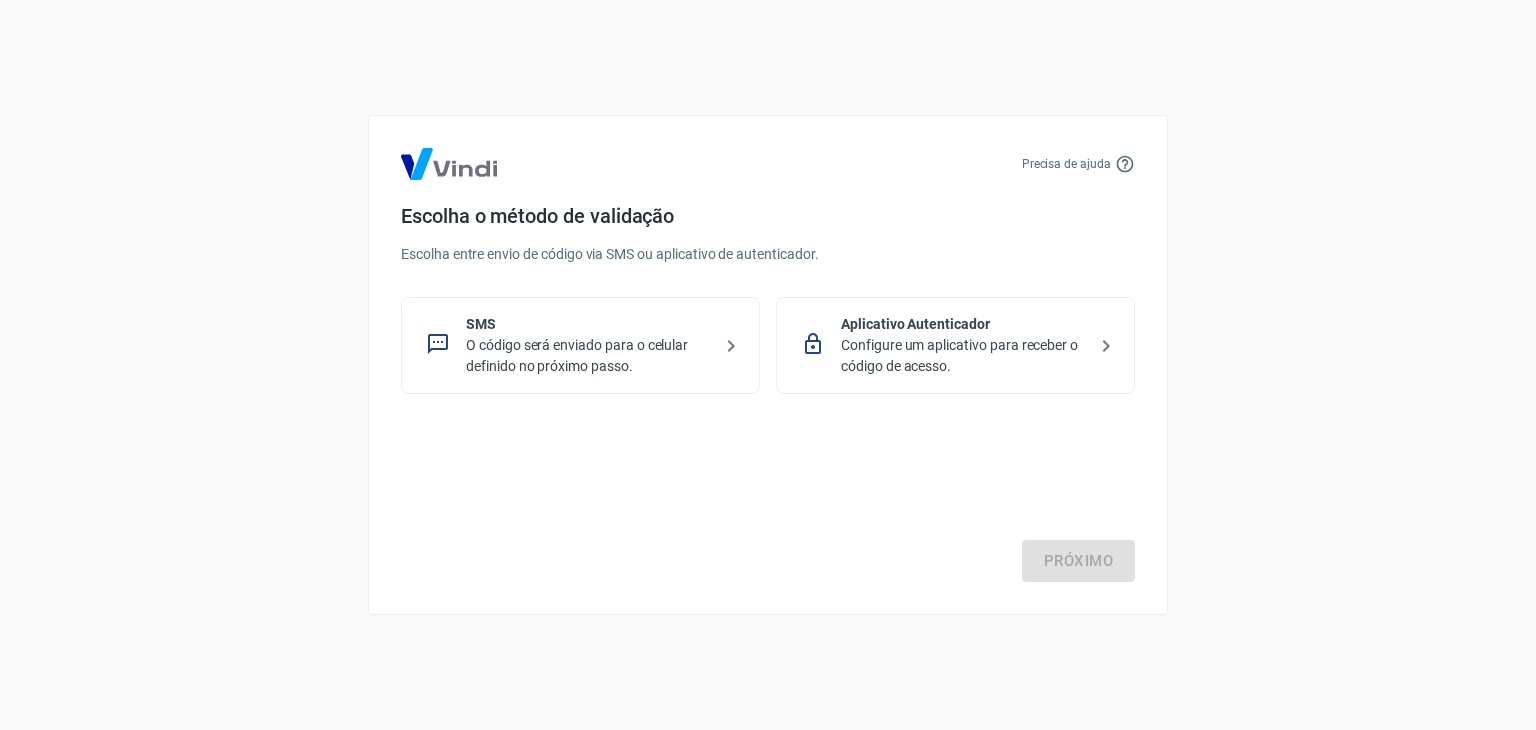 click on "Aplicativo Autenticador" at bounding box center [963, 324] 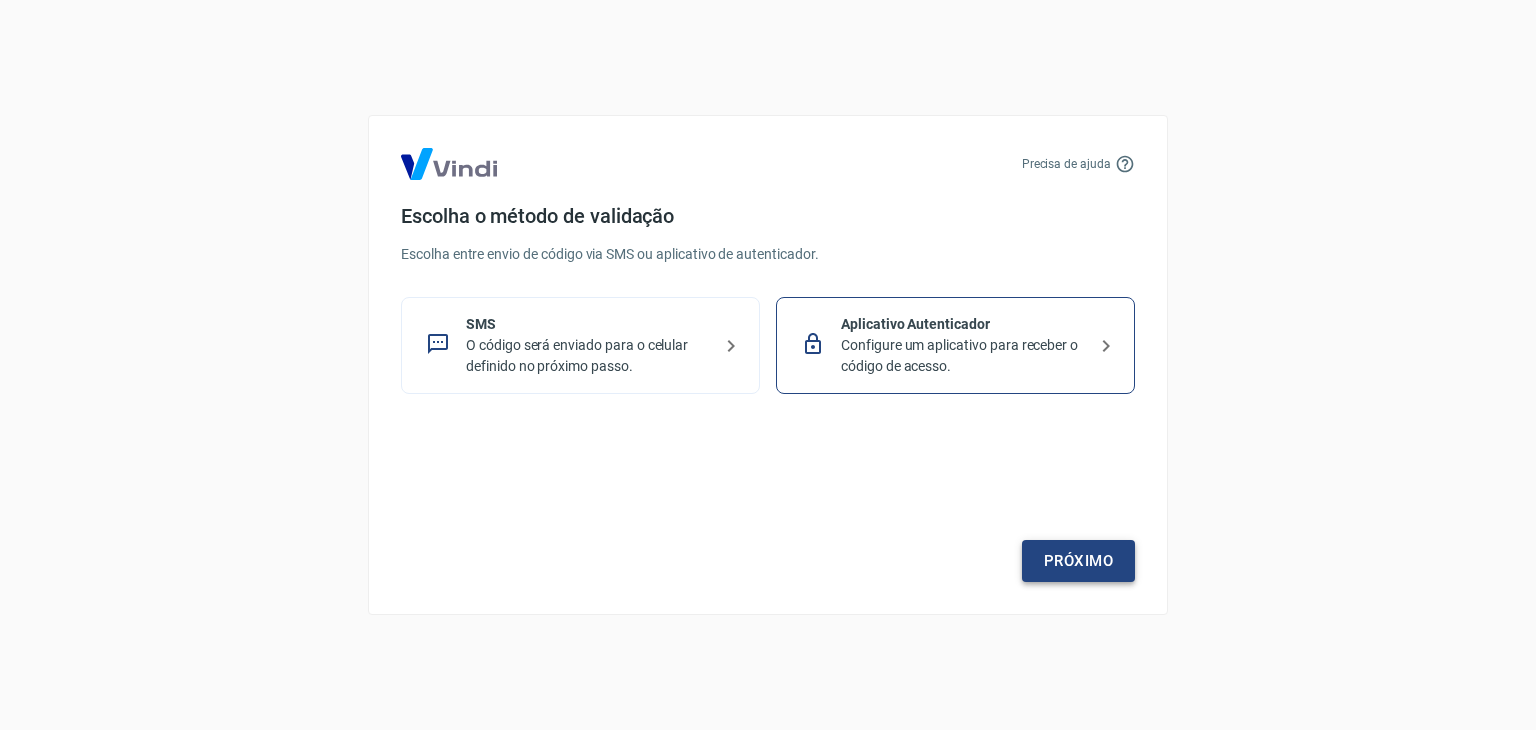 click on "Próximo" at bounding box center [1078, 561] 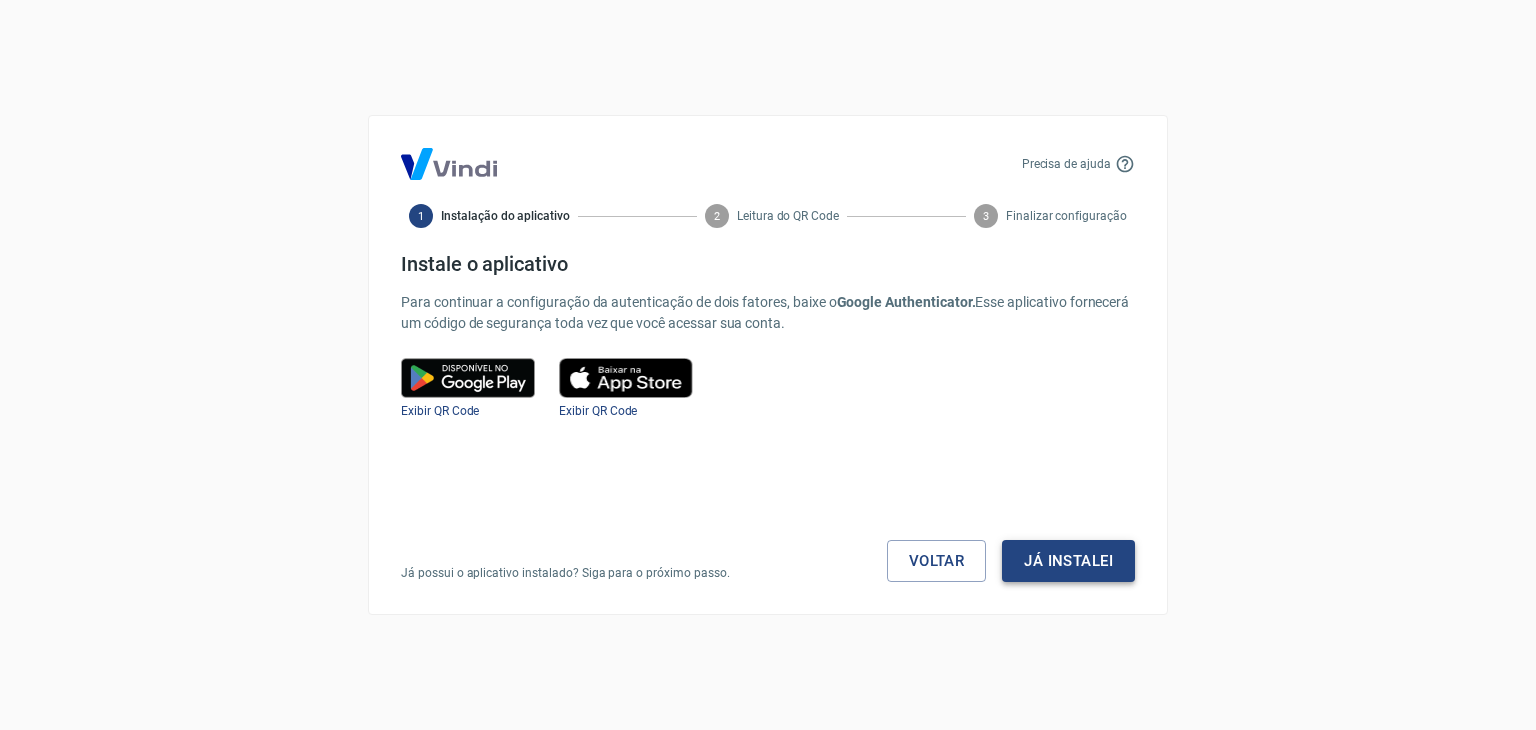 click on "Já instalei" at bounding box center (1068, 561) 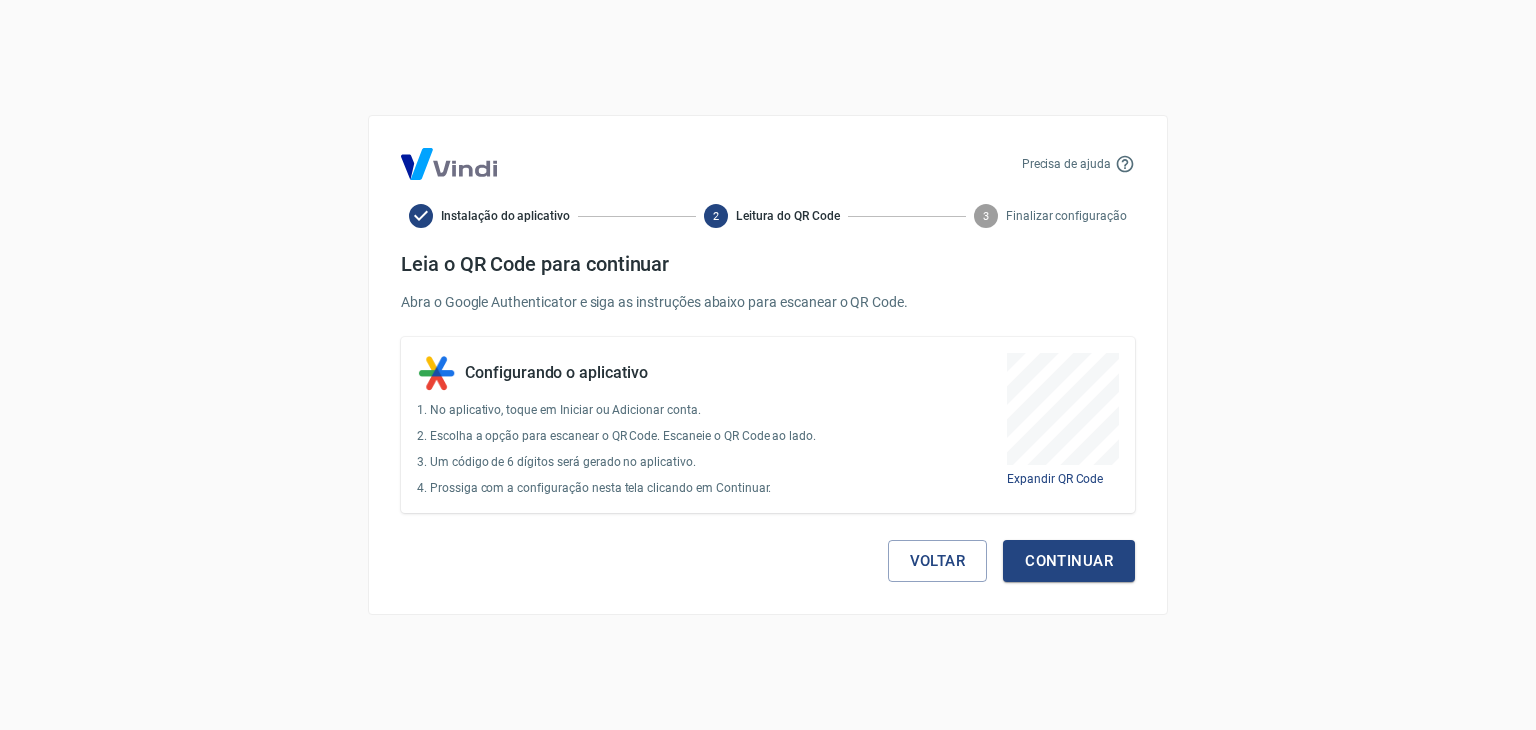 click on "Precisa de ajuda Instalação do aplicativo 2 Leitura do QR Code 3 Finalizar configuração Leia o QR Code para continuar Abra o Google Authenticator e siga as instruções abaixo para escanear o QR Code. Configurando o aplicativo 1. No aplicativo, toque em Iniciar ou Adicionar conta. 2. Escolha a opção para escanear o QR Code. Escaneie o QR Code ao lado. 3. Um código de 6 dígitos será gerado no aplicativo. 4. Prossiga com a configuração nesta tela clicando em Continuar. Expandir QR Code Voltar Continuar" at bounding box center [768, 365] 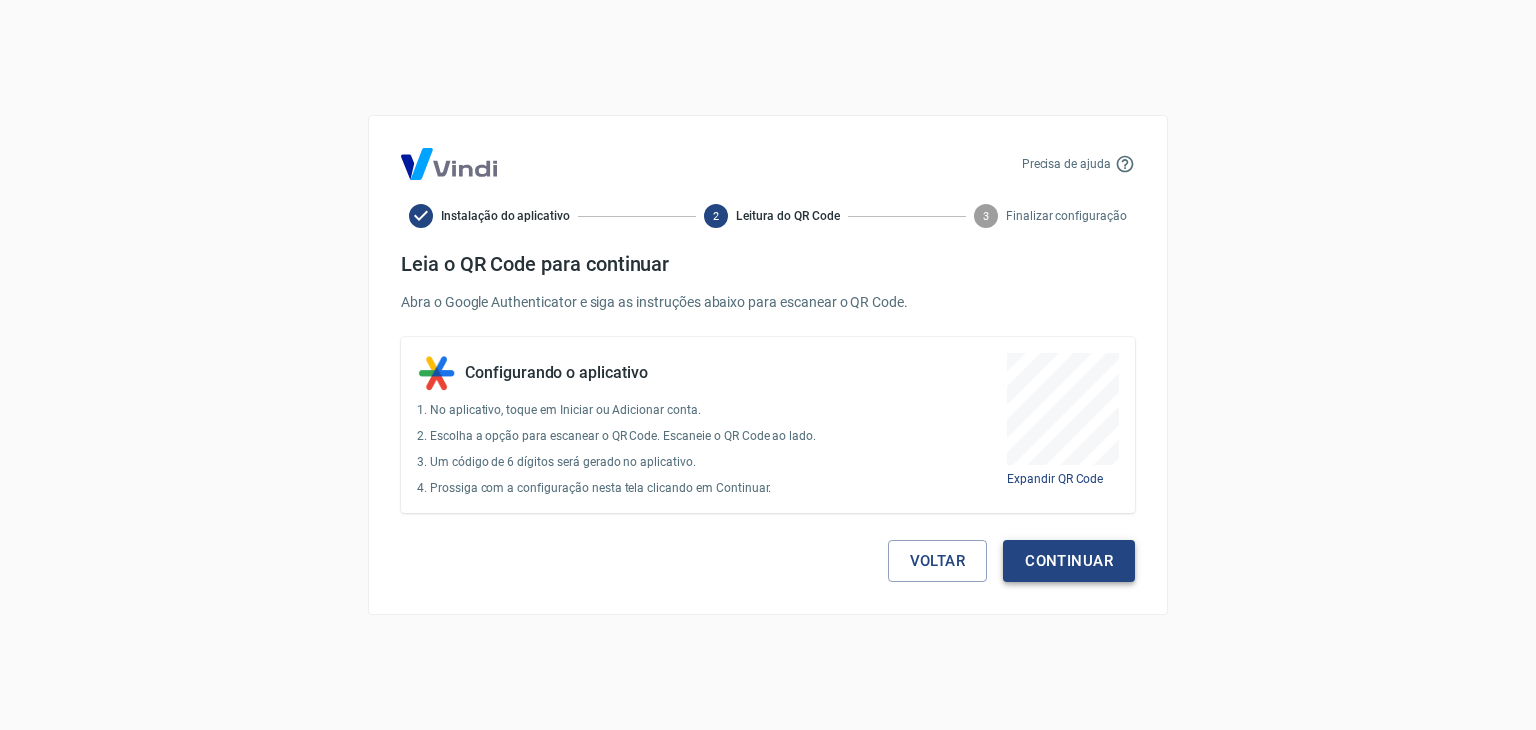 click on "Continuar" at bounding box center [1069, 561] 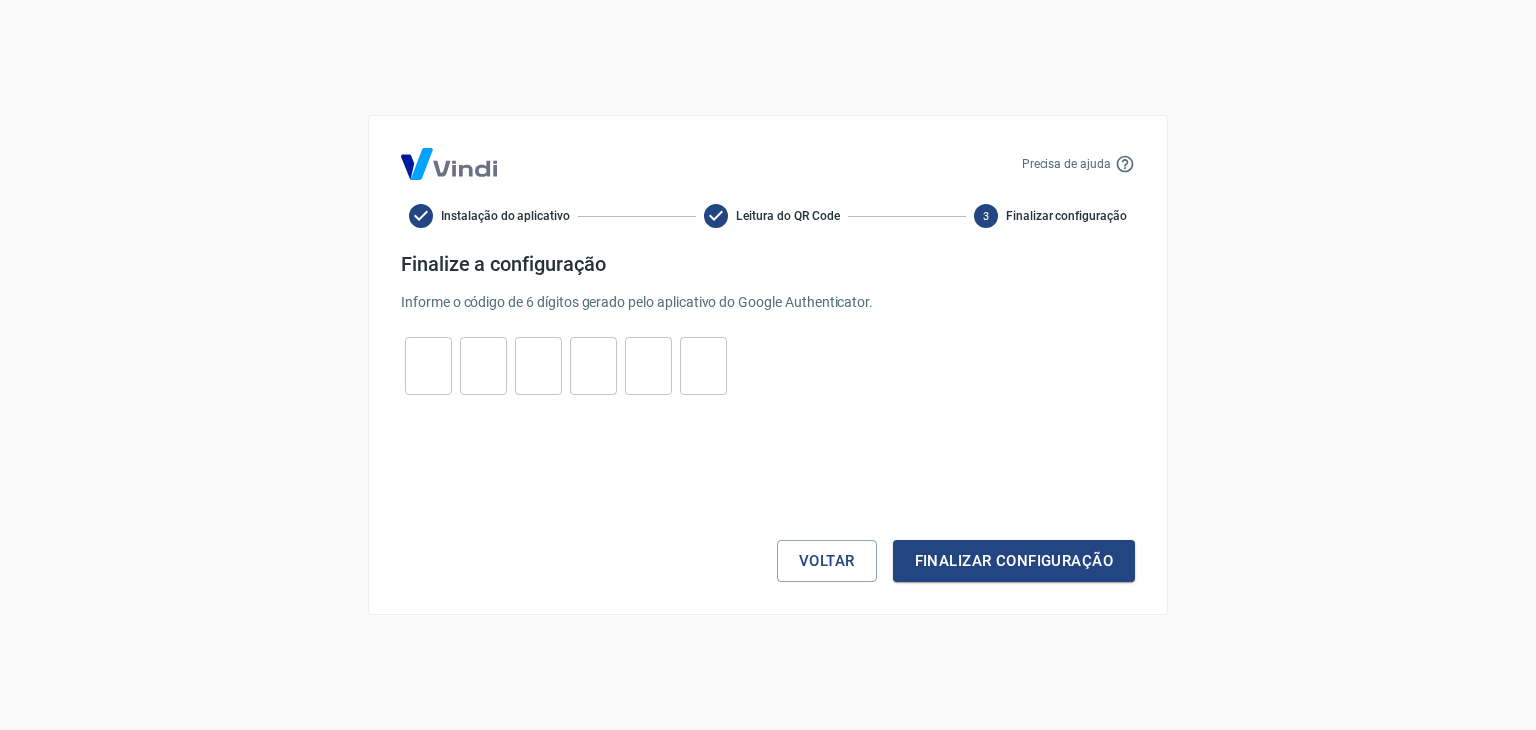 click on "​" at bounding box center (428, 366) 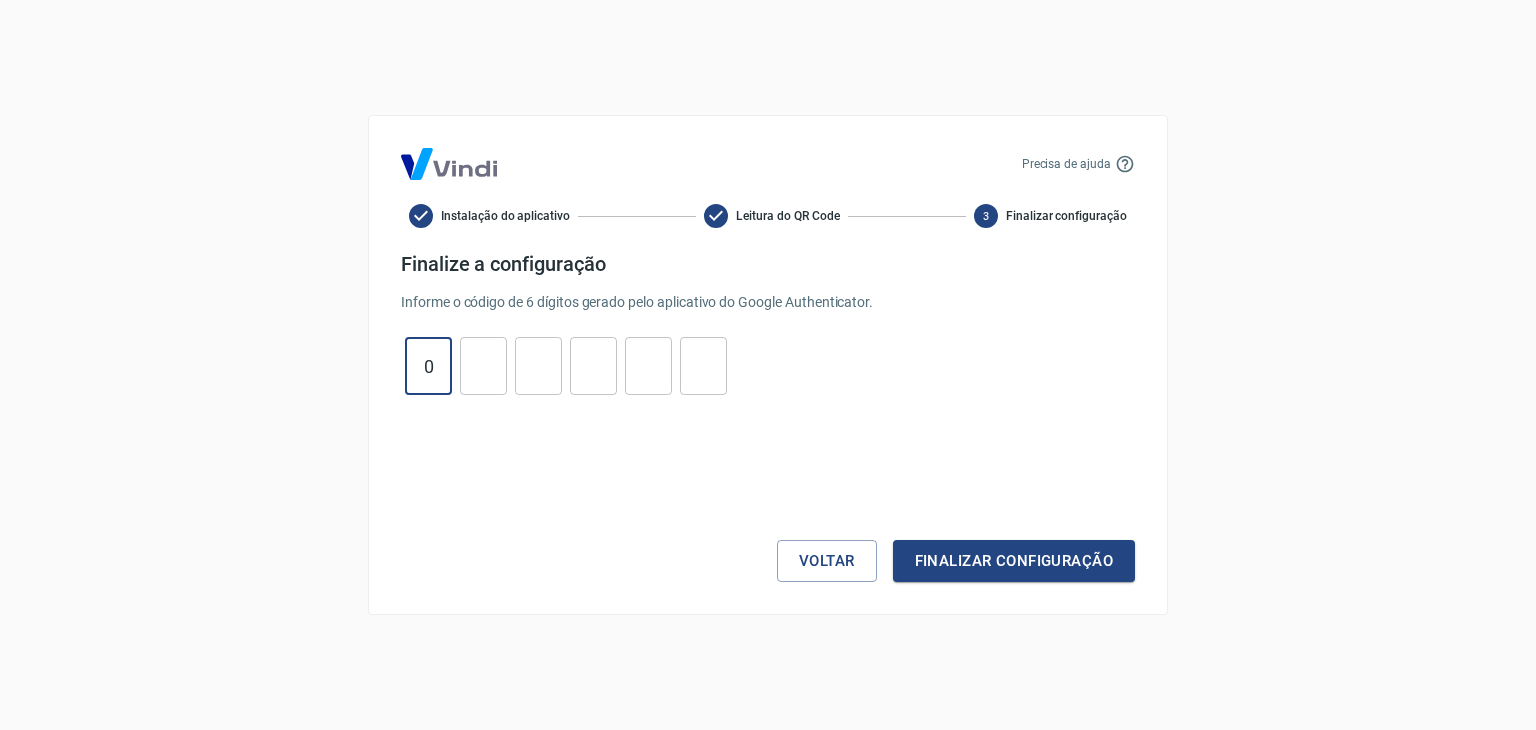 type on "0" 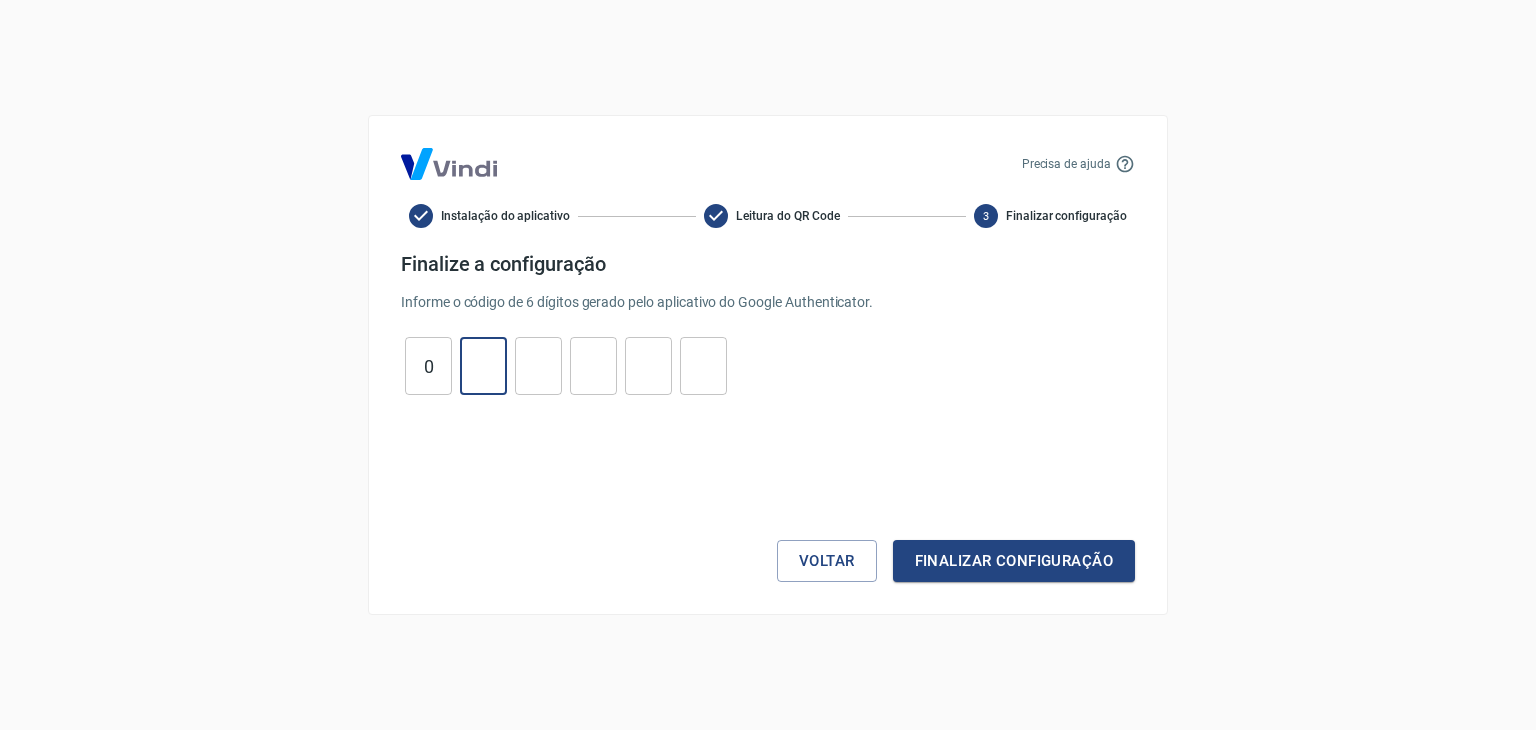 type on "0" 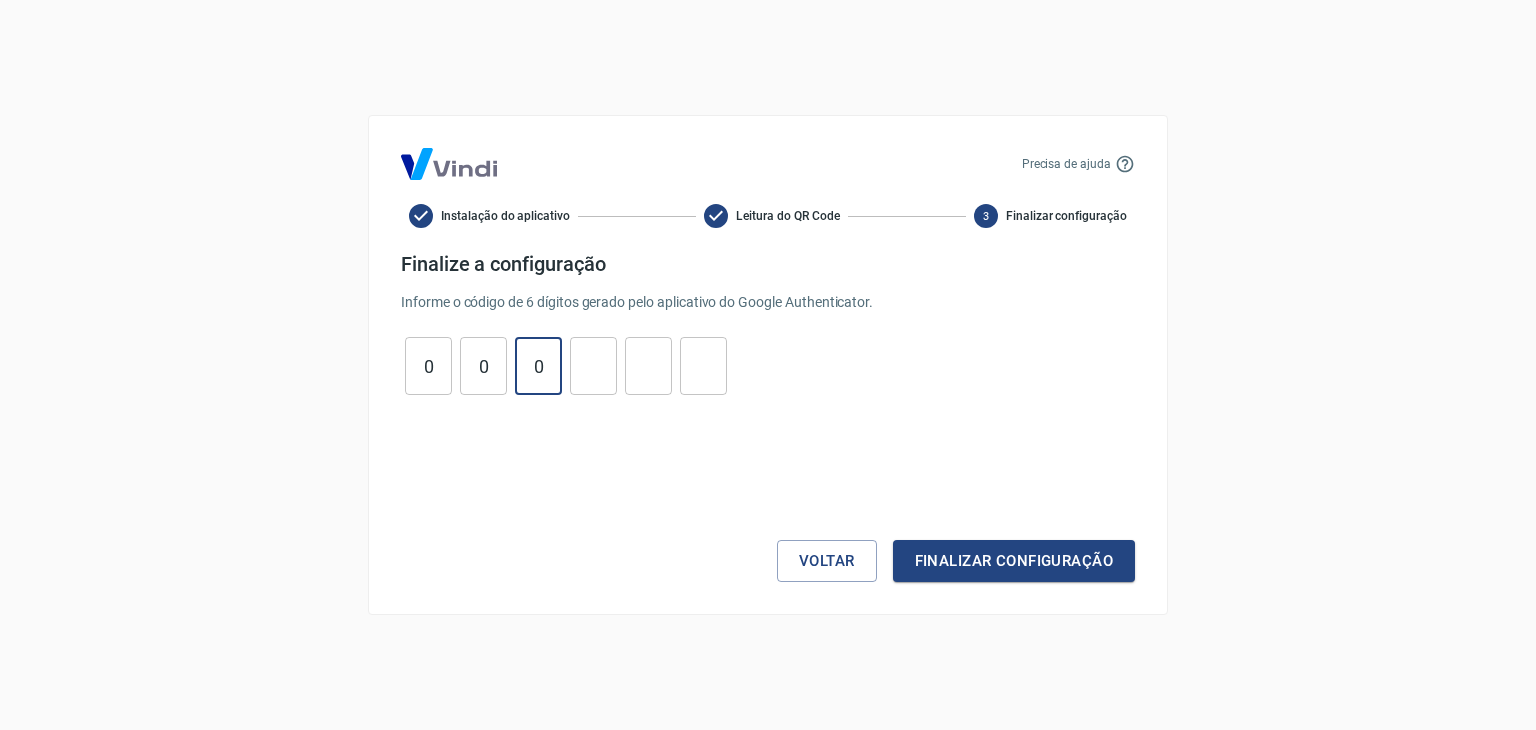 type on "0" 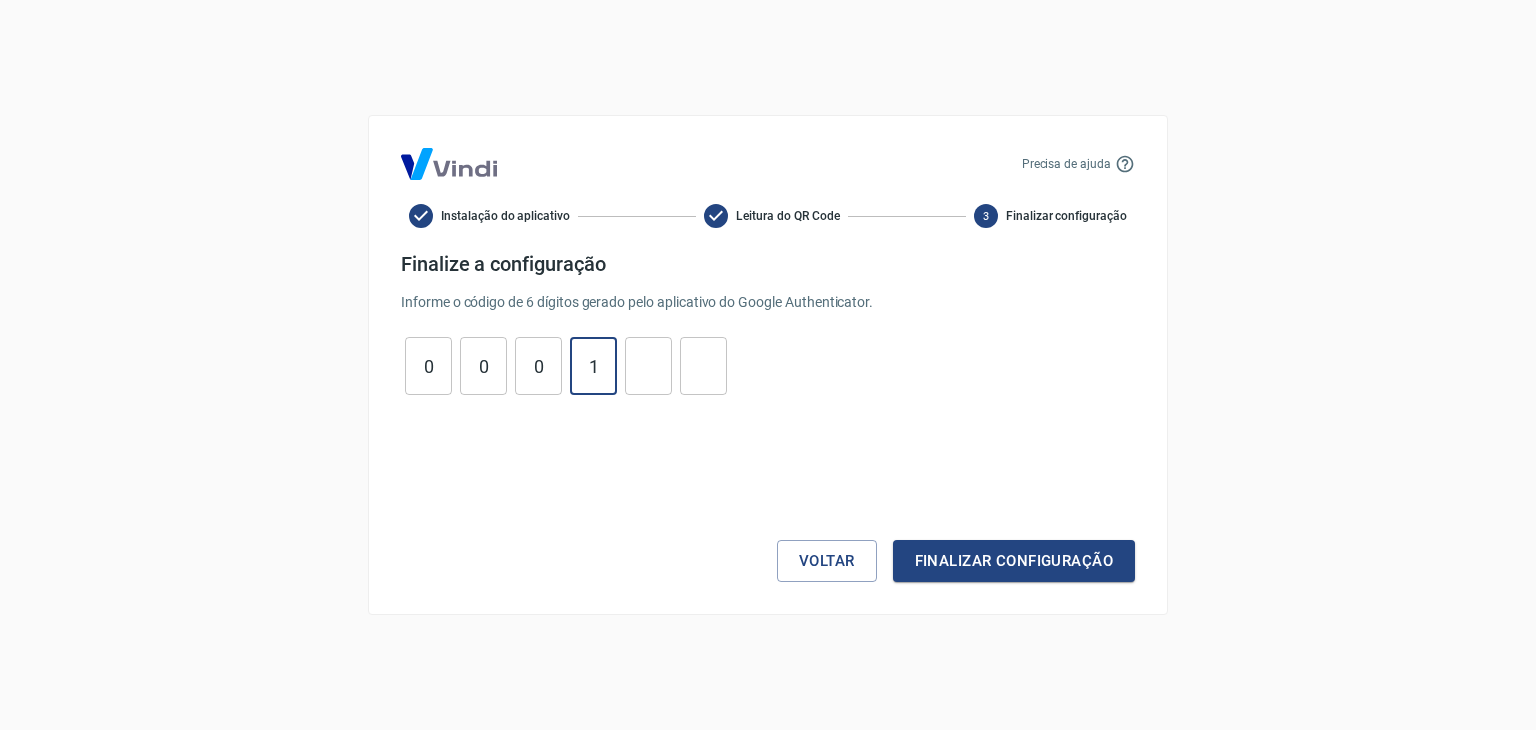 type on "1" 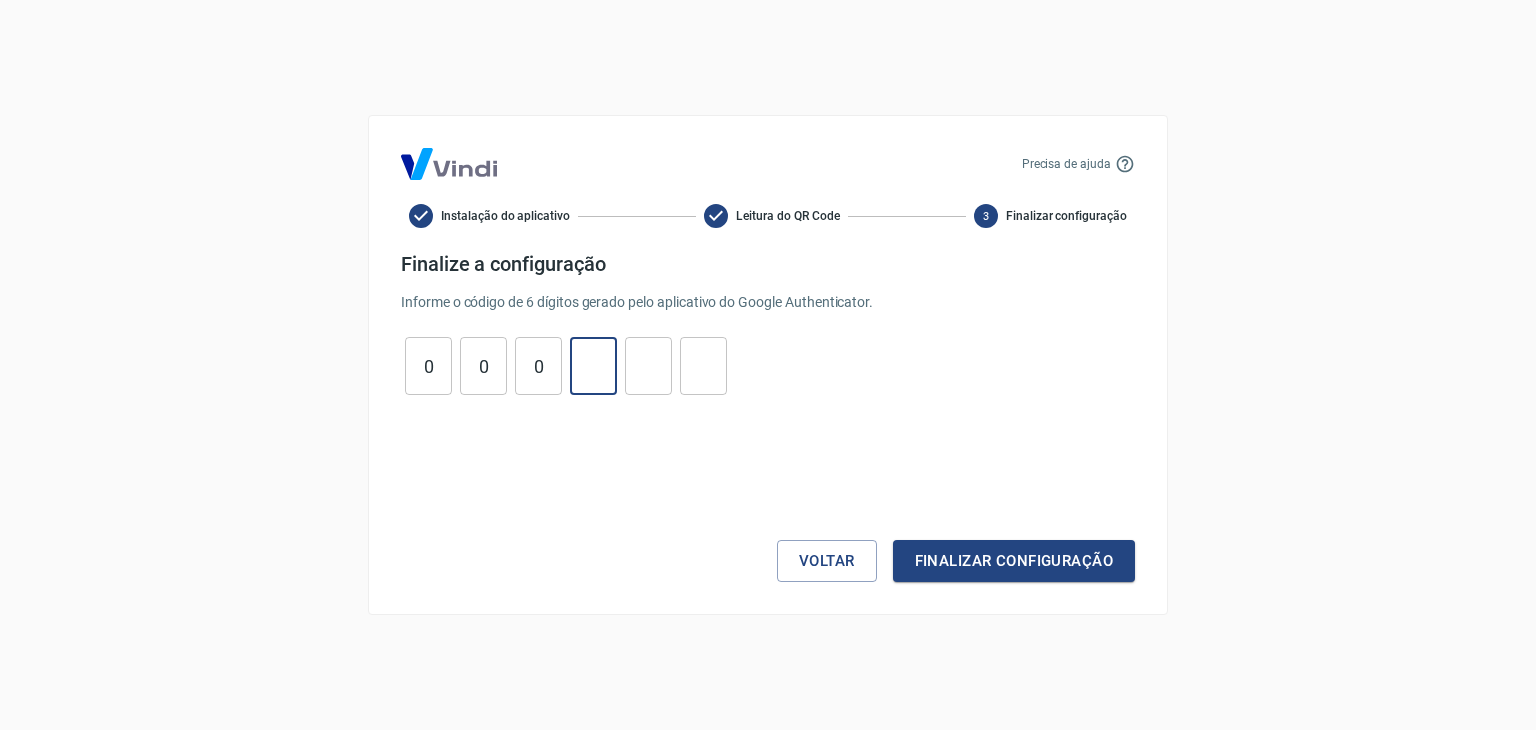 type 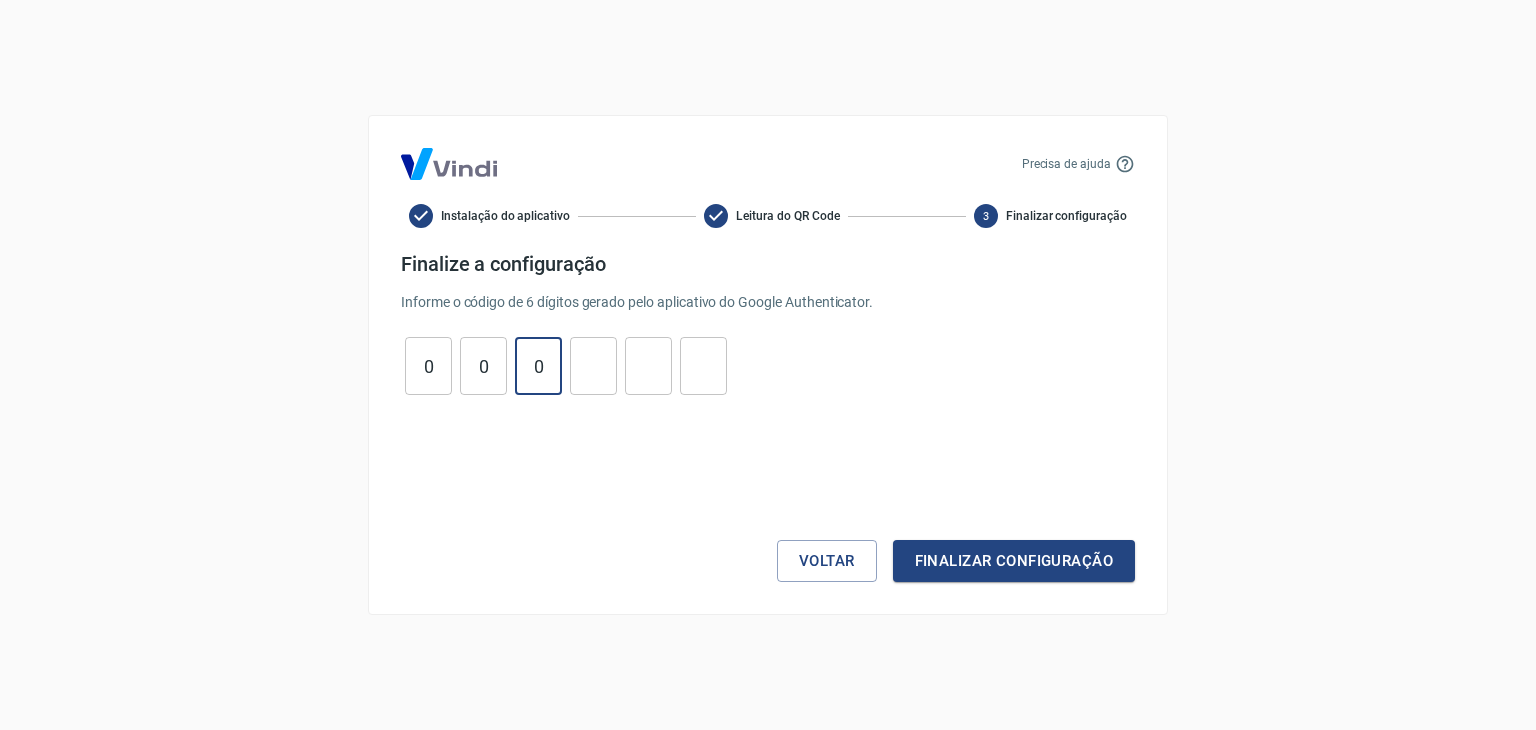 type on "0" 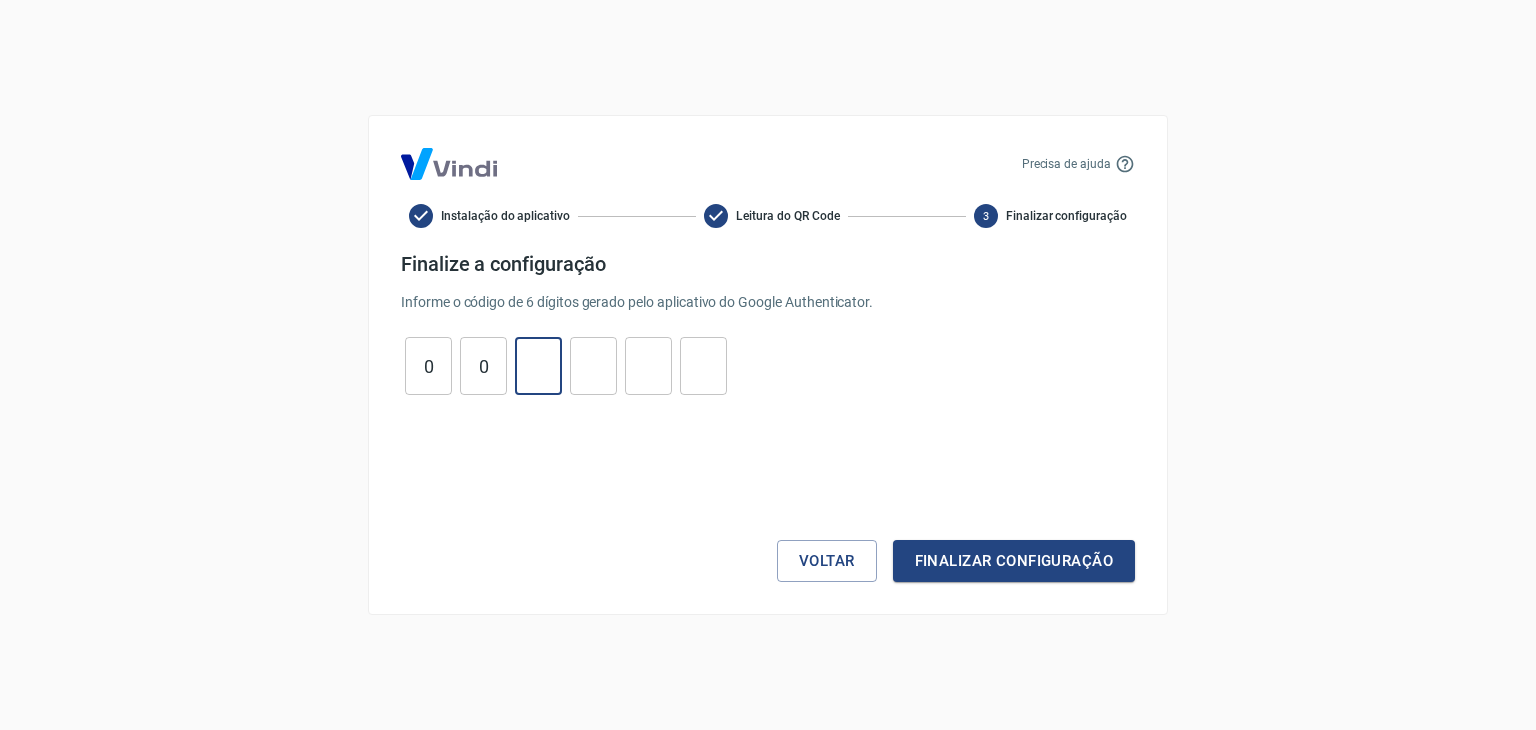 type 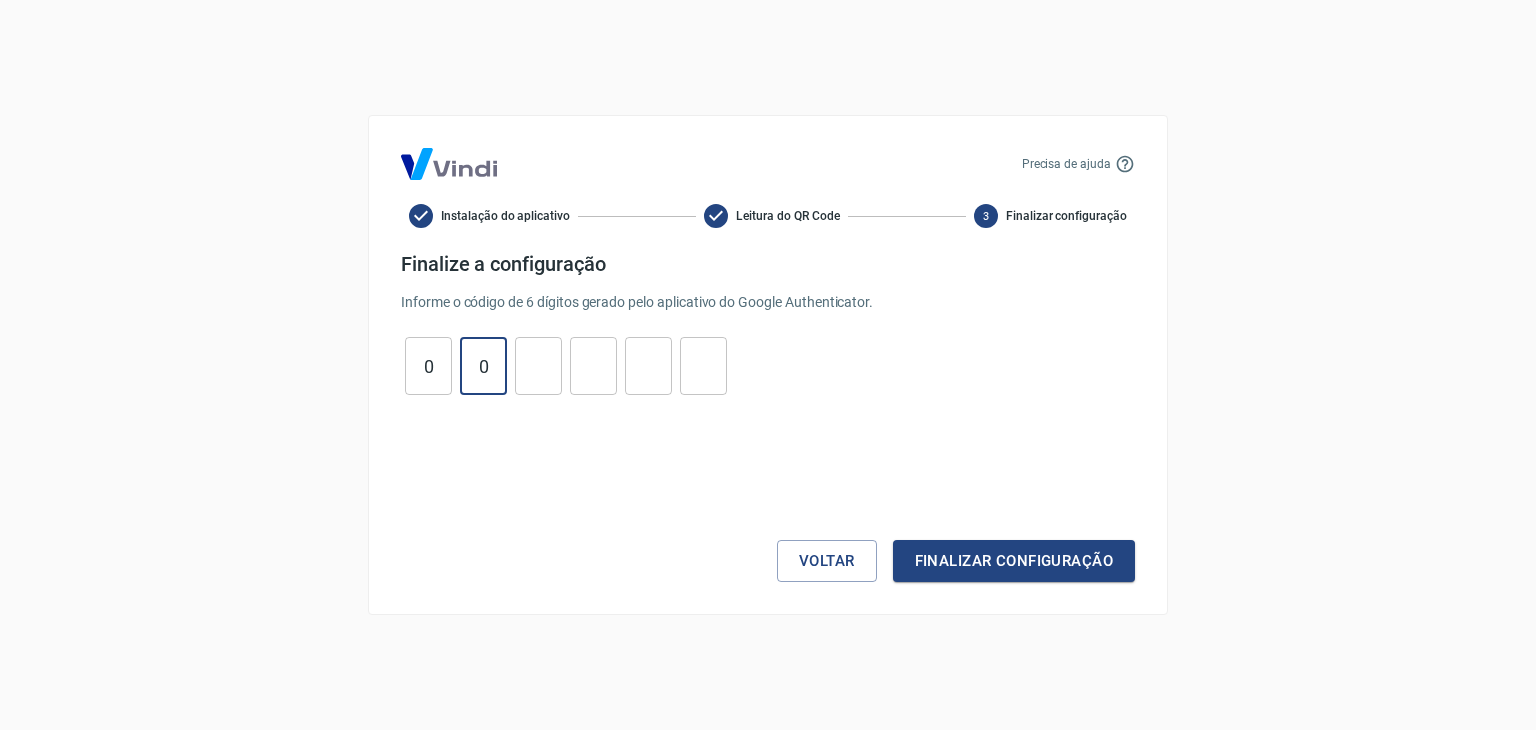 type on "0" 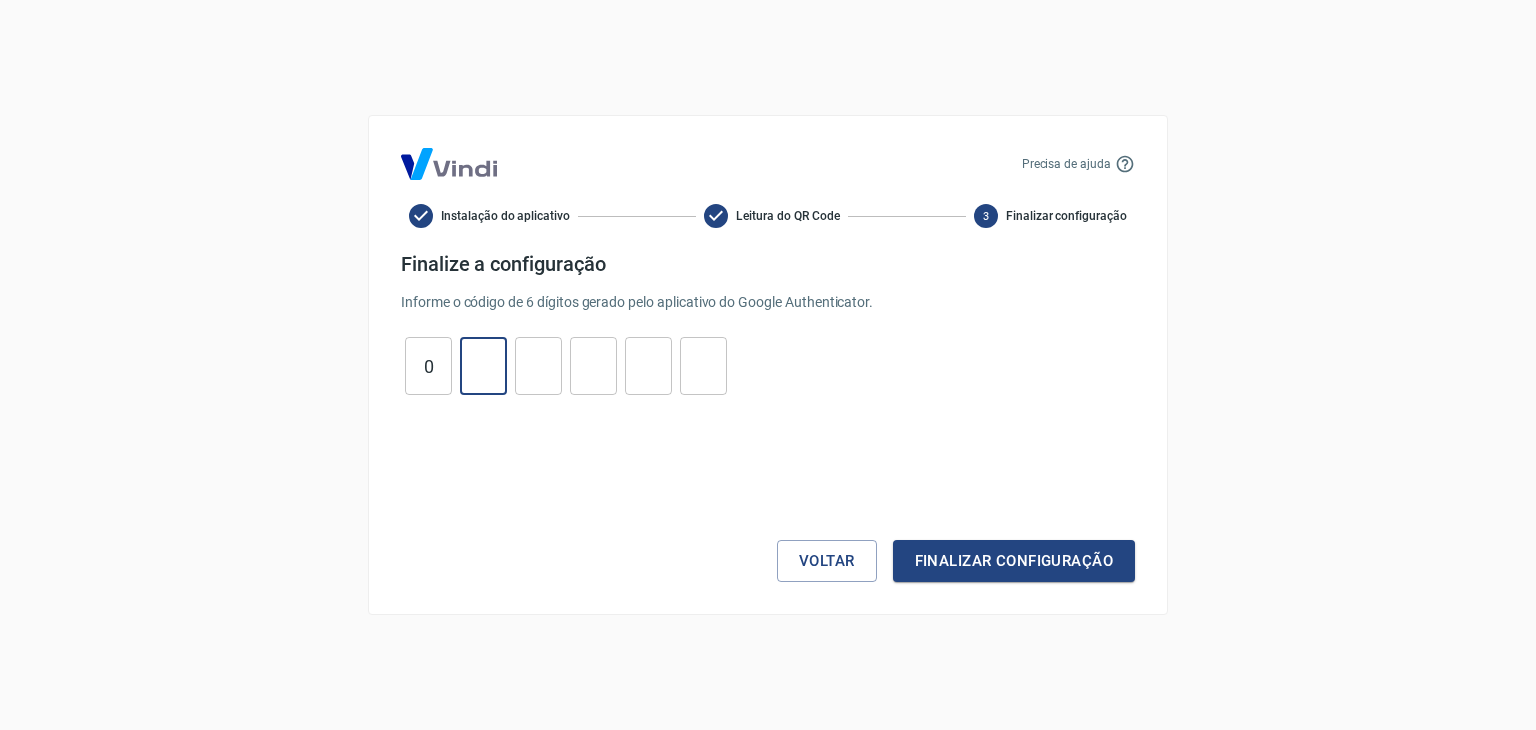type 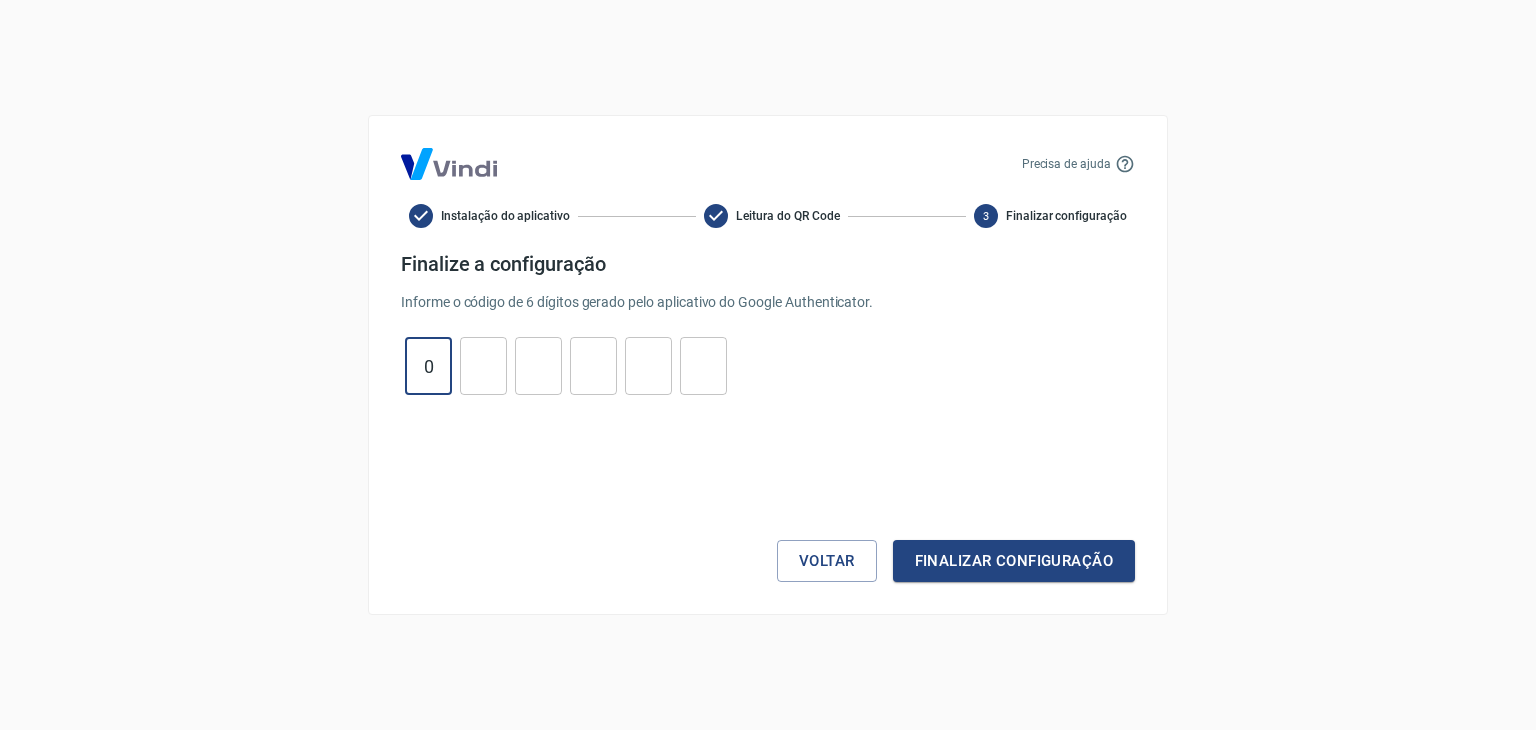 type on "0" 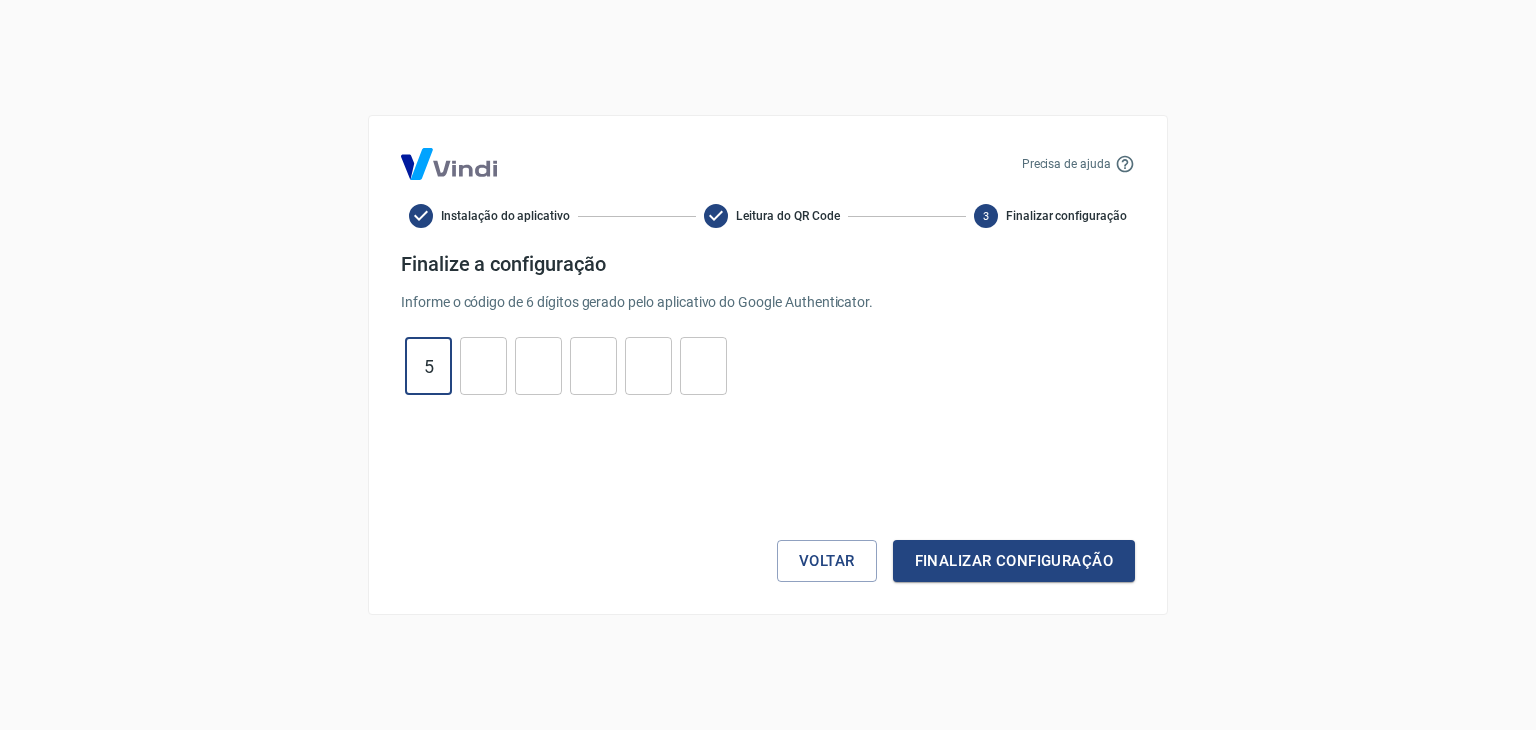 type on "5" 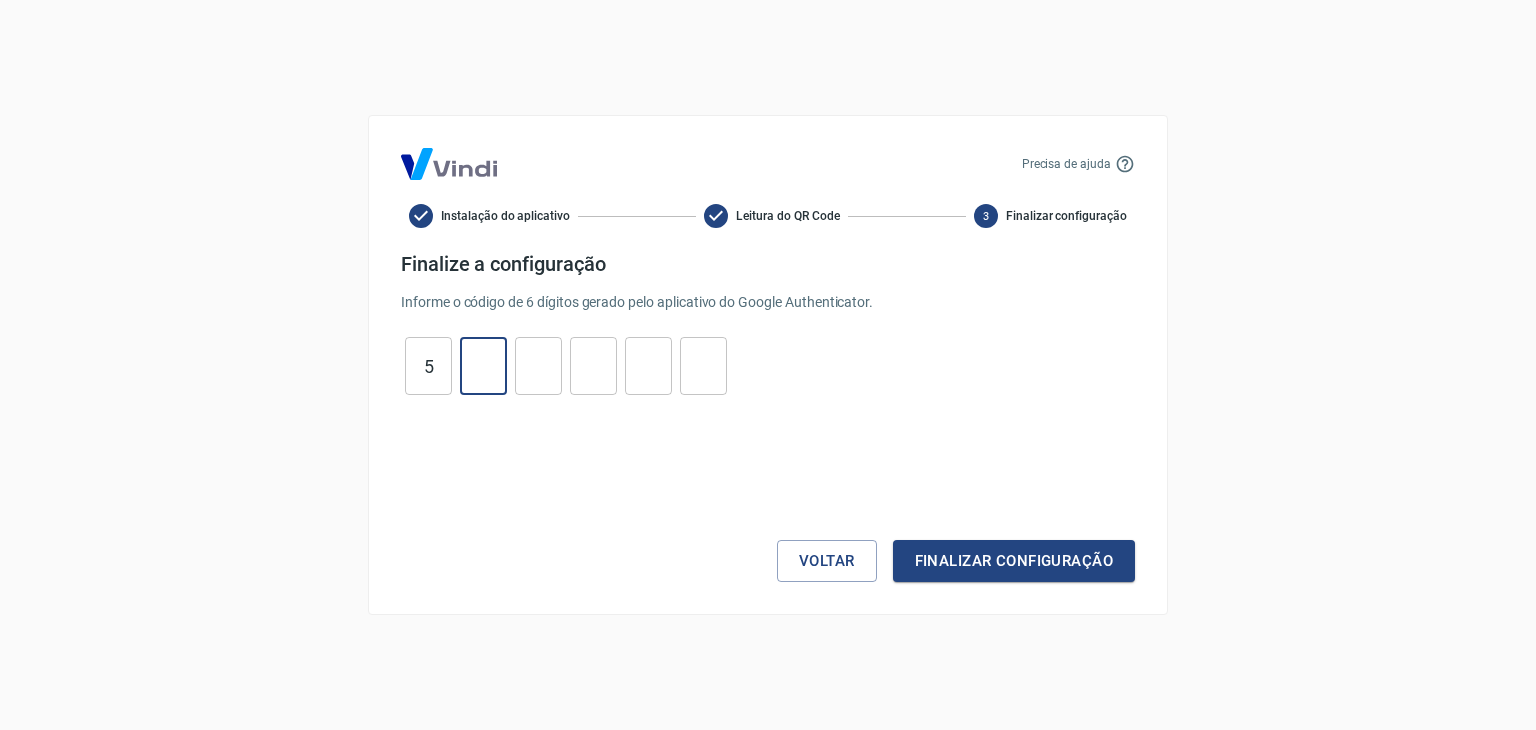 type on "8" 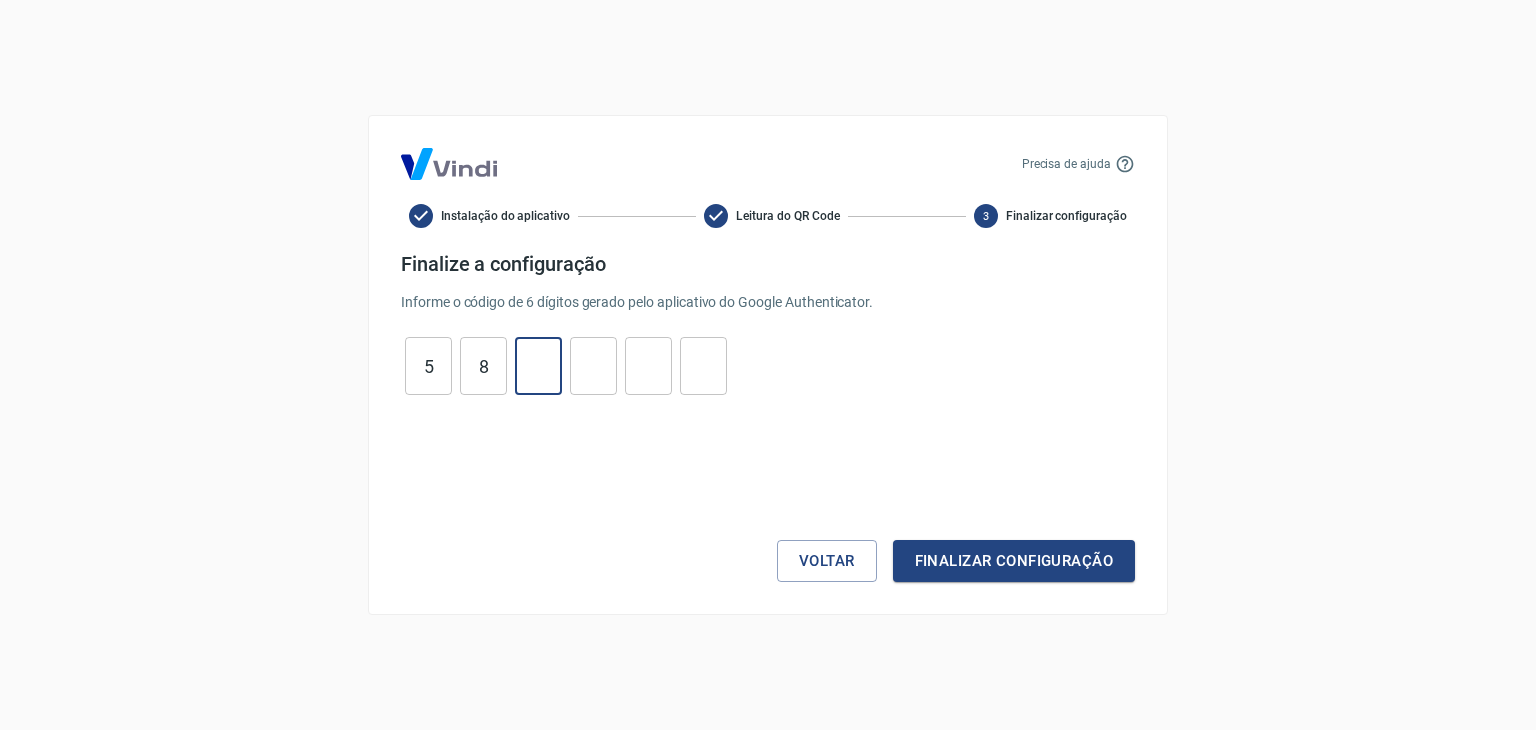 type on "4" 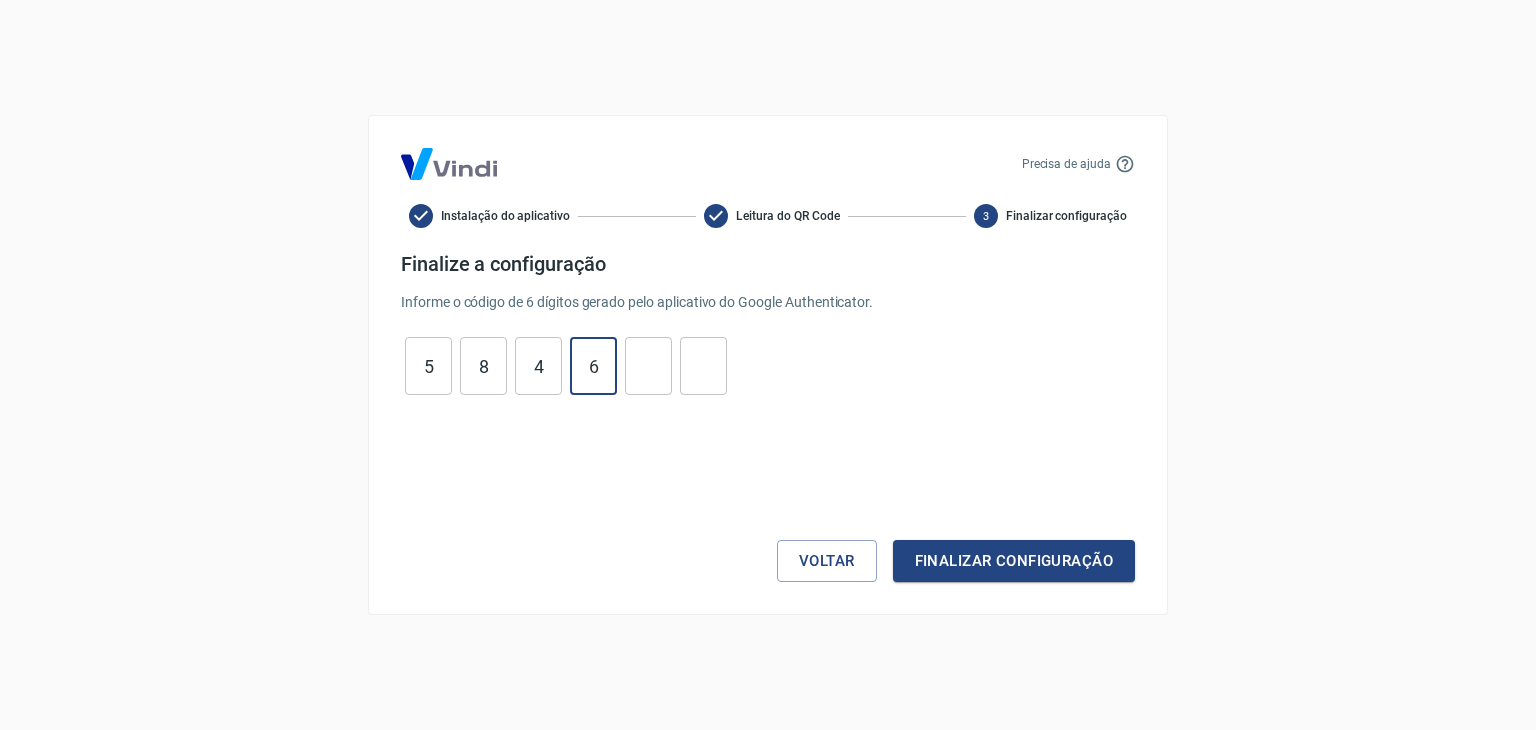 type on "6" 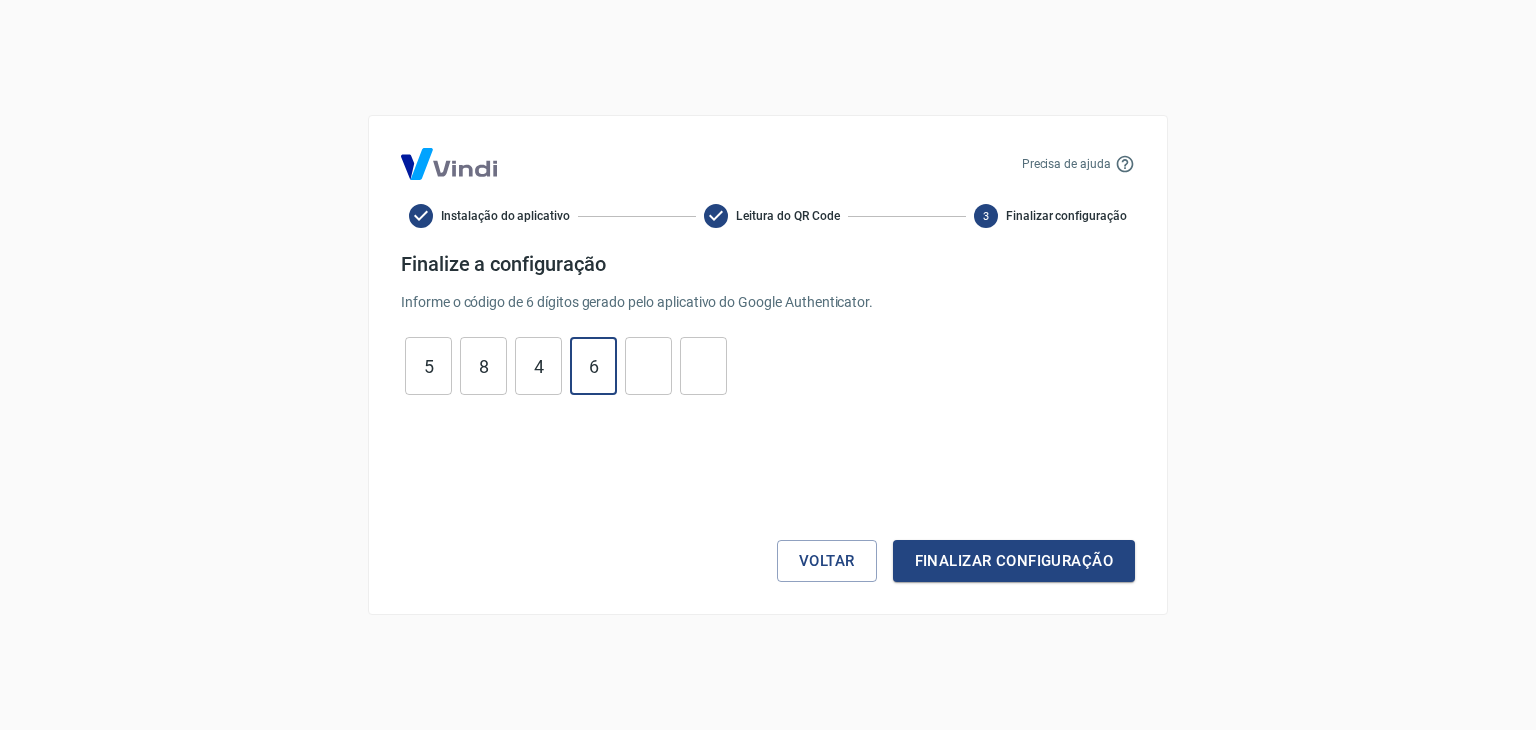 type on "9" 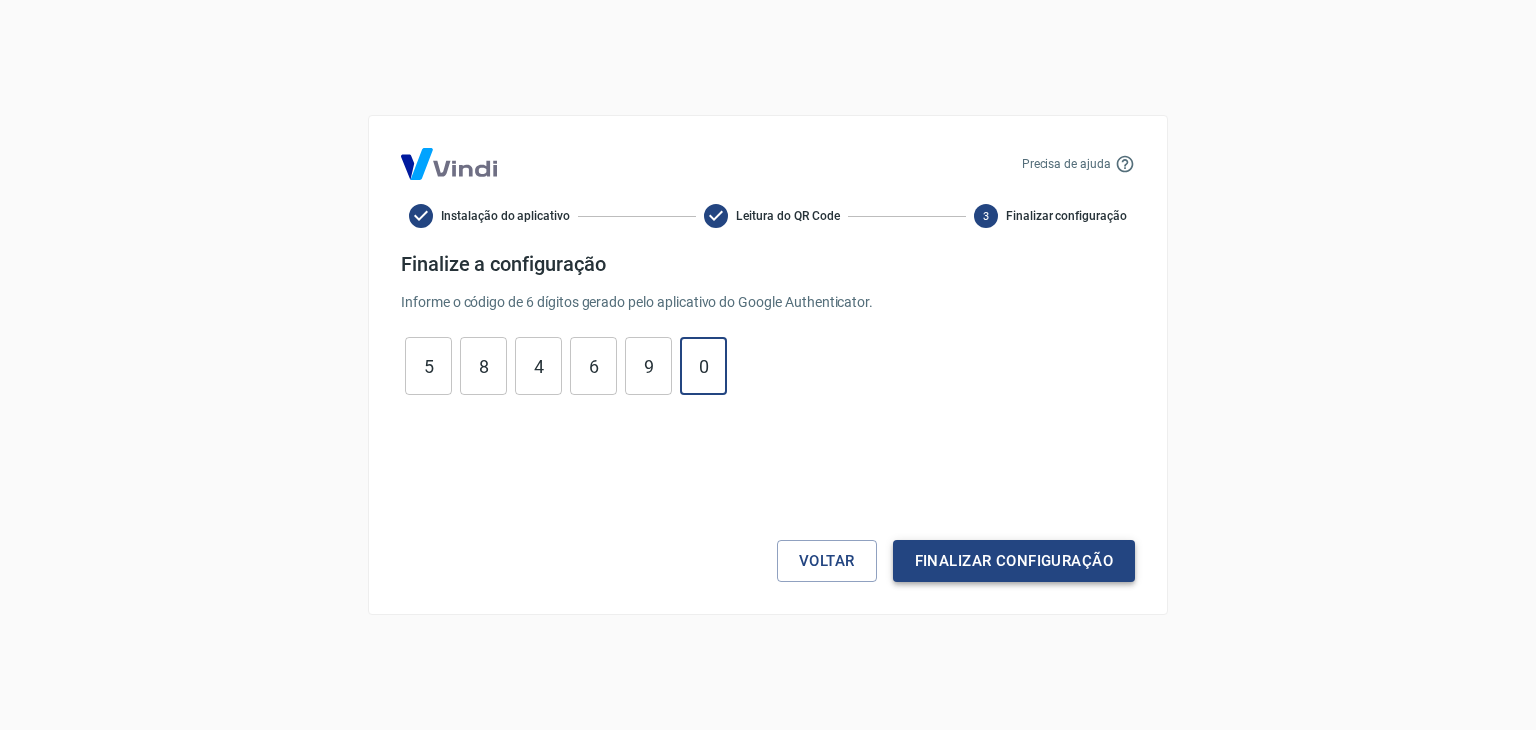 type on "0" 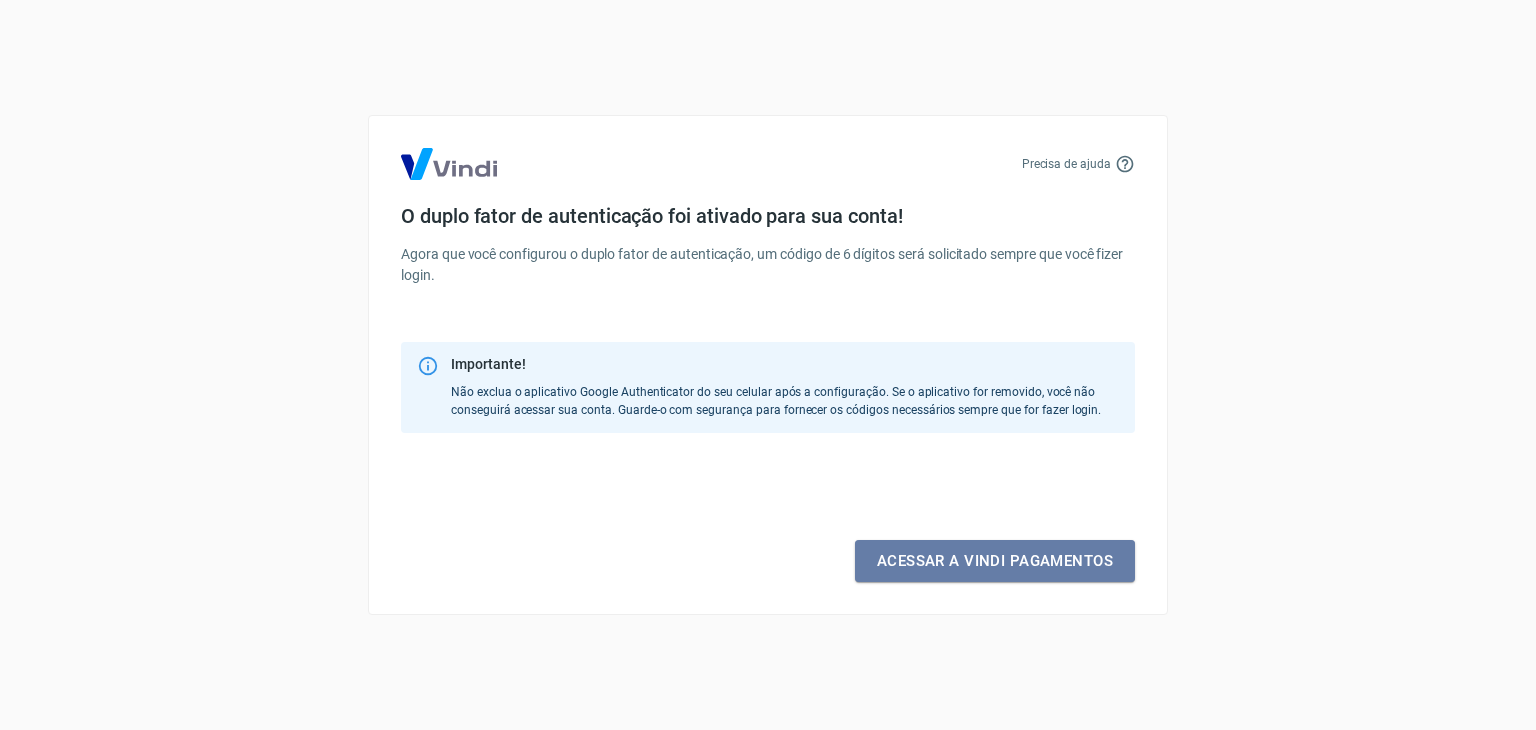 click on "Acessar a Vindi pagamentos" at bounding box center (995, 561) 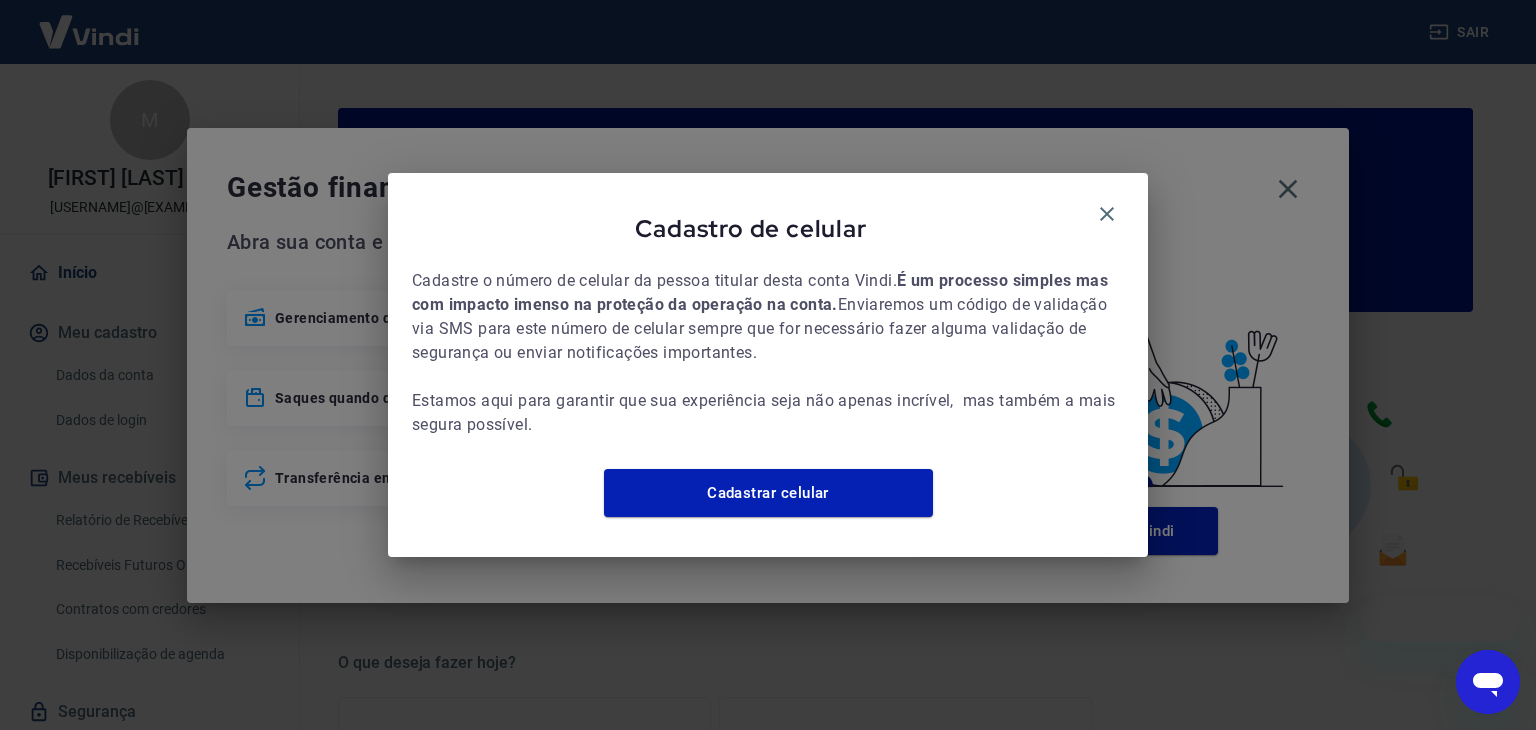 scroll, scrollTop: 0, scrollLeft: 0, axis: both 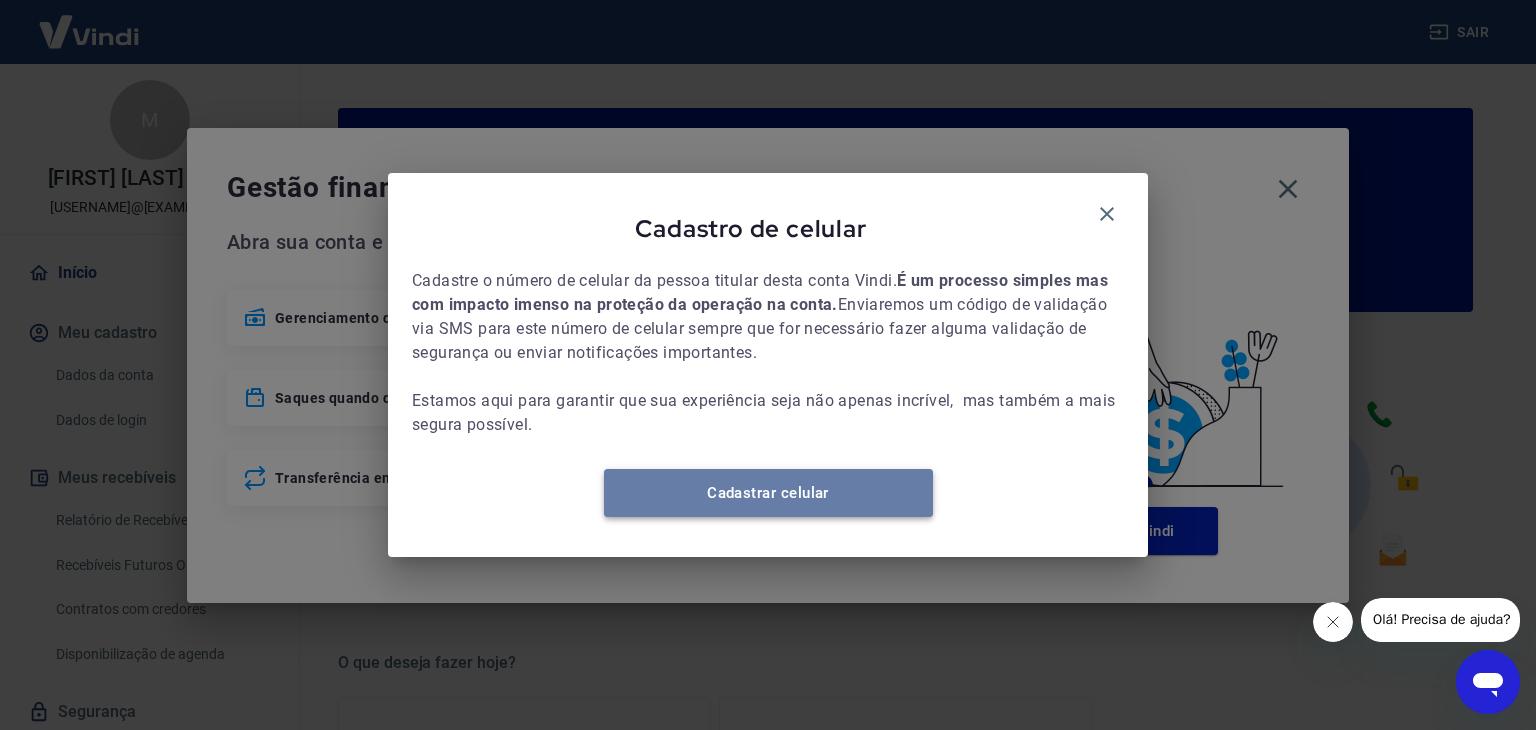 click on "Cadastrar celular" at bounding box center [768, 493] 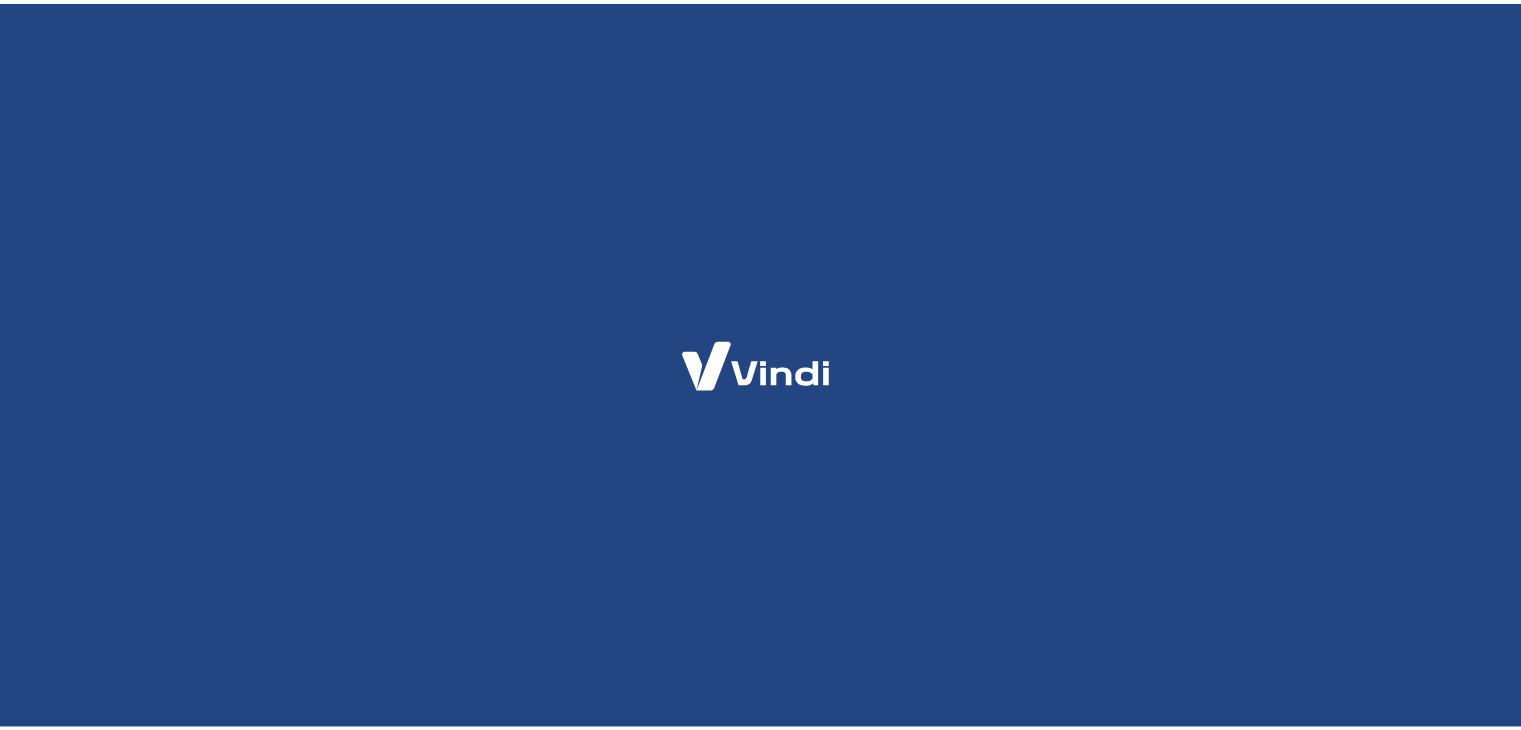scroll, scrollTop: 0, scrollLeft: 0, axis: both 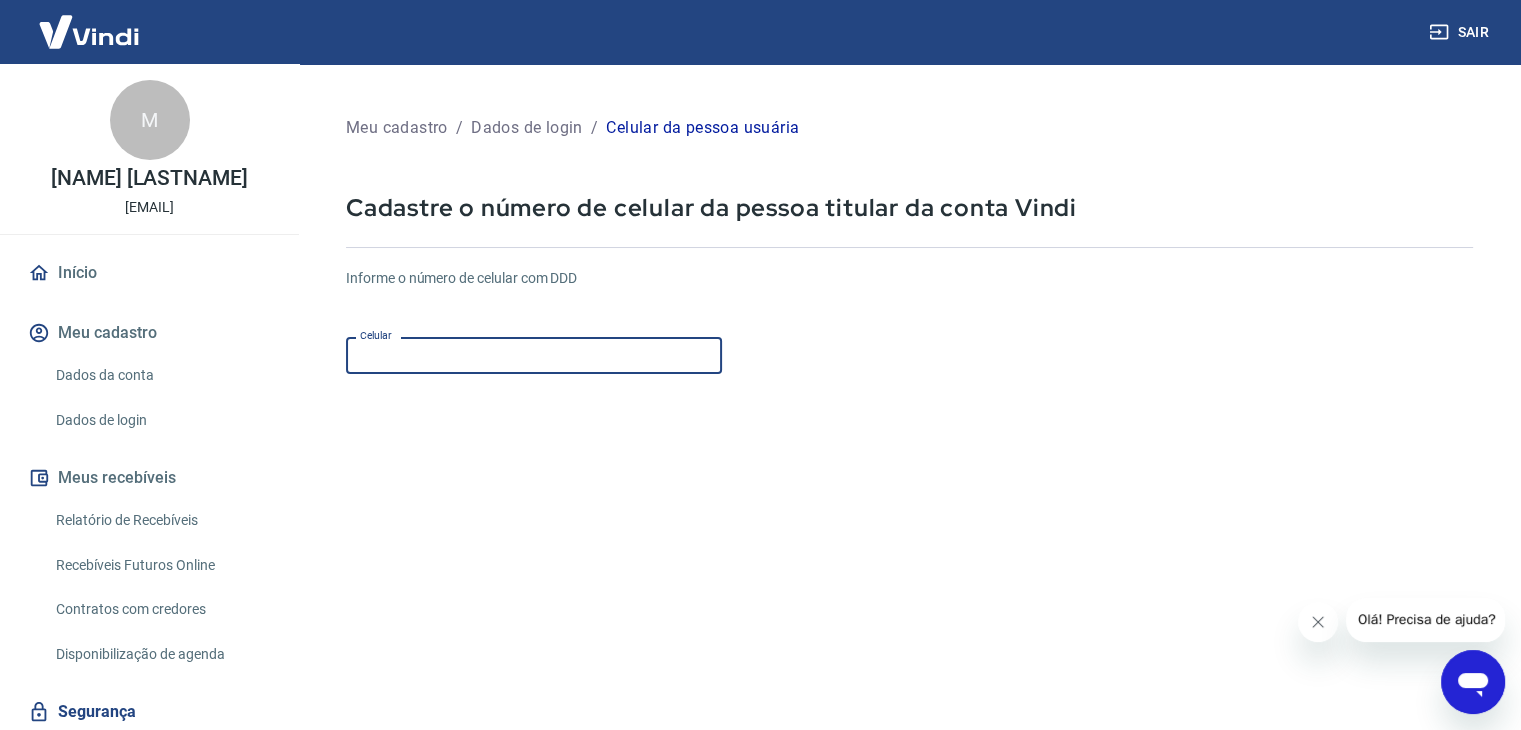 click on "Celular" at bounding box center [534, 355] 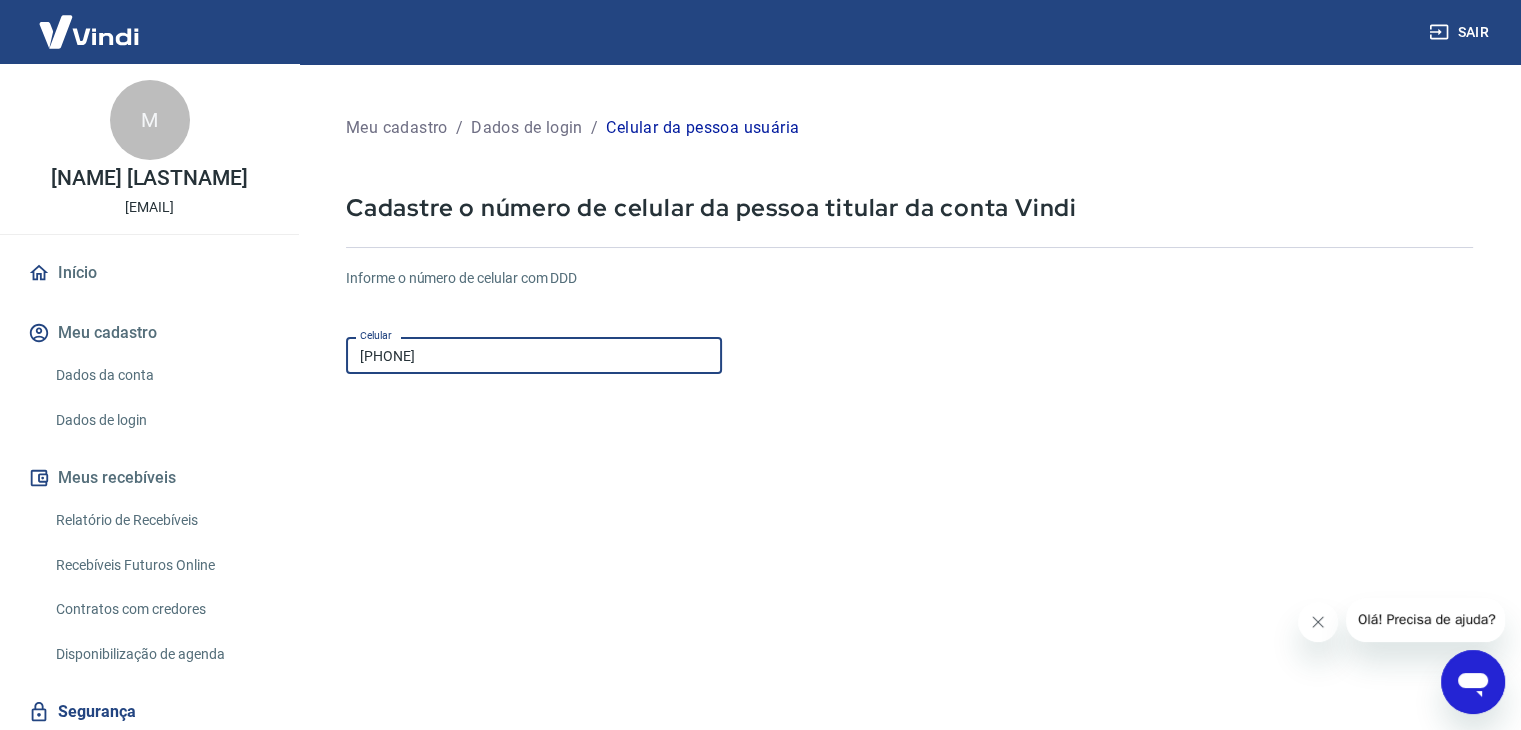type on "[PHONE]" 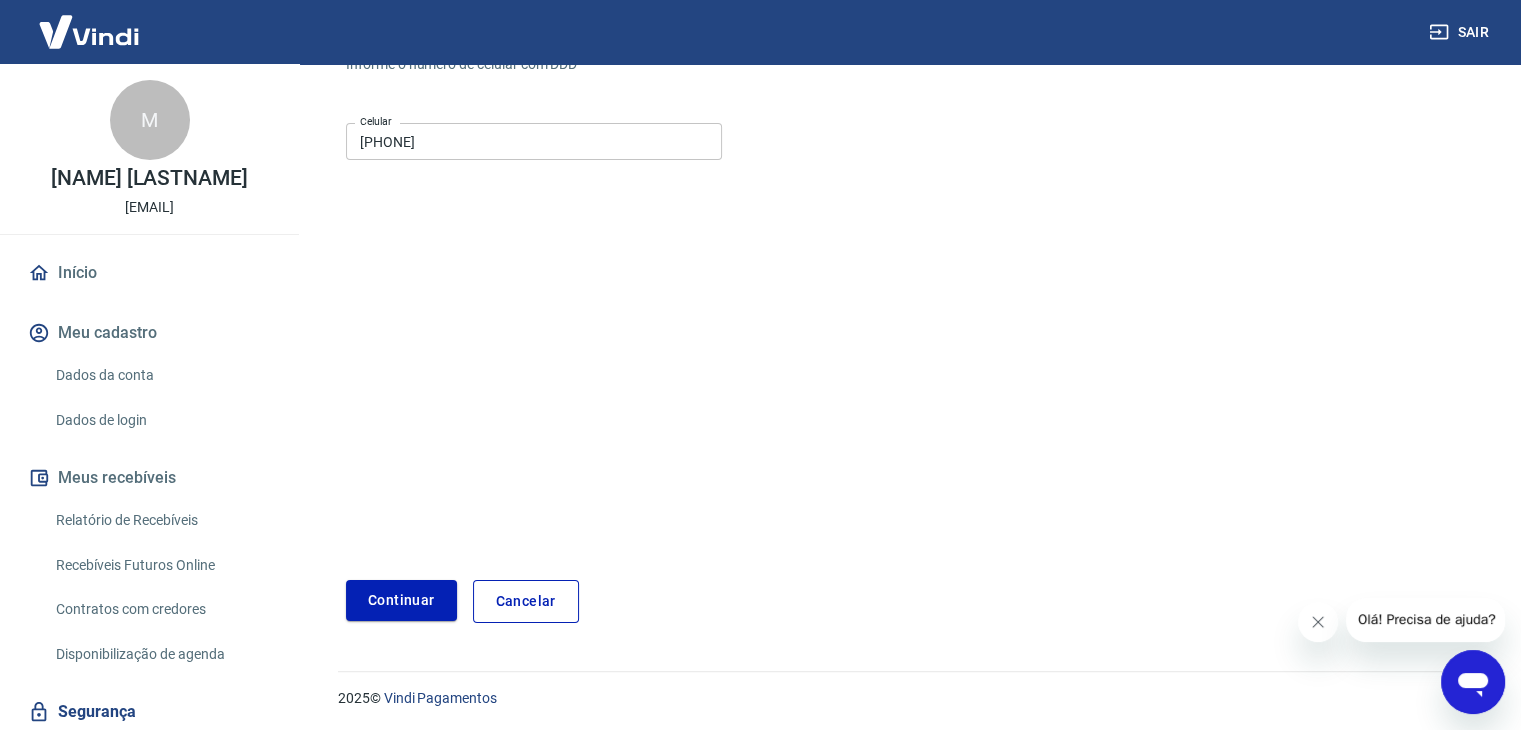 scroll, scrollTop: 216, scrollLeft: 0, axis: vertical 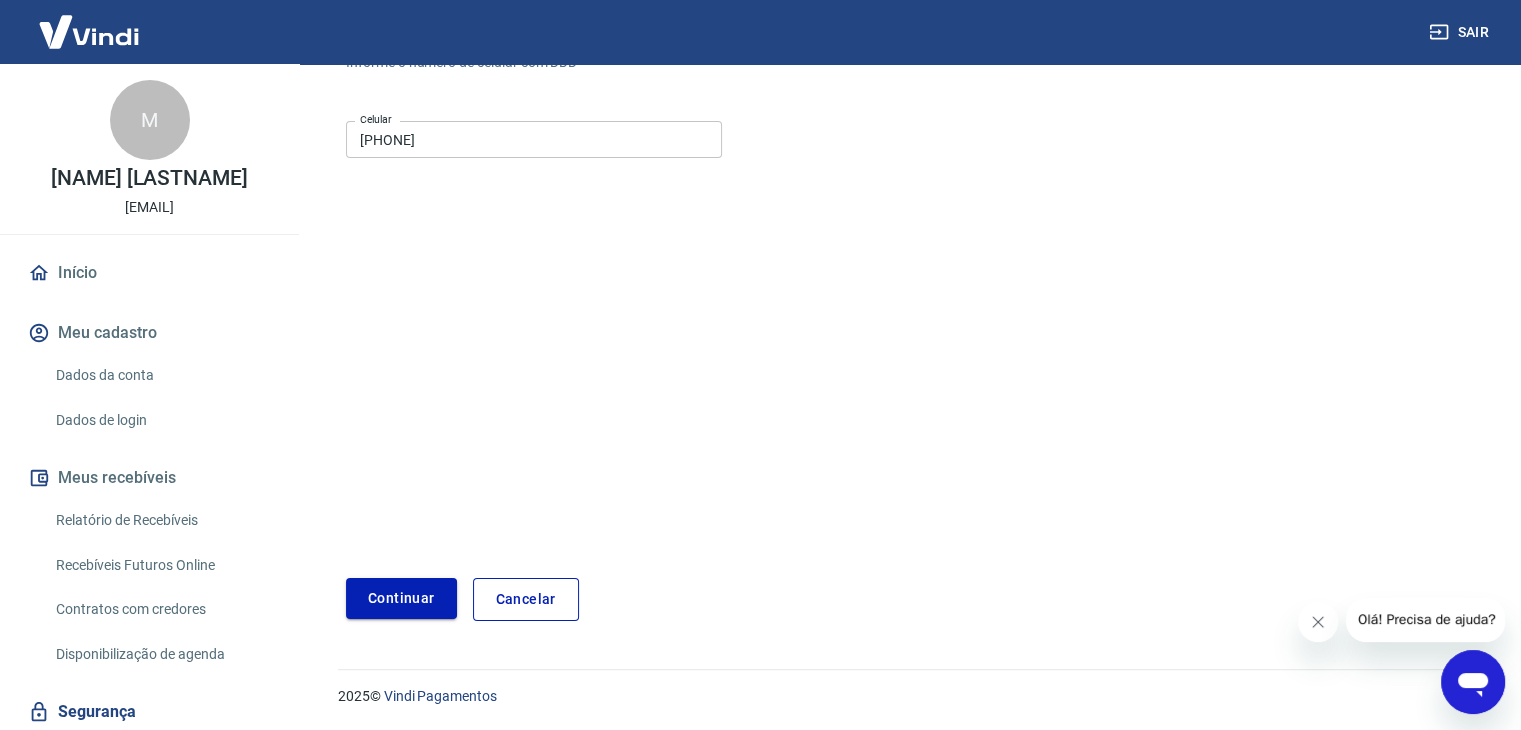 click on "Continuar" at bounding box center [401, 598] 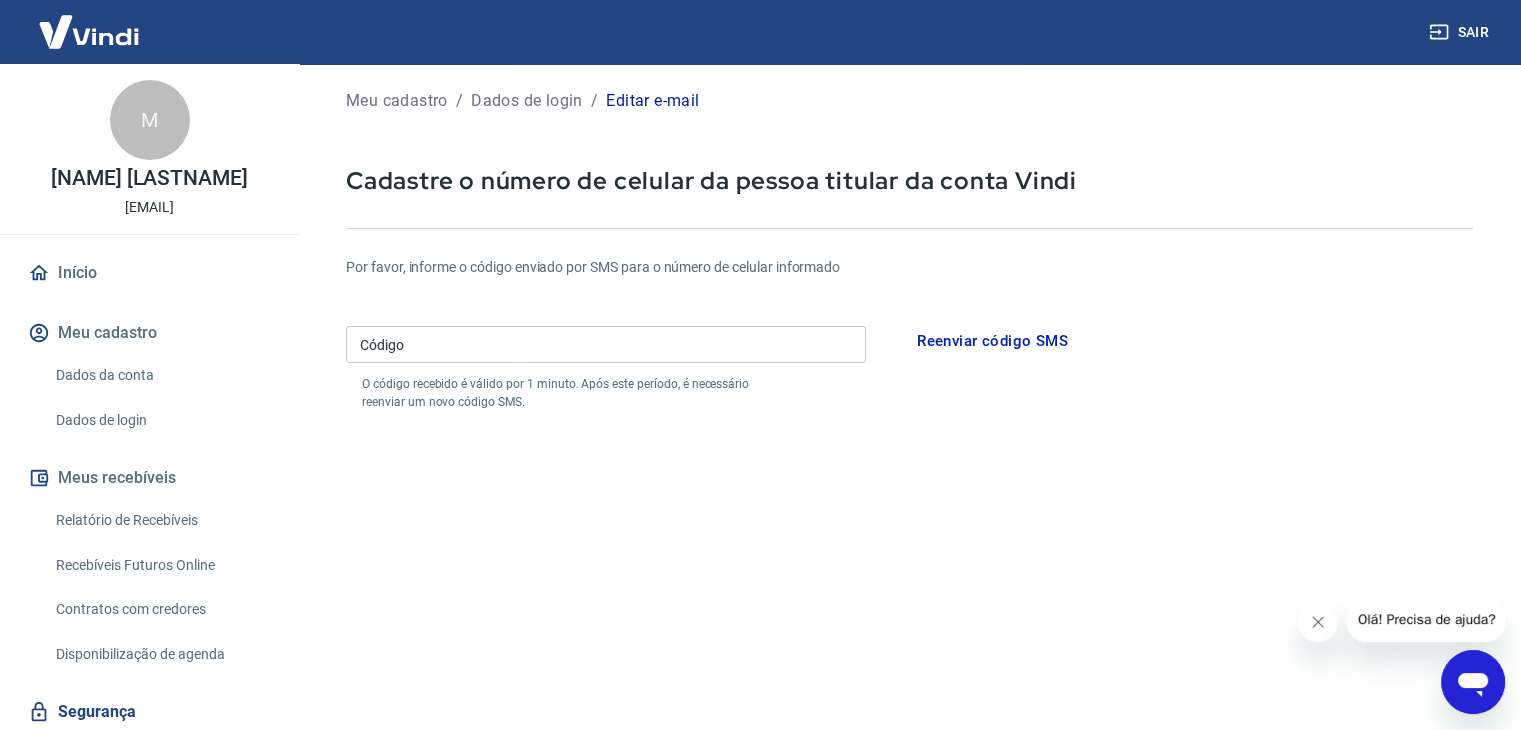 scroll, scrollTop: 0, scrollLeft: 0, axis: both 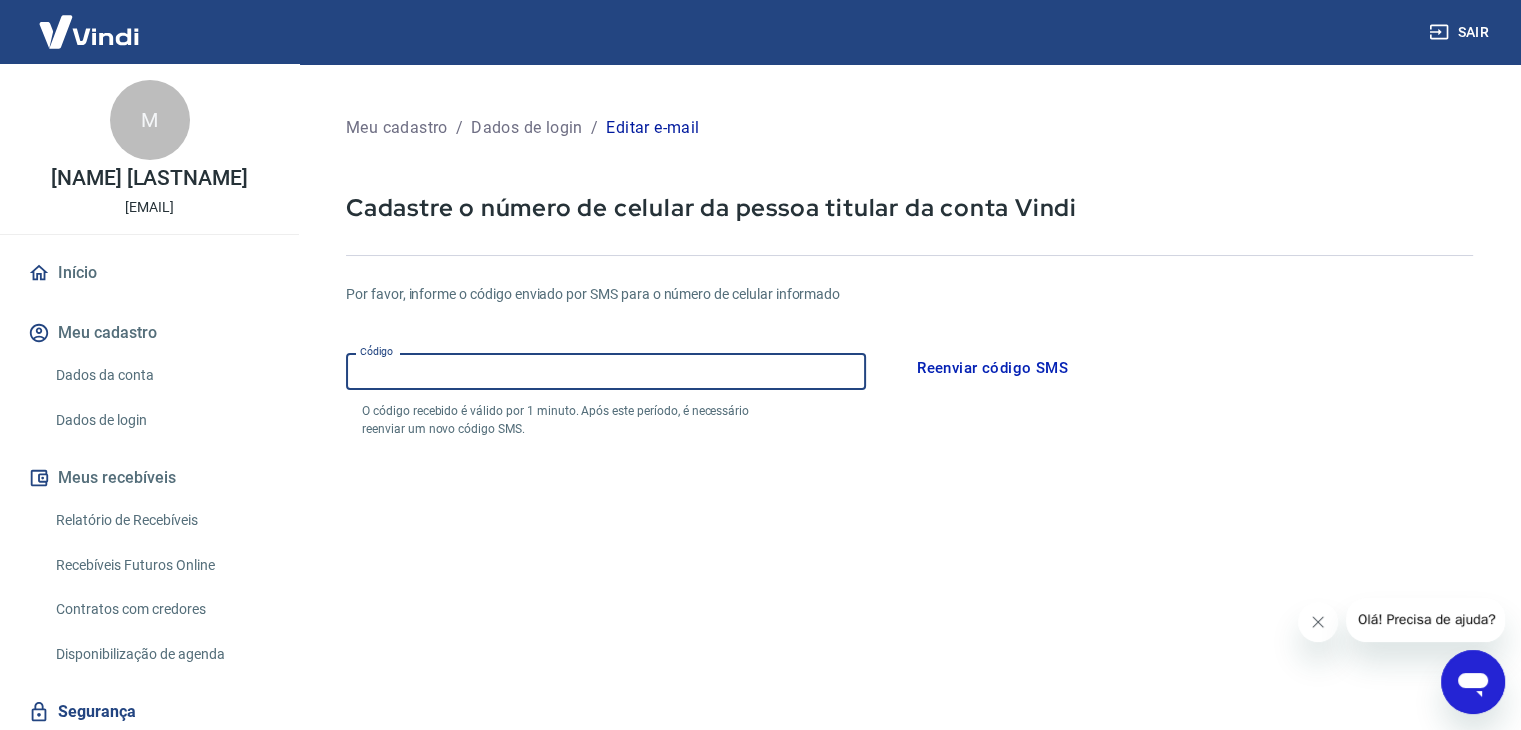 click on "Código" at bounding box center (606, 371) 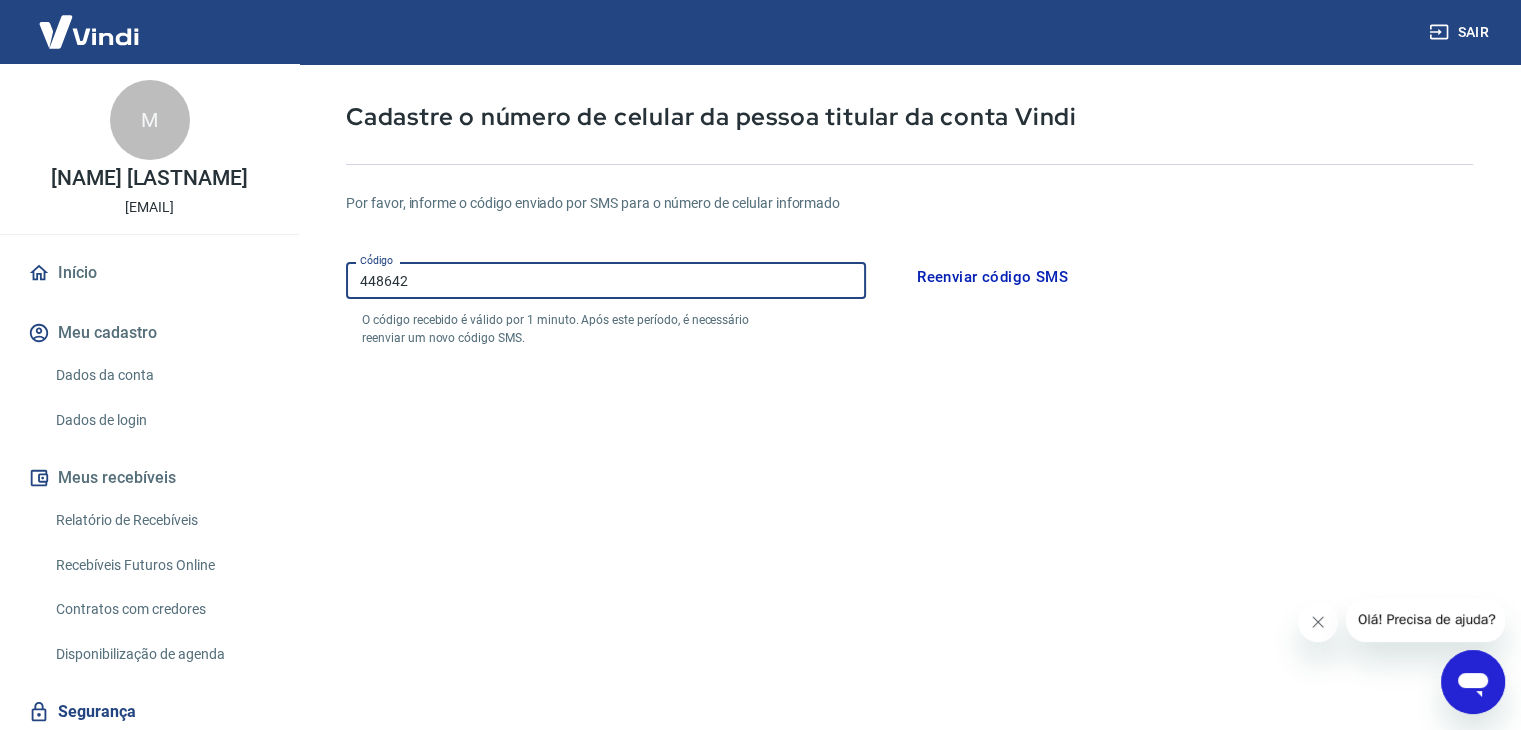 scroll, scrollTop: 90, scrollLeft: 0, axis: vertical 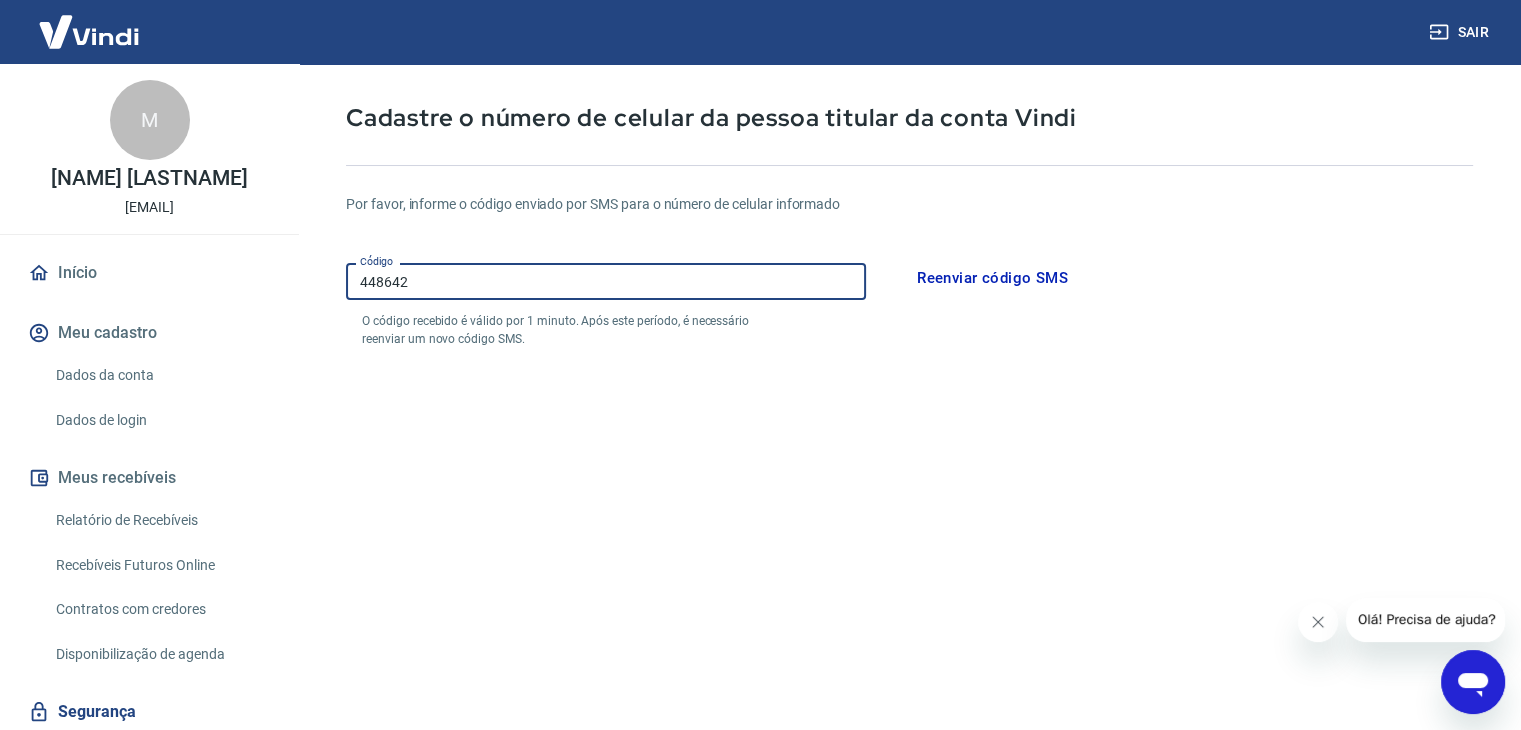 type on "448642" 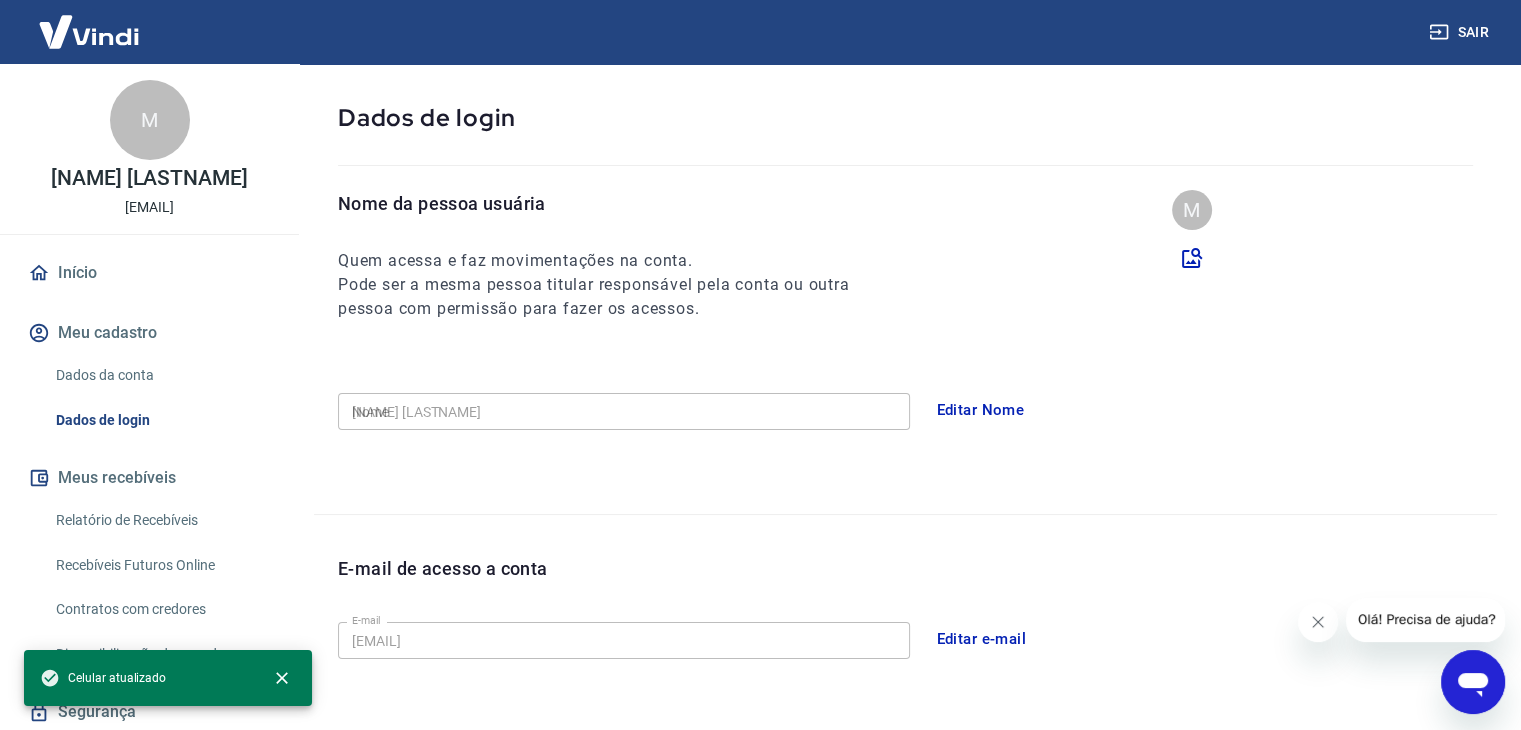 type on "(11) 95959-0642" 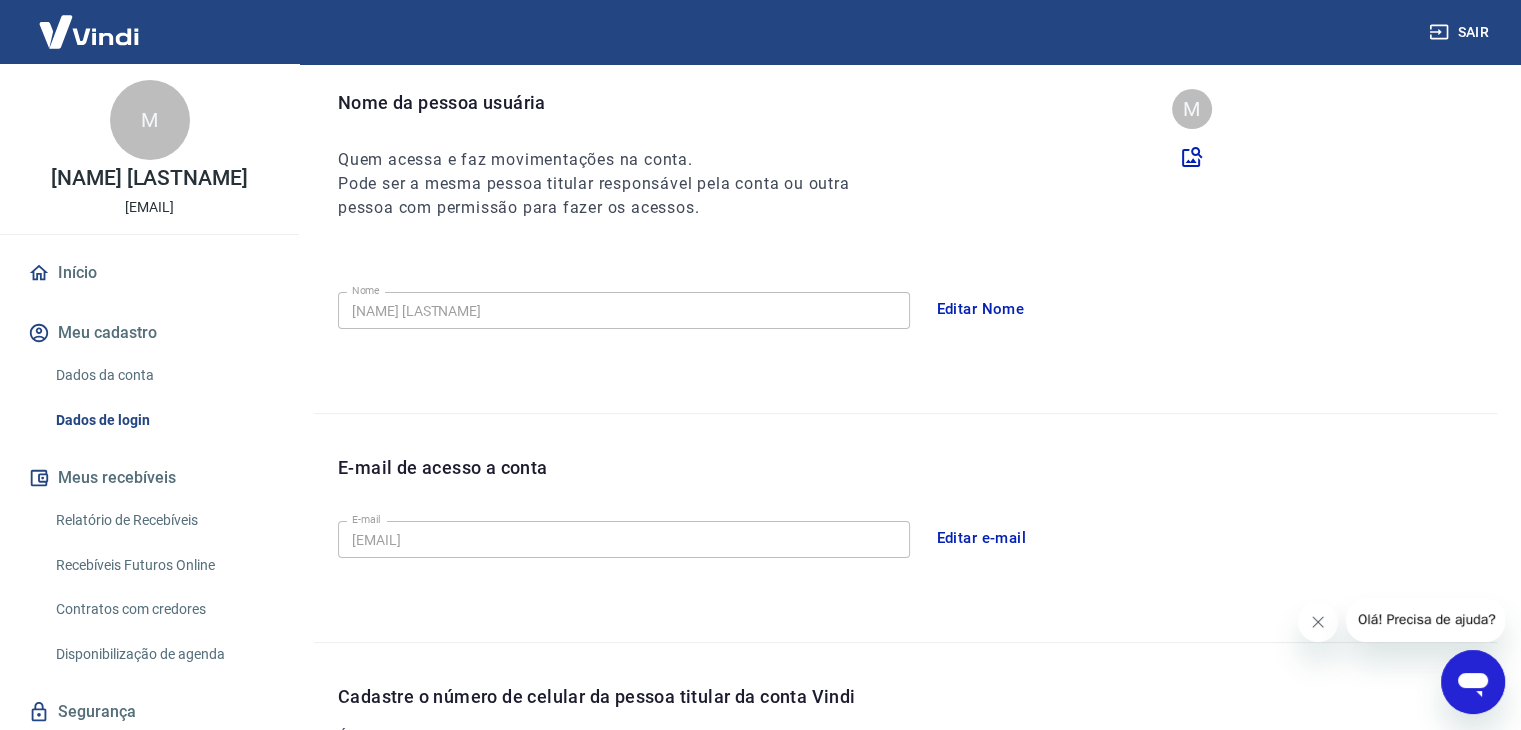 scroll, scrollTop: 0, scrollLeft: 0, axis: both 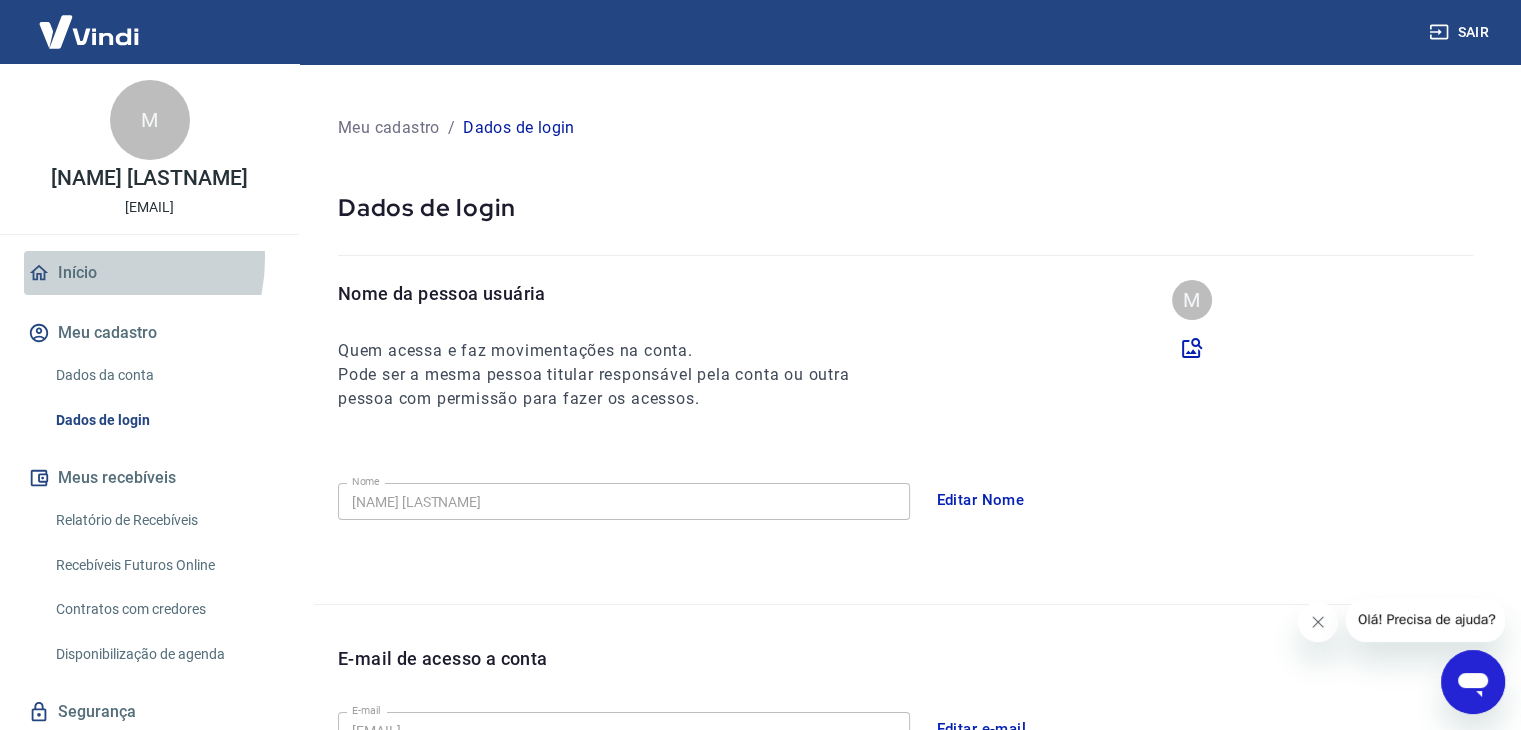 click on "Início" at bounding box center [149, 273] 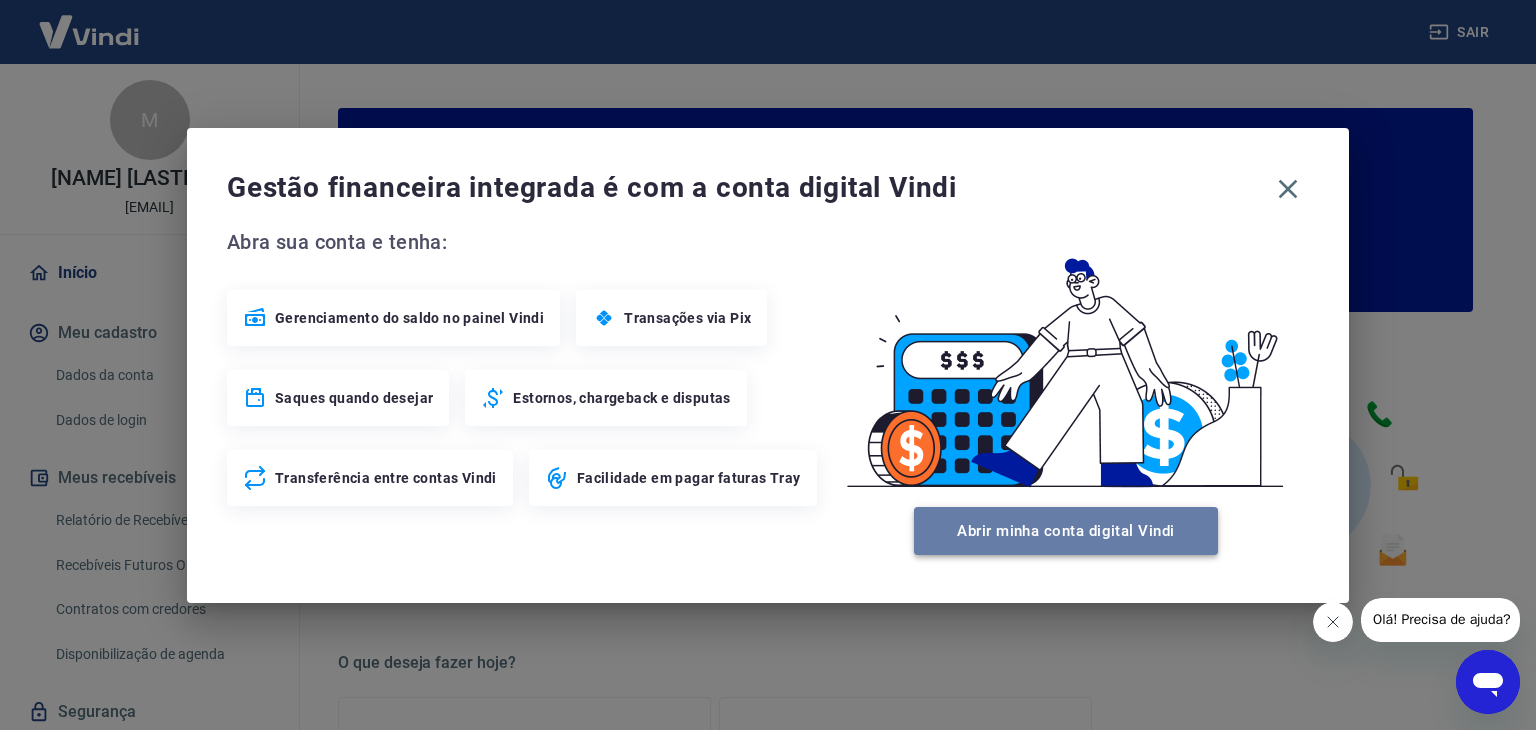 click on "Abrir minha conta digital Vindi" at bounding box center (1066, 531) 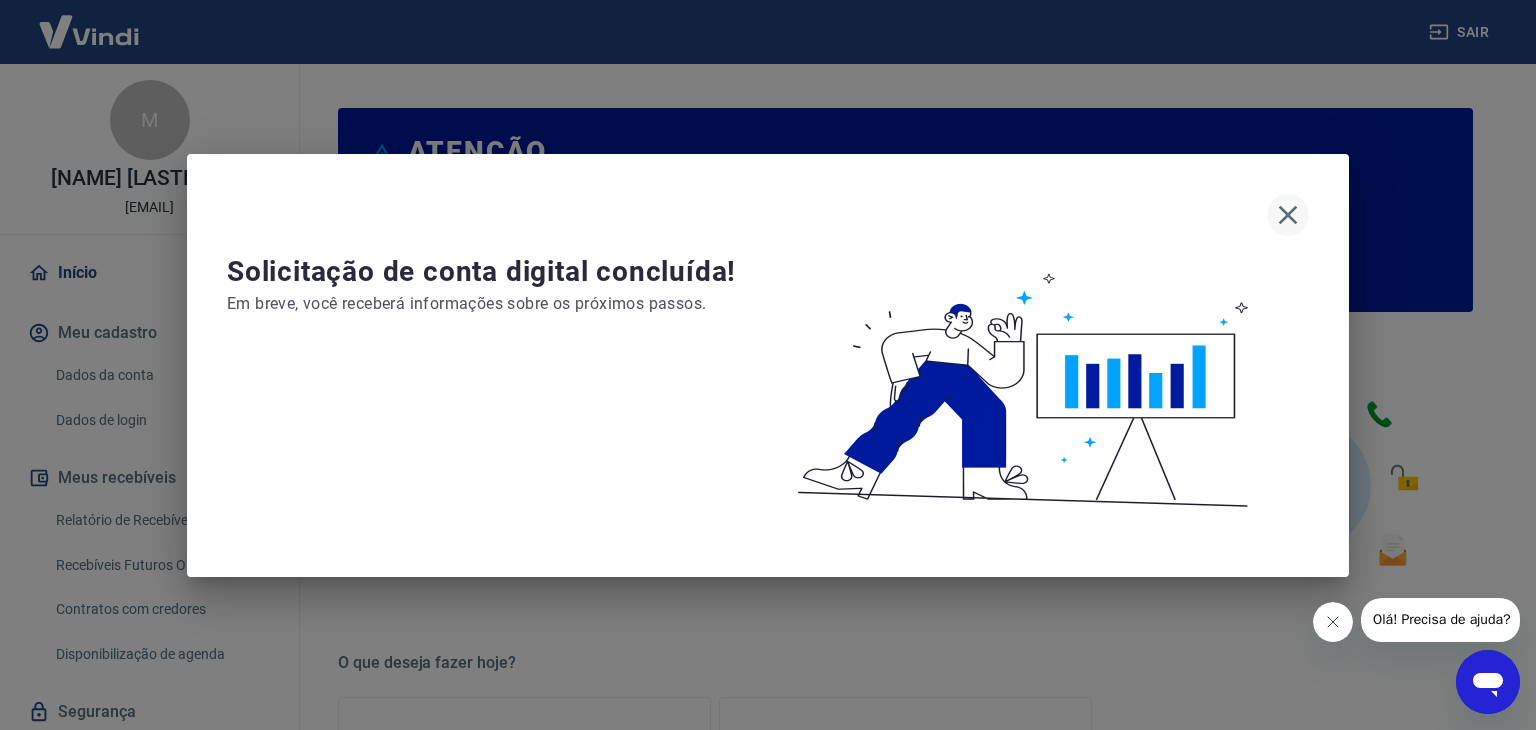 click 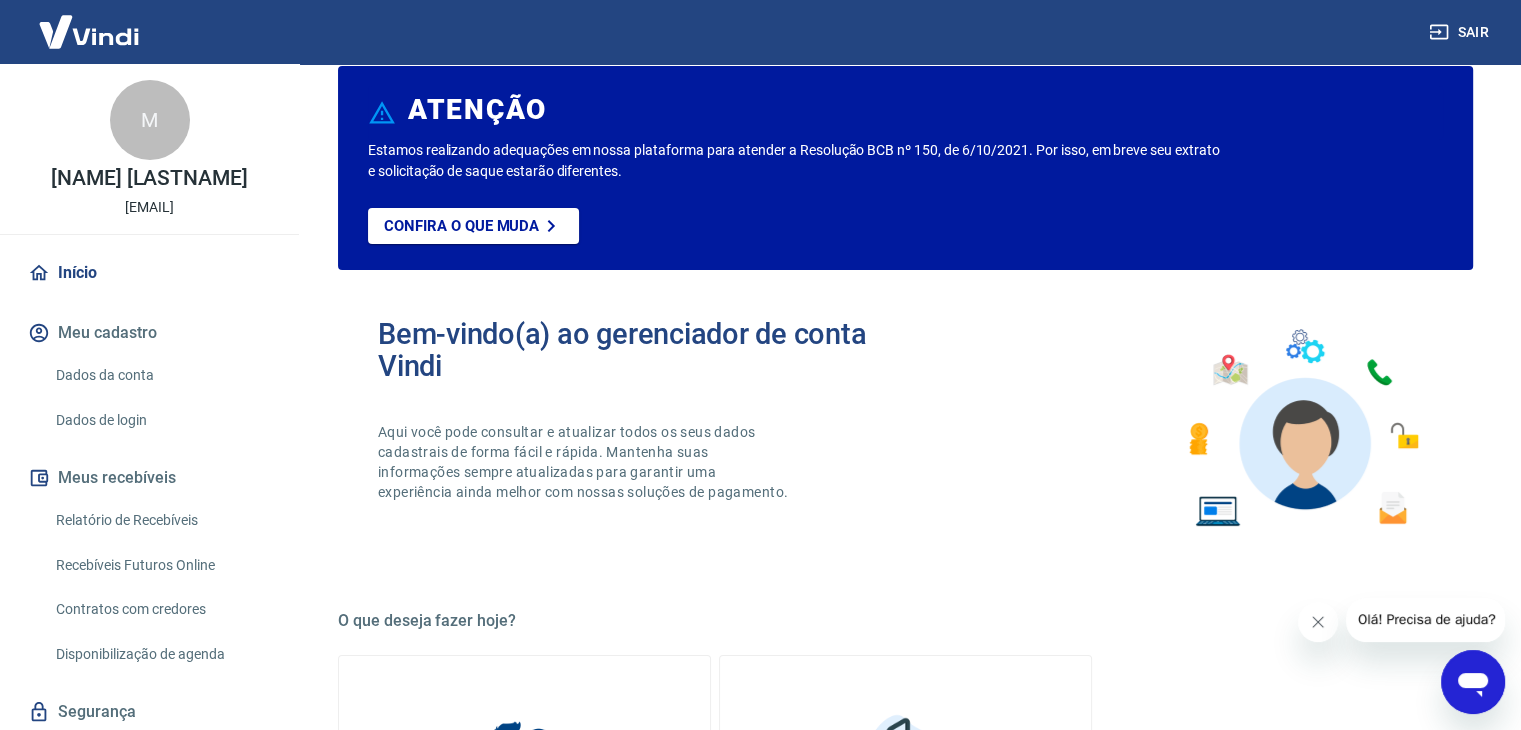 scroll, scrollTop: 0, scrollLeft: 0, axis: both 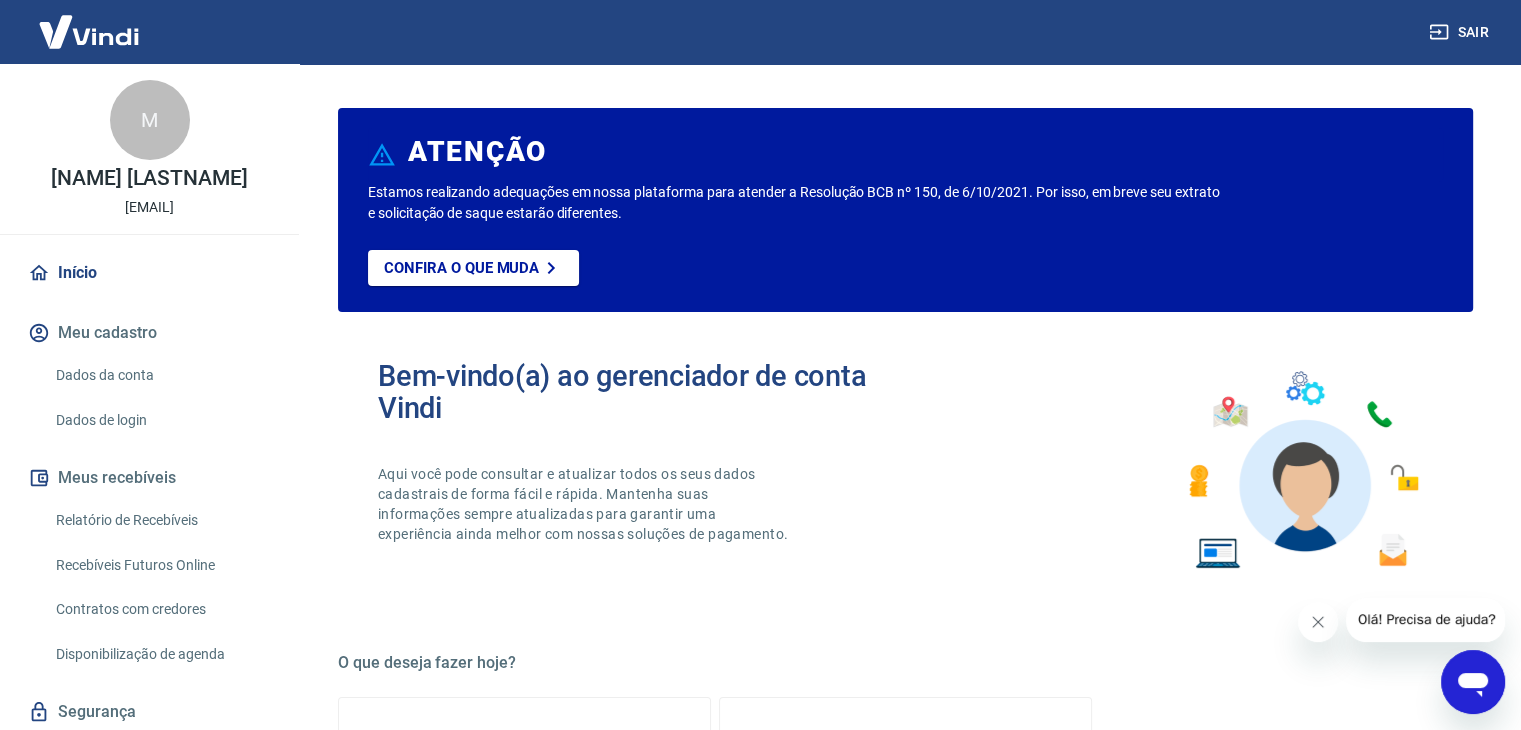 click on "Dados da conta" at bounding box center (161, 375) 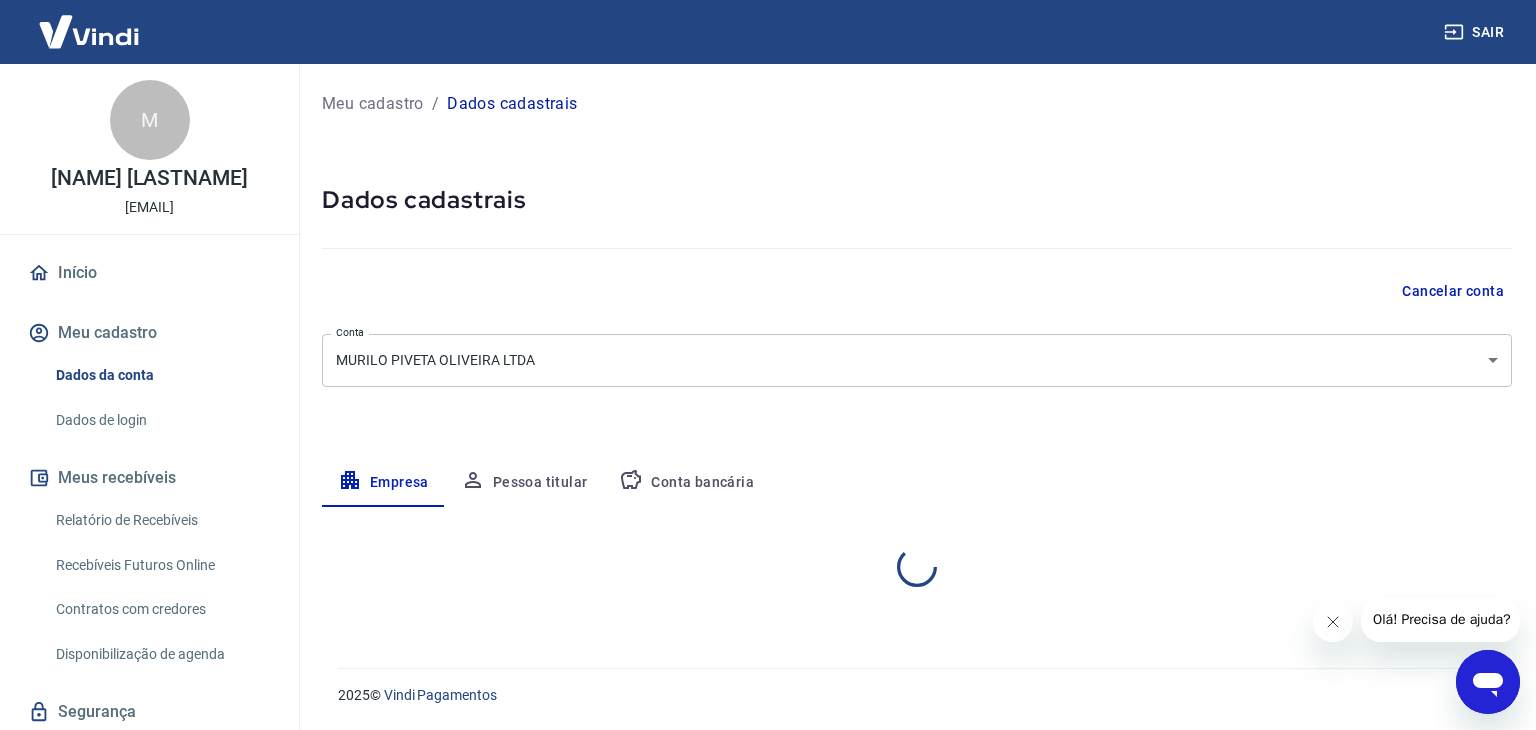 select on "SP" 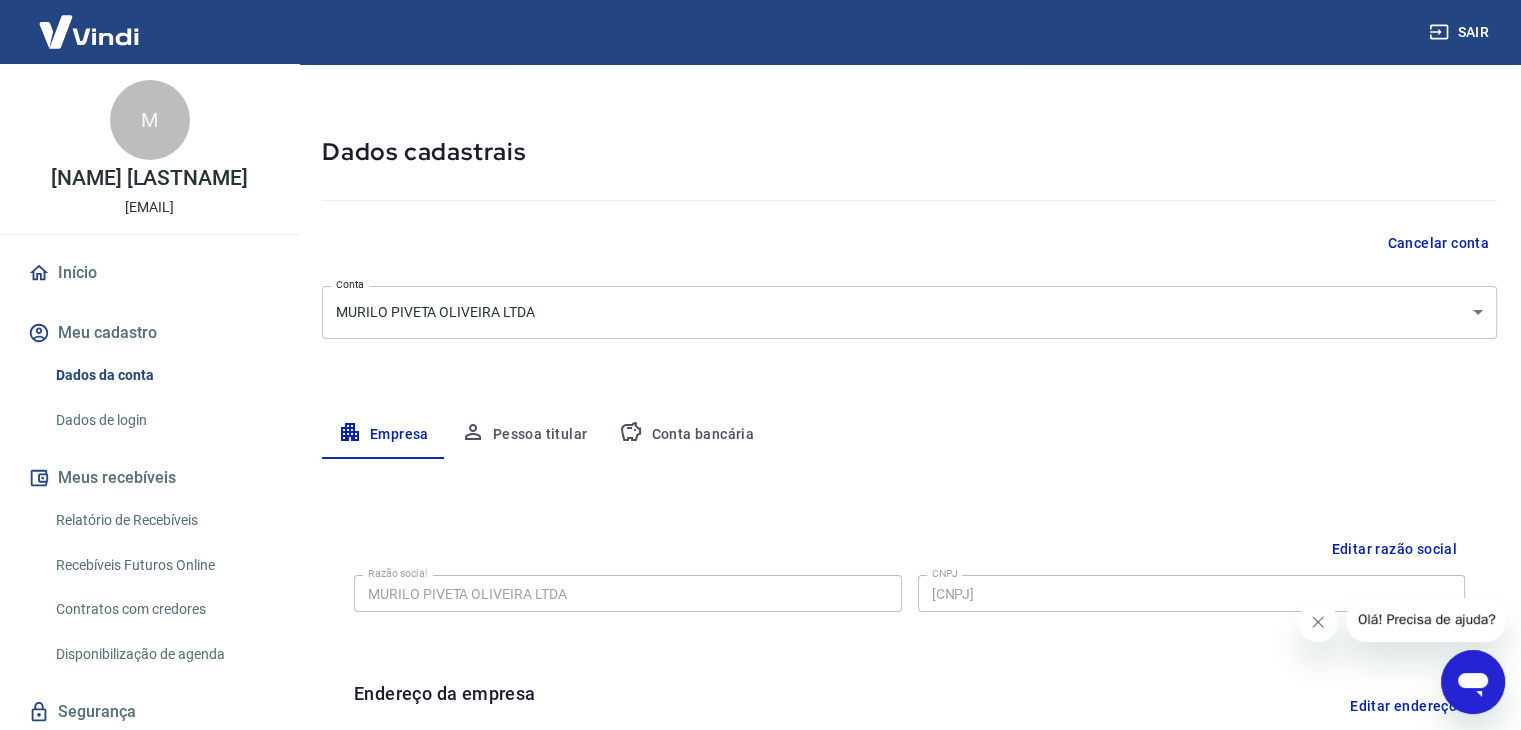 scroll, scrollTop: 42, scrollLeft: 0, axis: vertical 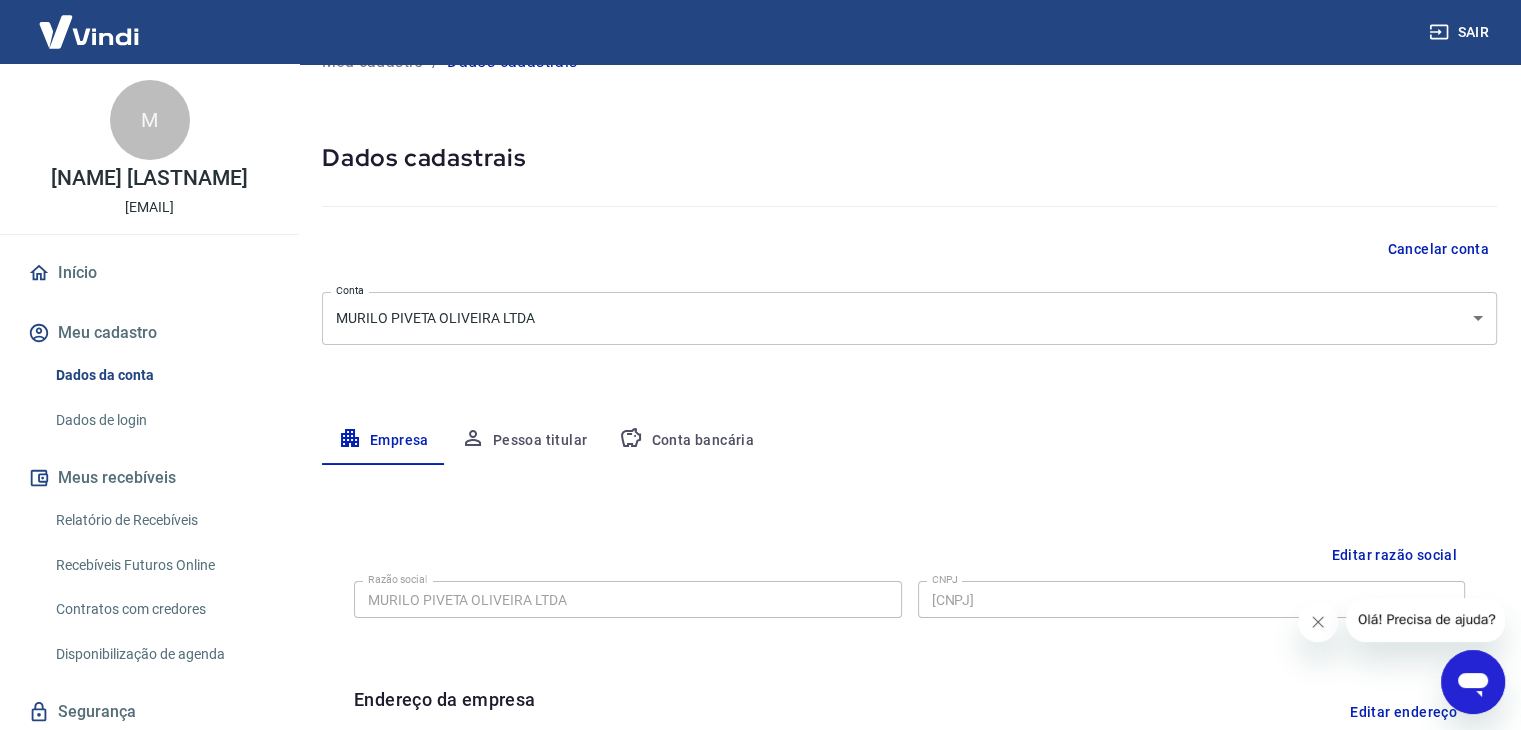 click on "Conta bancária" at bounding box center (686, 441) 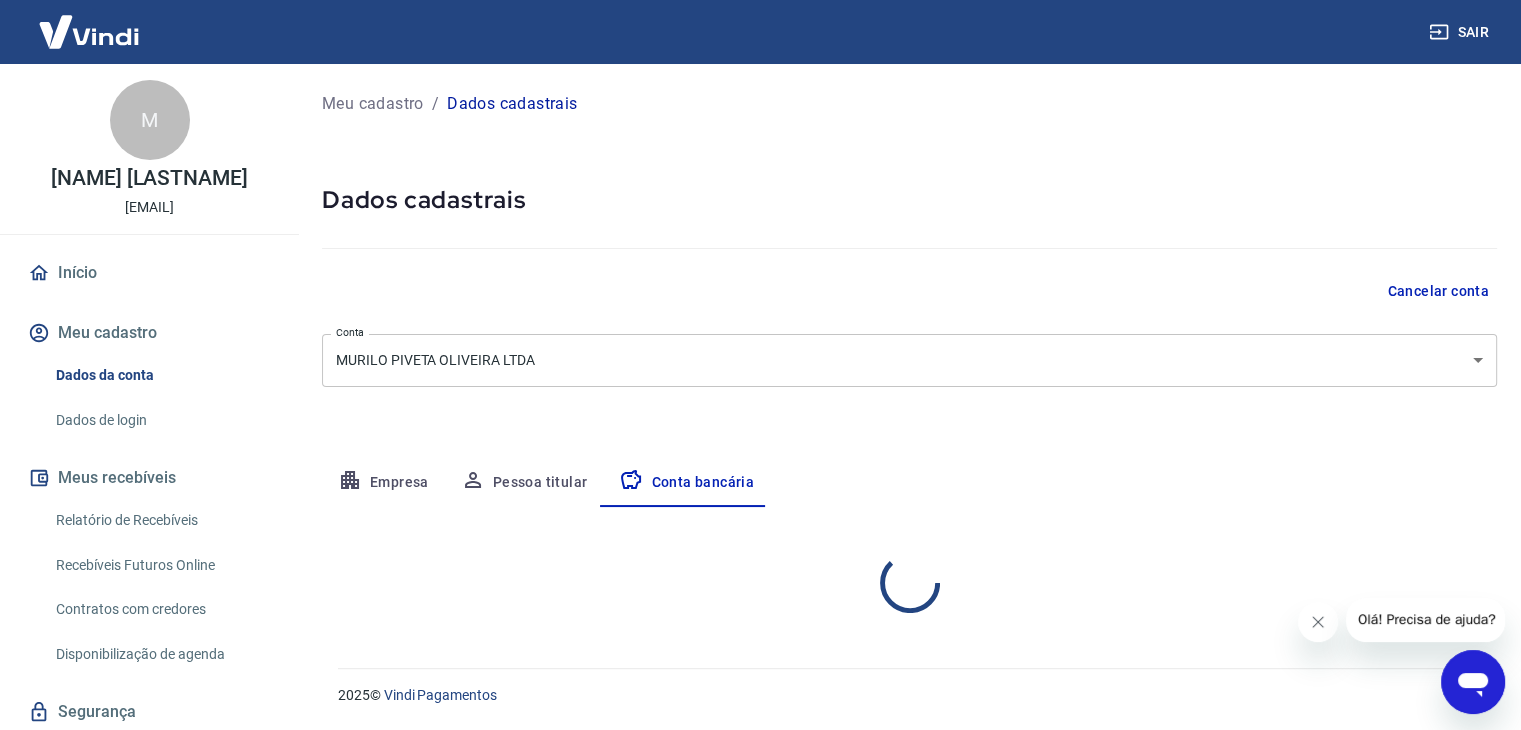 scroll, scrollTop: 0, scrollLeft: 0, axis: both 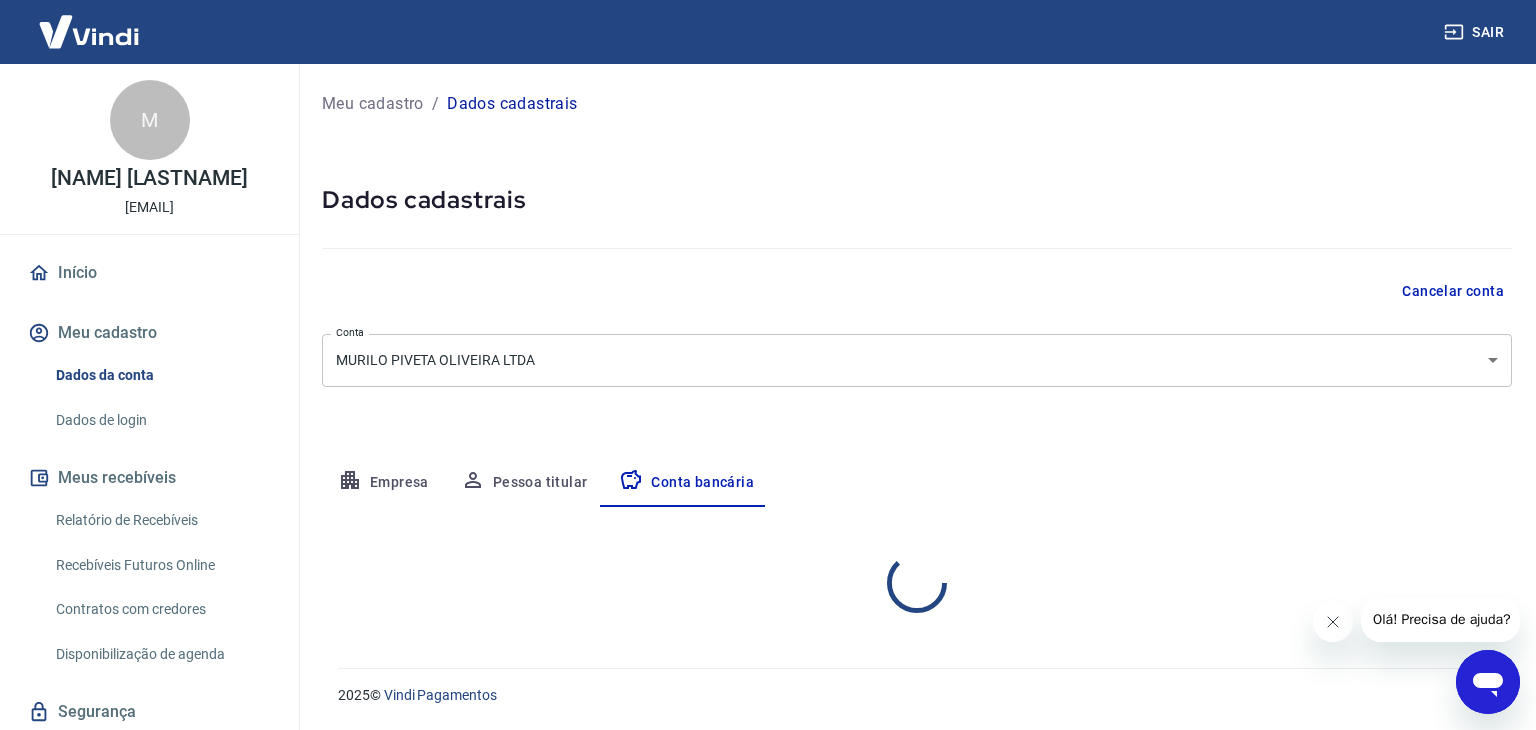 select on "1" 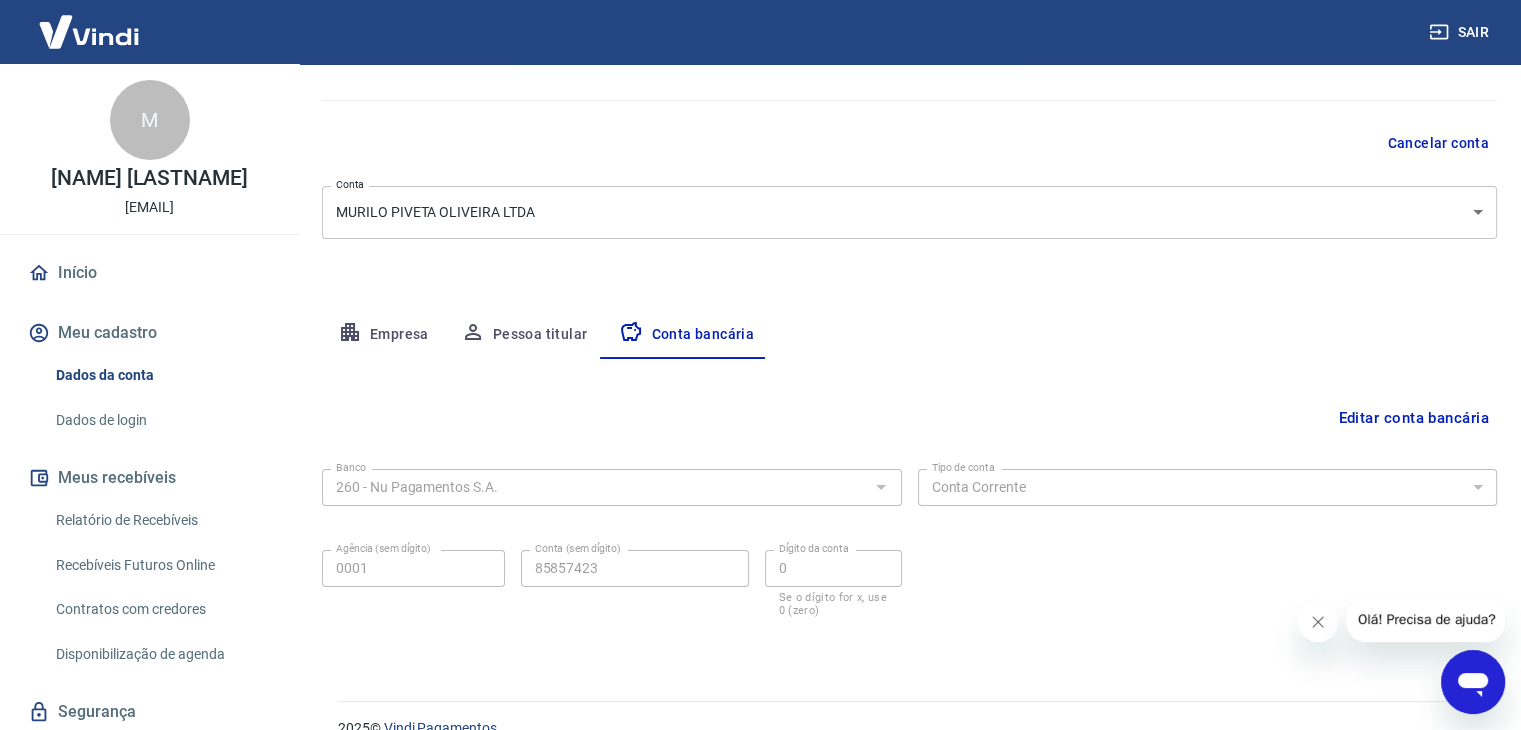 scroll, scrollTop: 180, scrollLeft: 0, axis: vertical 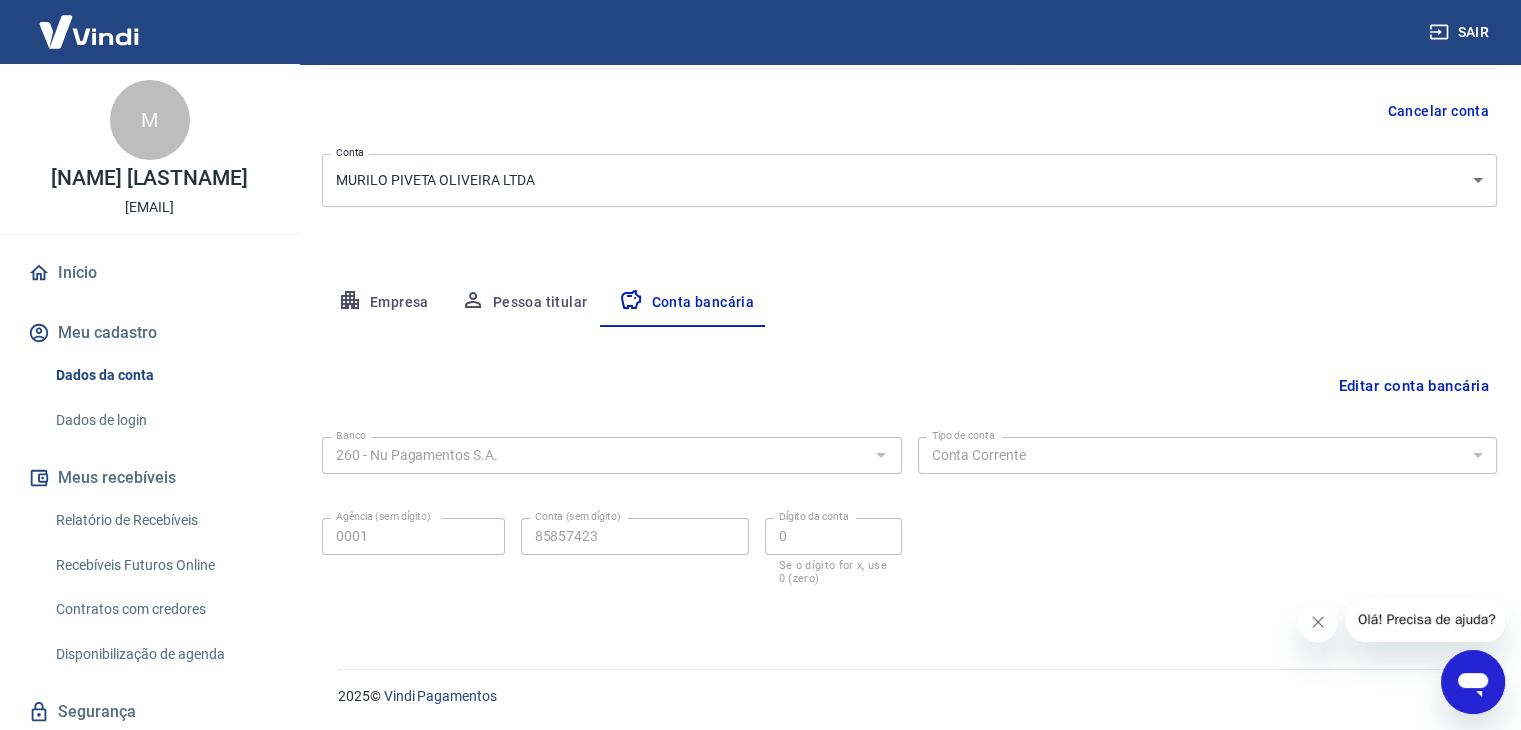 click on "Pessoa titular" at bounding box center (524, 303) 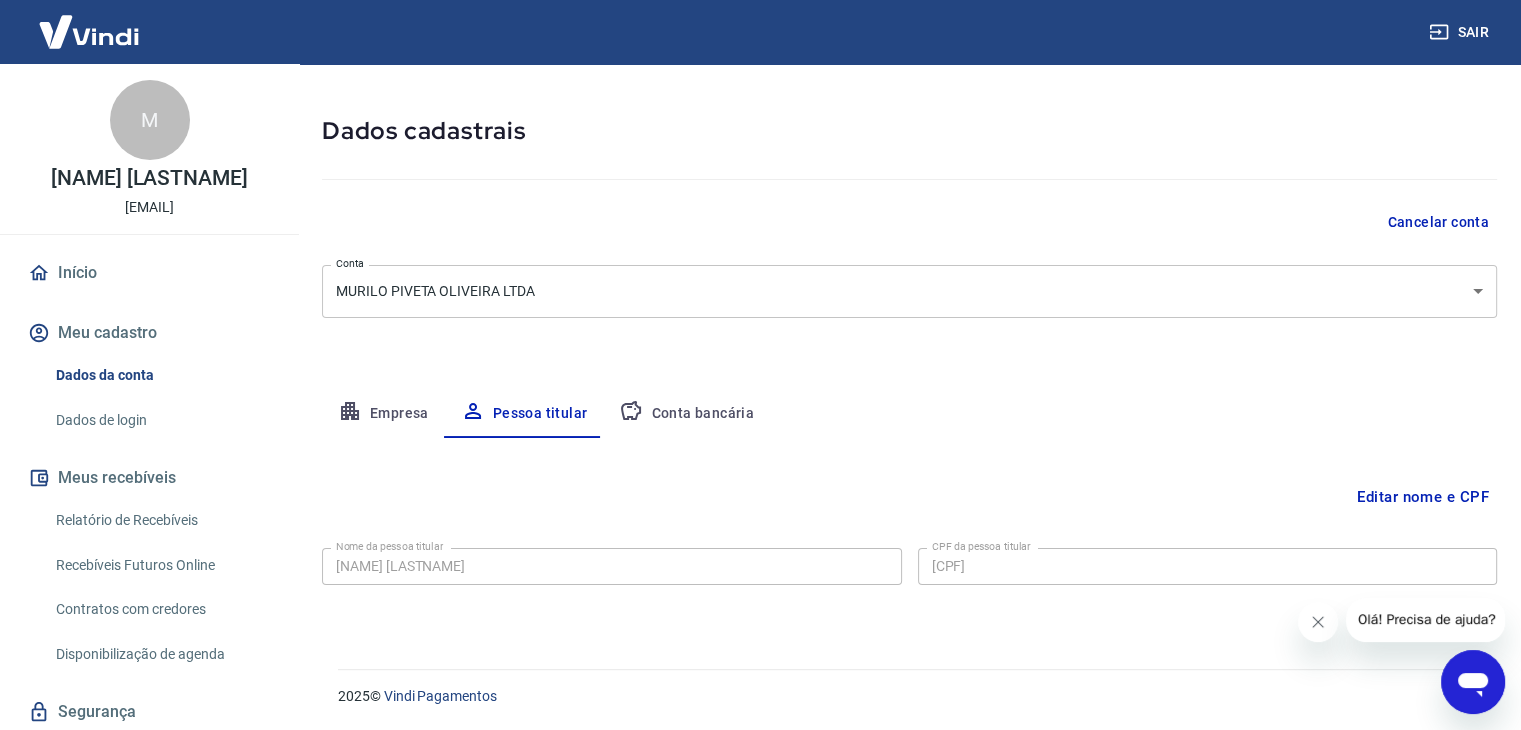 scroll, scrollTop: 38, scrollLeft: 0, axis: vertical 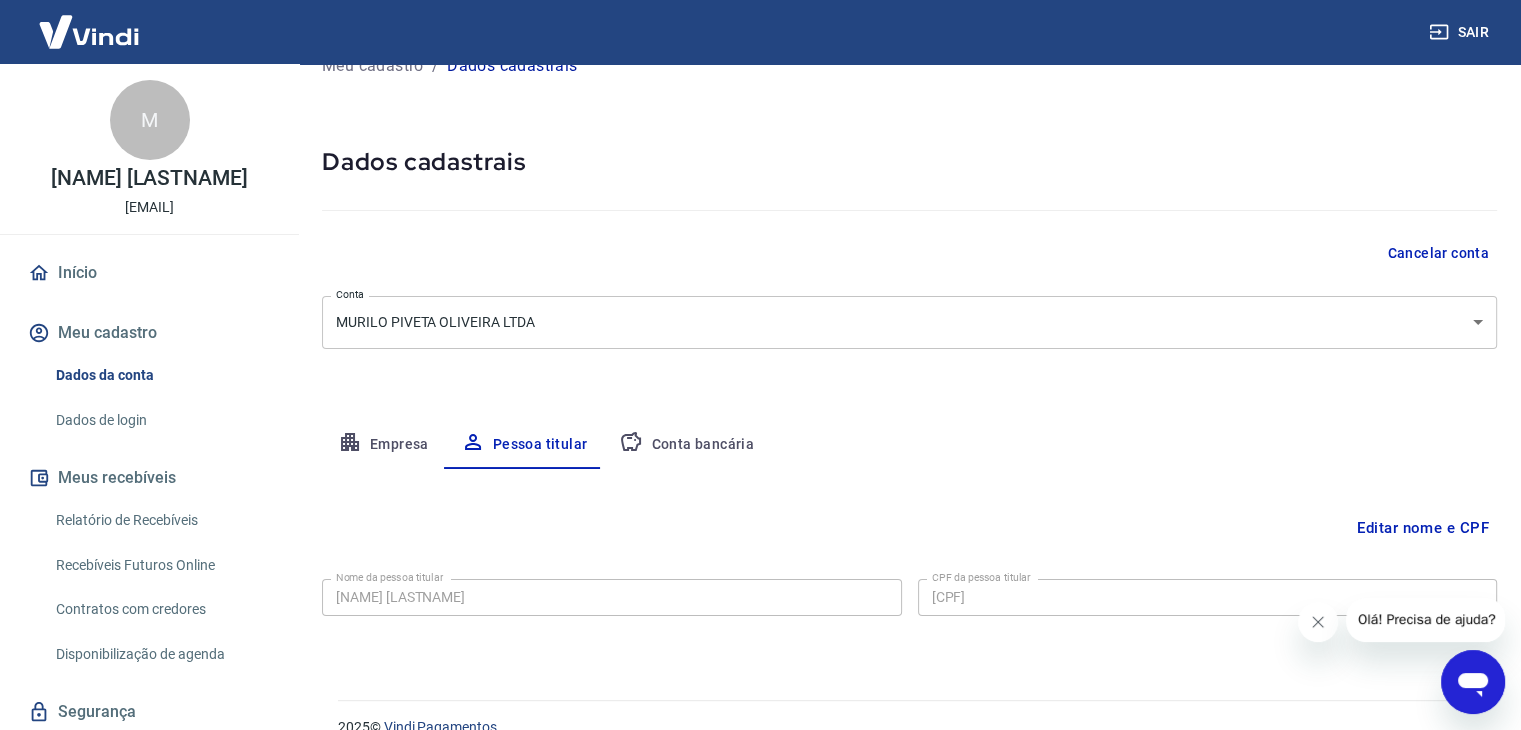 click on "Conta bancária" at bounding box center [686, 445] 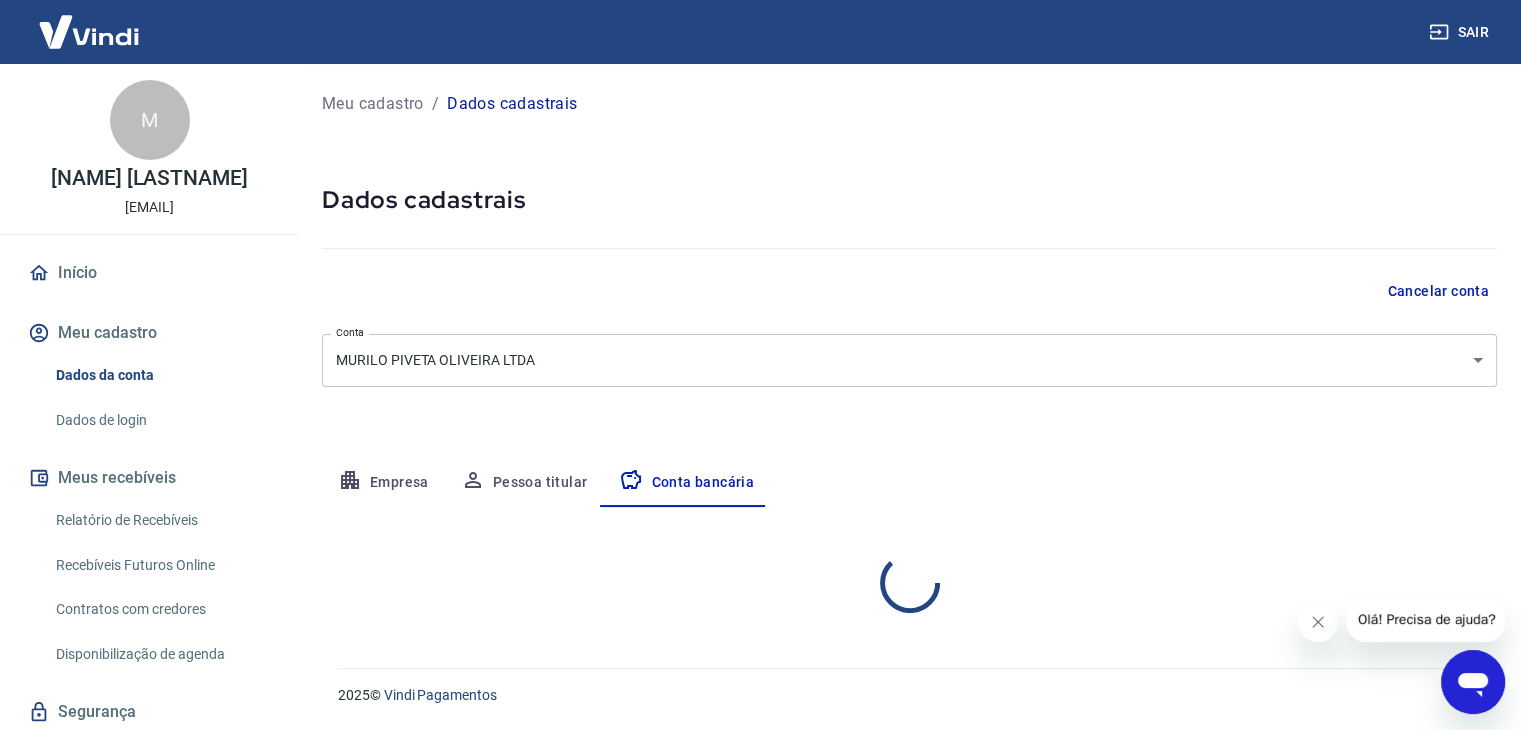 scroll, scrollTop: 0, scrollLeft: 0, axis: both 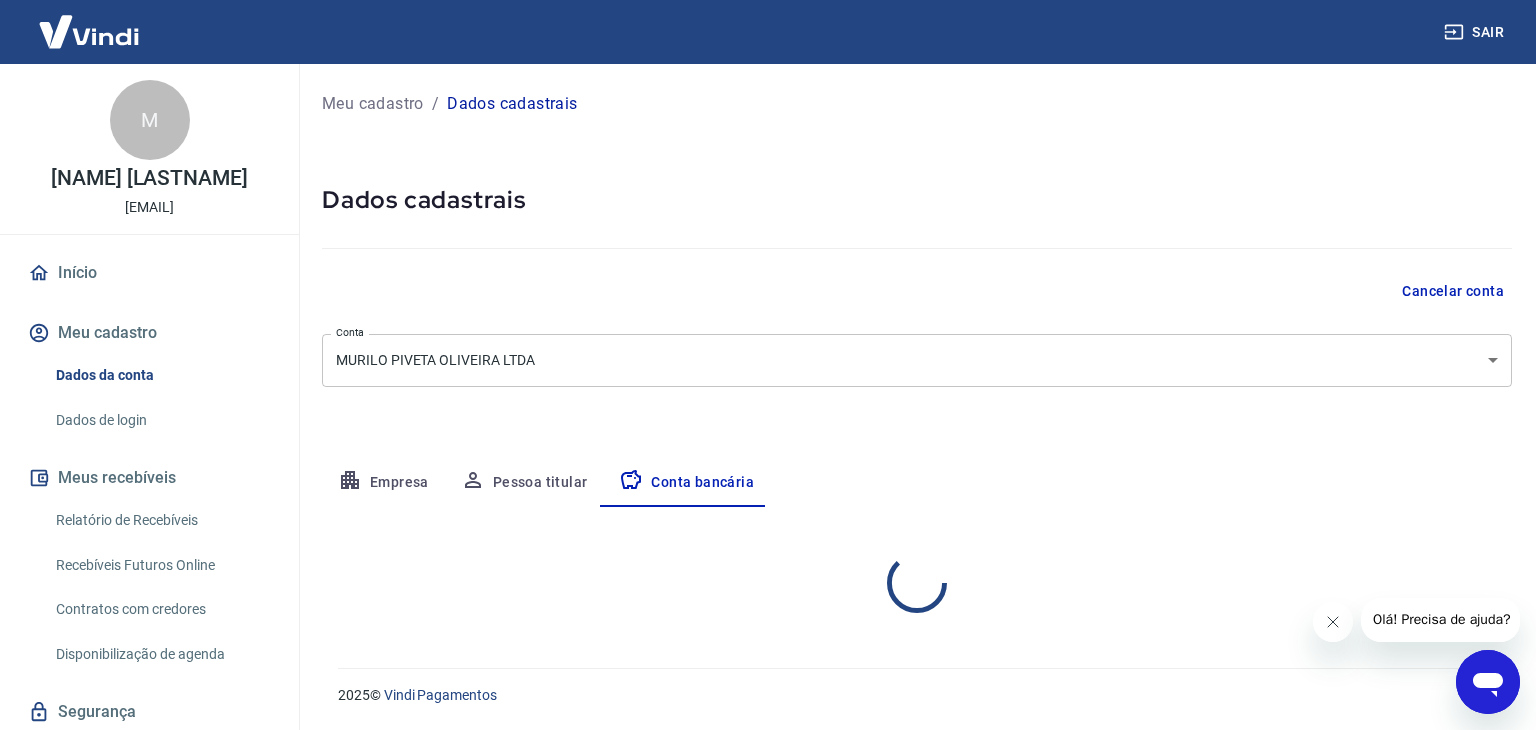 select on "1" 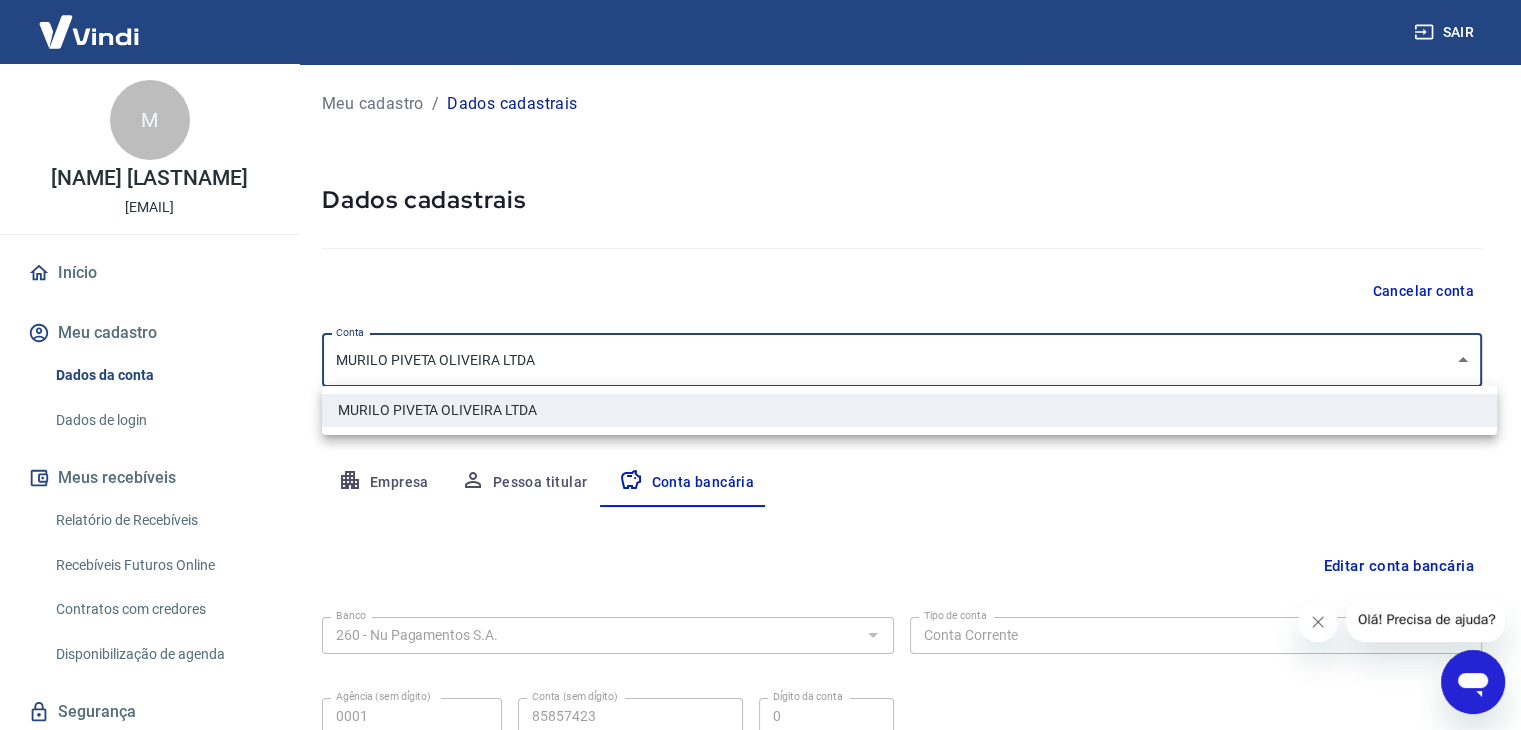 click on "Sair M MURILO PIVETA OLIVEIRA murilopivetaa@gmail.com Início Meu cadastro Dados da conta Dados de login Meus recebíveis Relatório de Recebíveis Recebíveis Futuros Online Contratos com credores Disponibilização de agenda Segurança Fale conosco Meu cadastro / Dados cadastrais Dados cadastrais Cancelar conta Conta MURILO PIVETA OLIVEIRA LTDA [object Object] Conta Empresa Pessoa titular Conta bancária Editar conta bancária Banco 260 - Nu Pagamentos S.A. Banco Tipo de conta Conta Corrente Conta Poupança Tipo de conta Agência (sem dígito) 0001 Agência (sem dígito) Conta (sem dígito) 85857423 Conta (sem dígito) Dígito da conta 0 Dígito da conta Se o dígito for x, use 0 (zero) Atenção Ao cadastrar uma nova conta bancária, faremos um crédito de valor simbólico na conta bancária informada. Este crédito é apenas para verificação de segurança e será feito automaticamente após a alteração da conta. Salvar Cancelar 2025  ©   Vindi Pagamentos MURILO PIVETA OLIVEIRA LTDA" at bounding box center (760, 365) 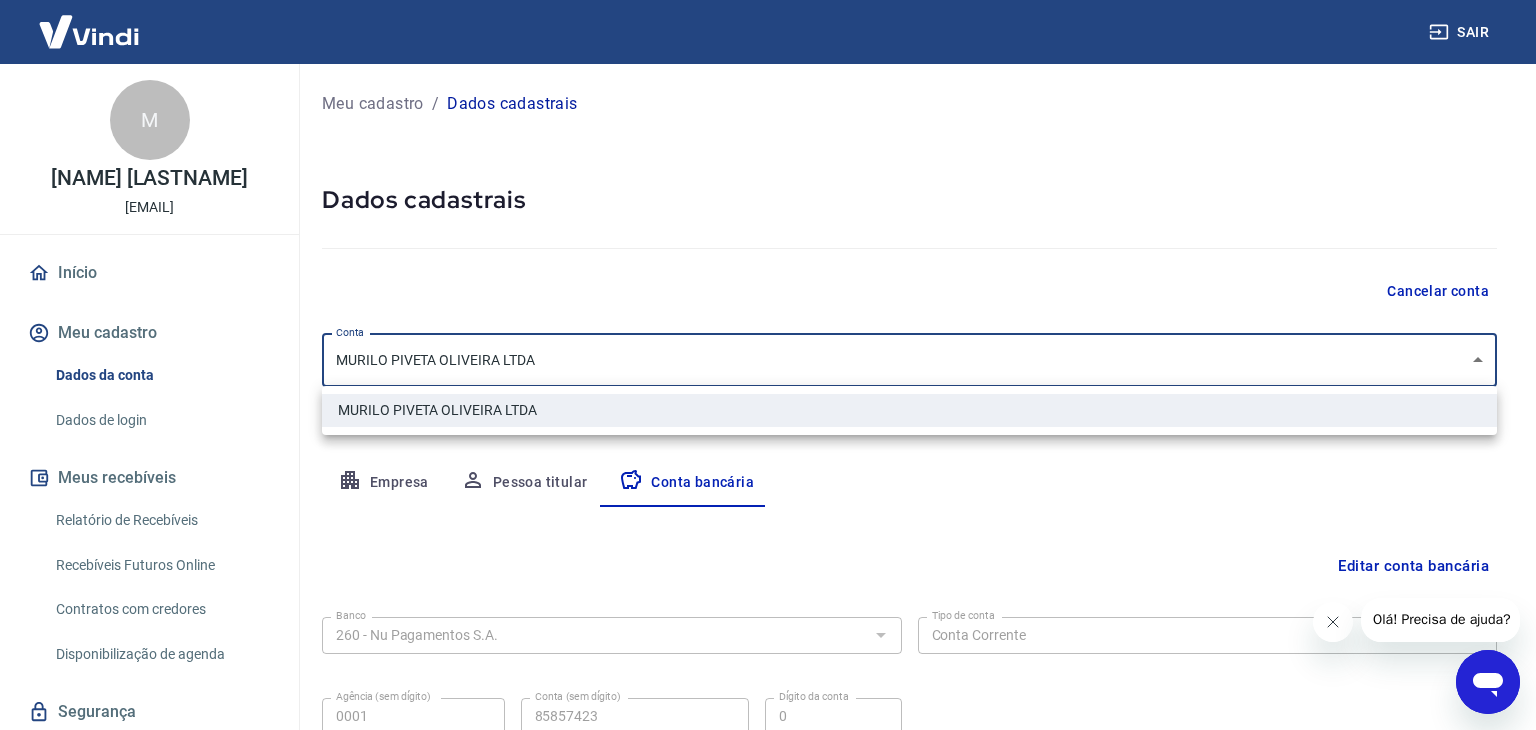 click at bounding box center [768, 365] 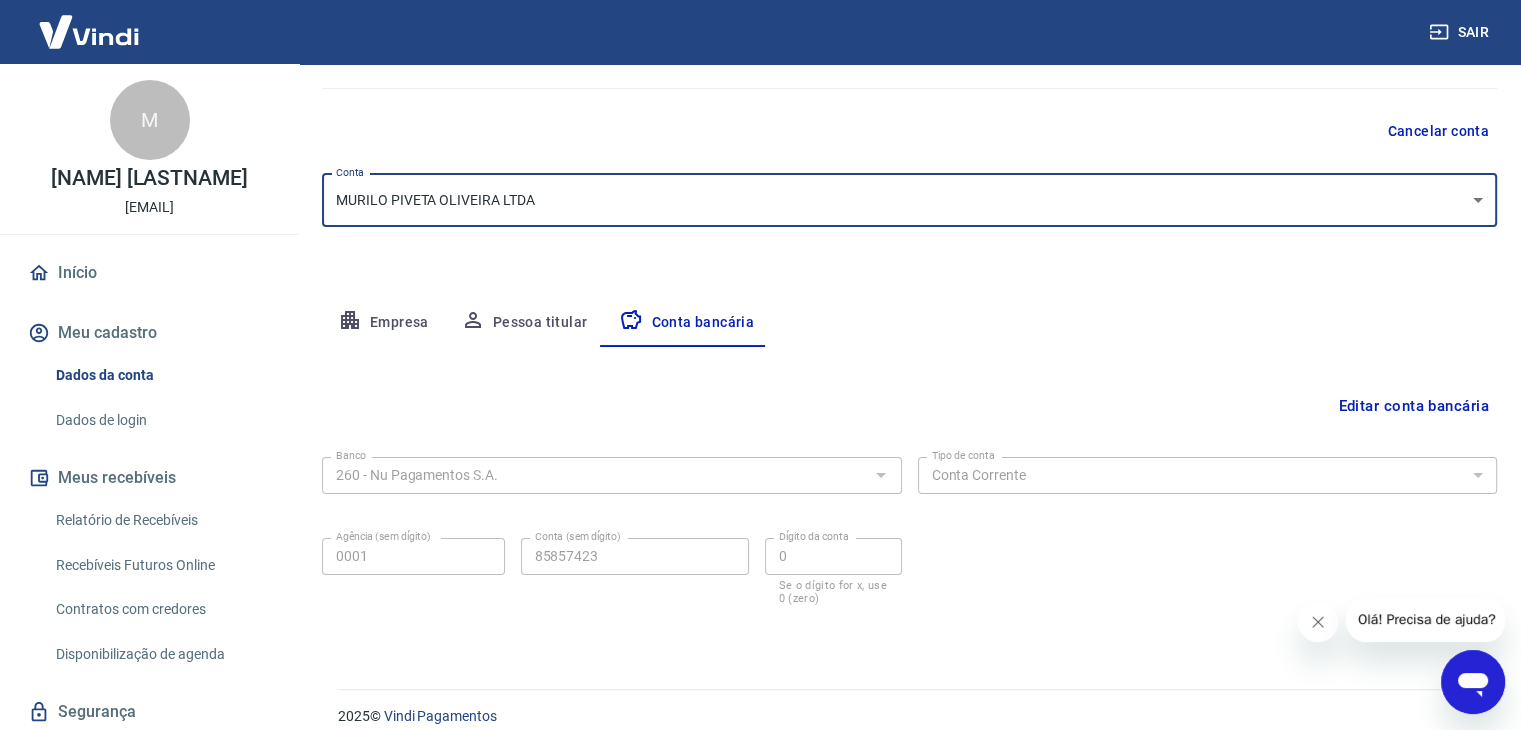 scroll, scrollTop: 180, scrollLeft: 0, axis: vertical 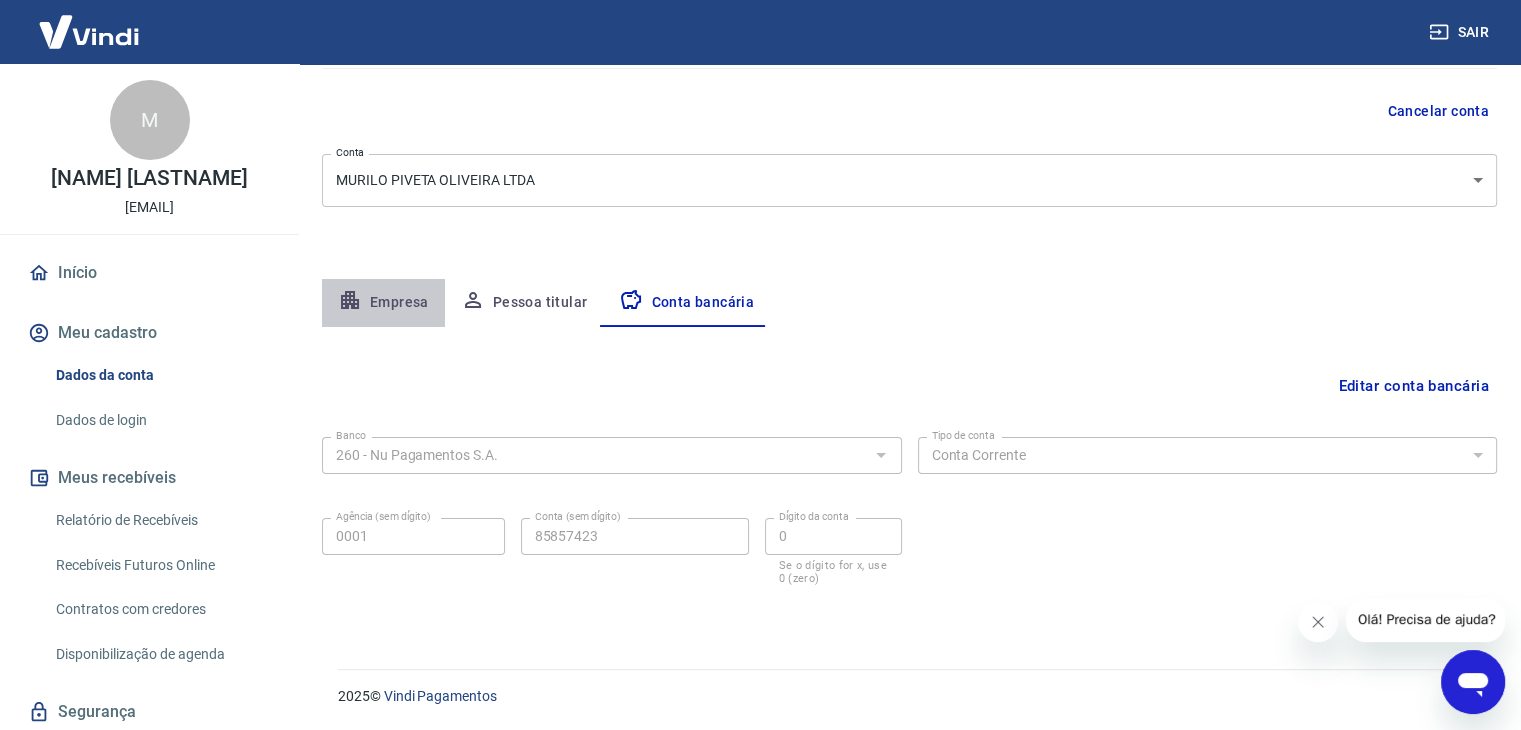 click on "Empresa" at bounding box center (383, 303) 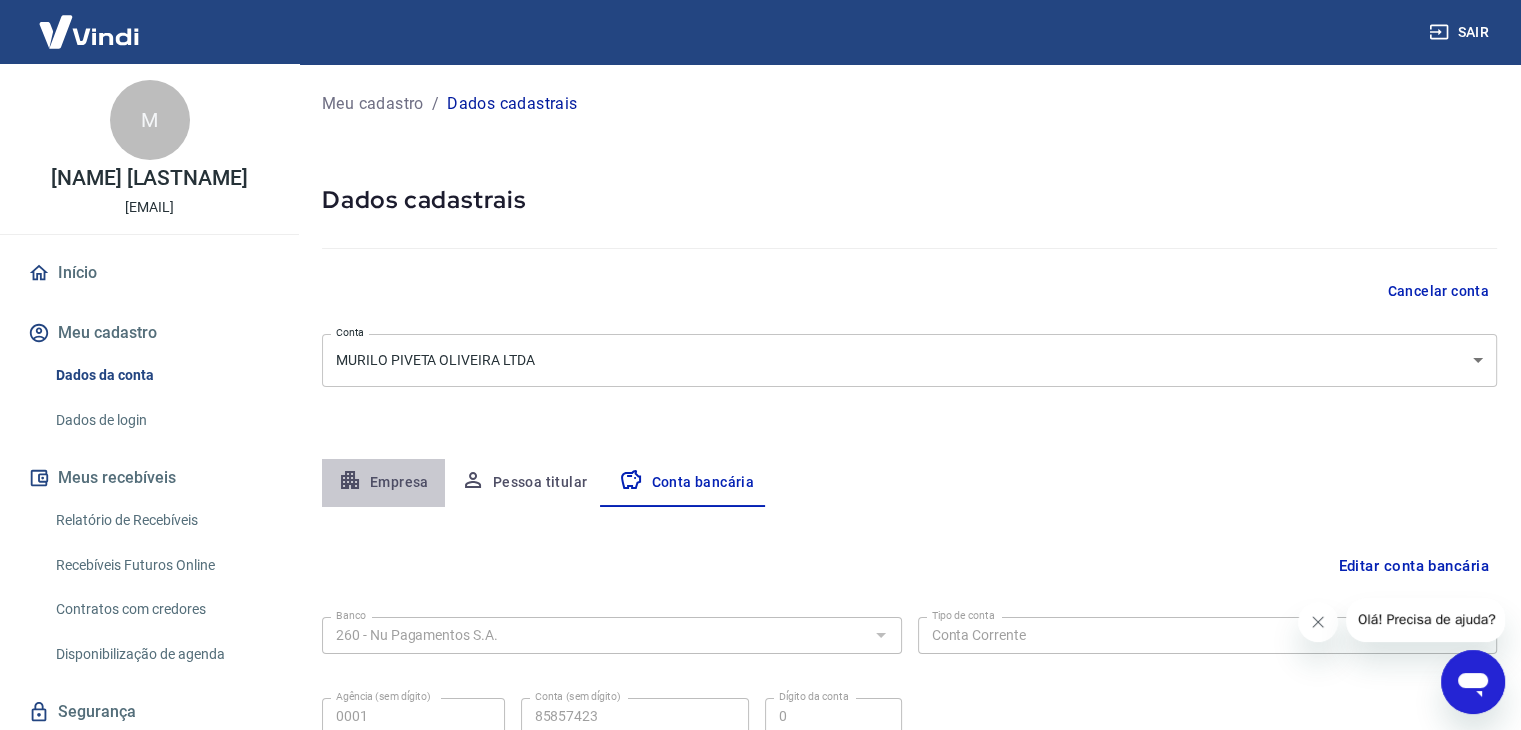 select on "SP" 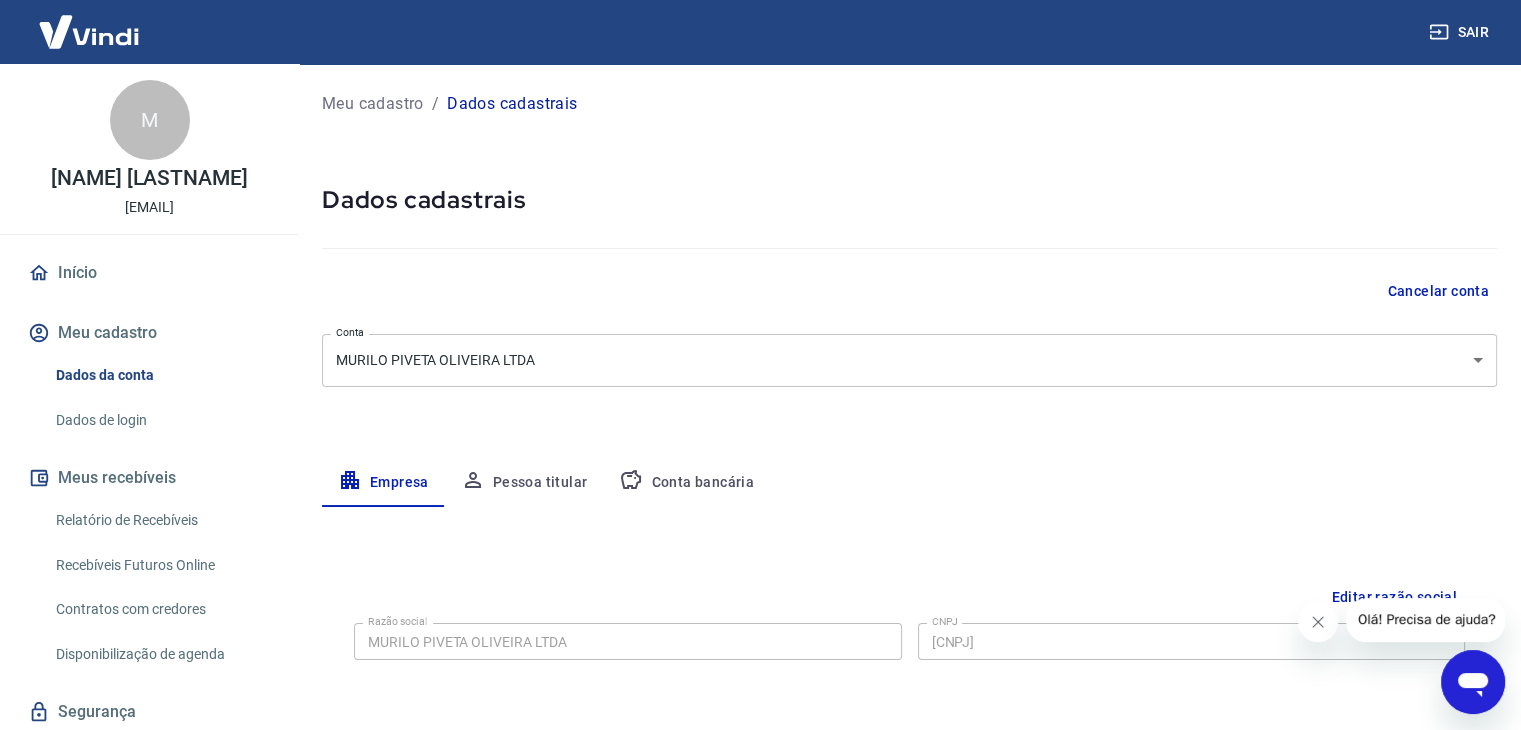 click on "Pessoa titular" at bounding box center (524, 483) 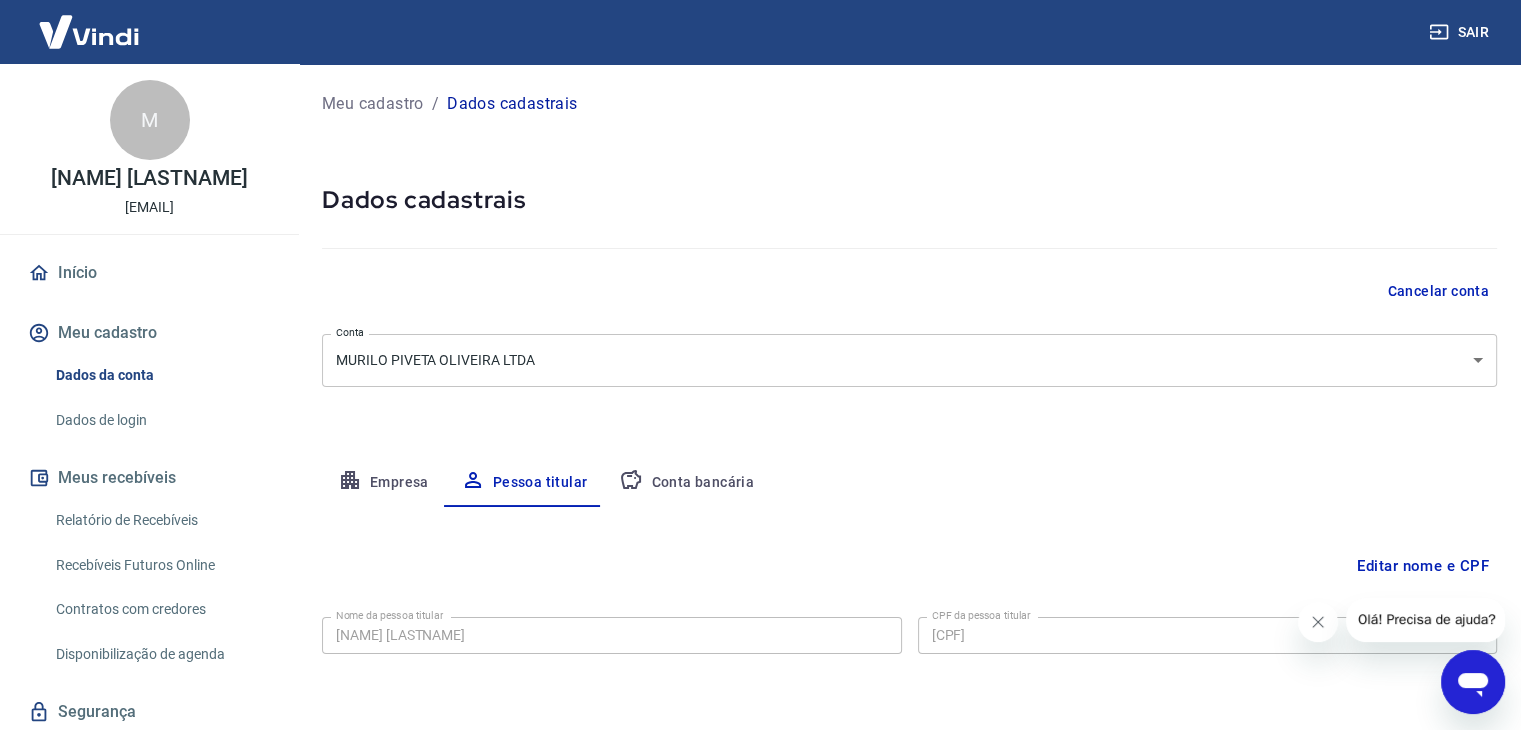 scroll, scrollTop: 69, scrollLeft: 0, axis: vertical 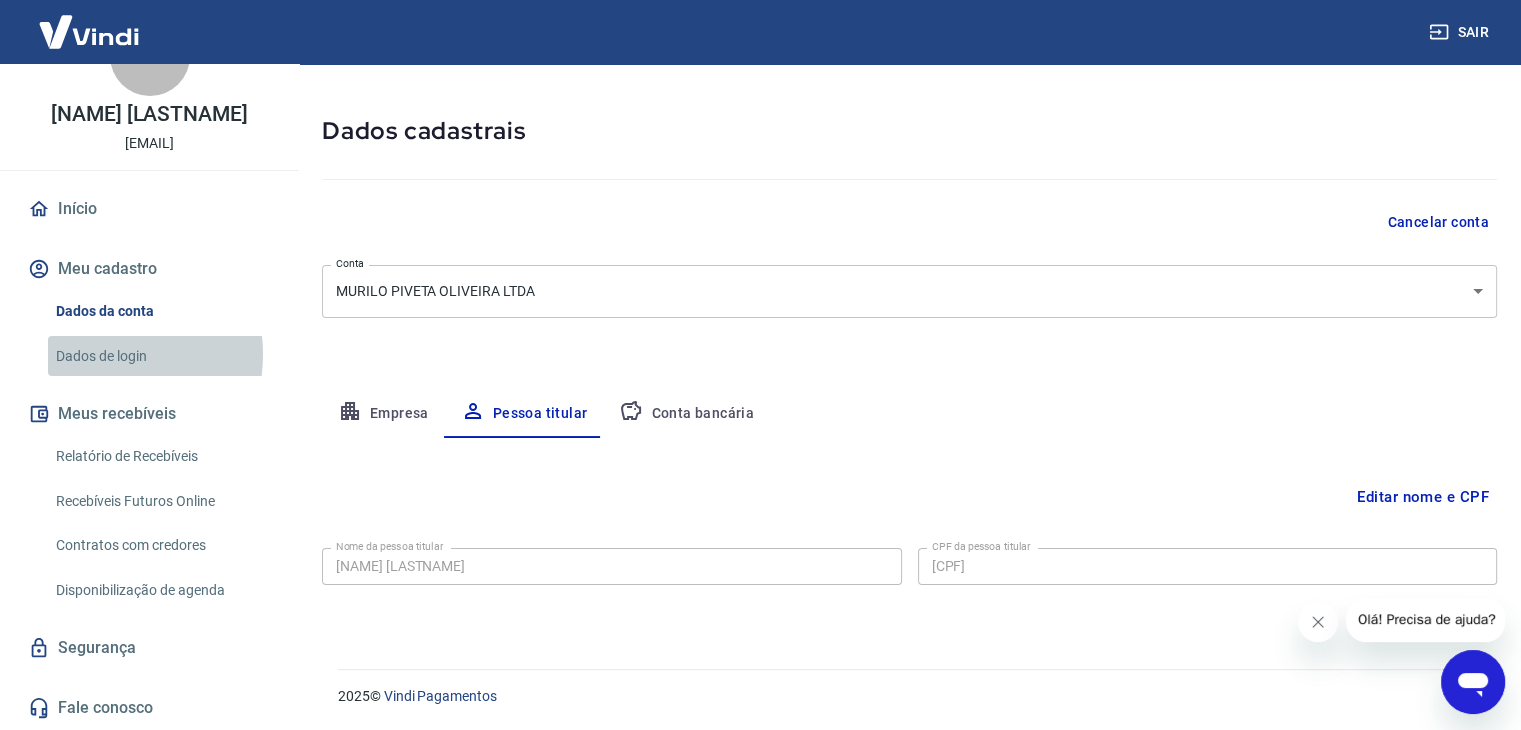 click on "Dados de login" at bounding box center [161, 356] 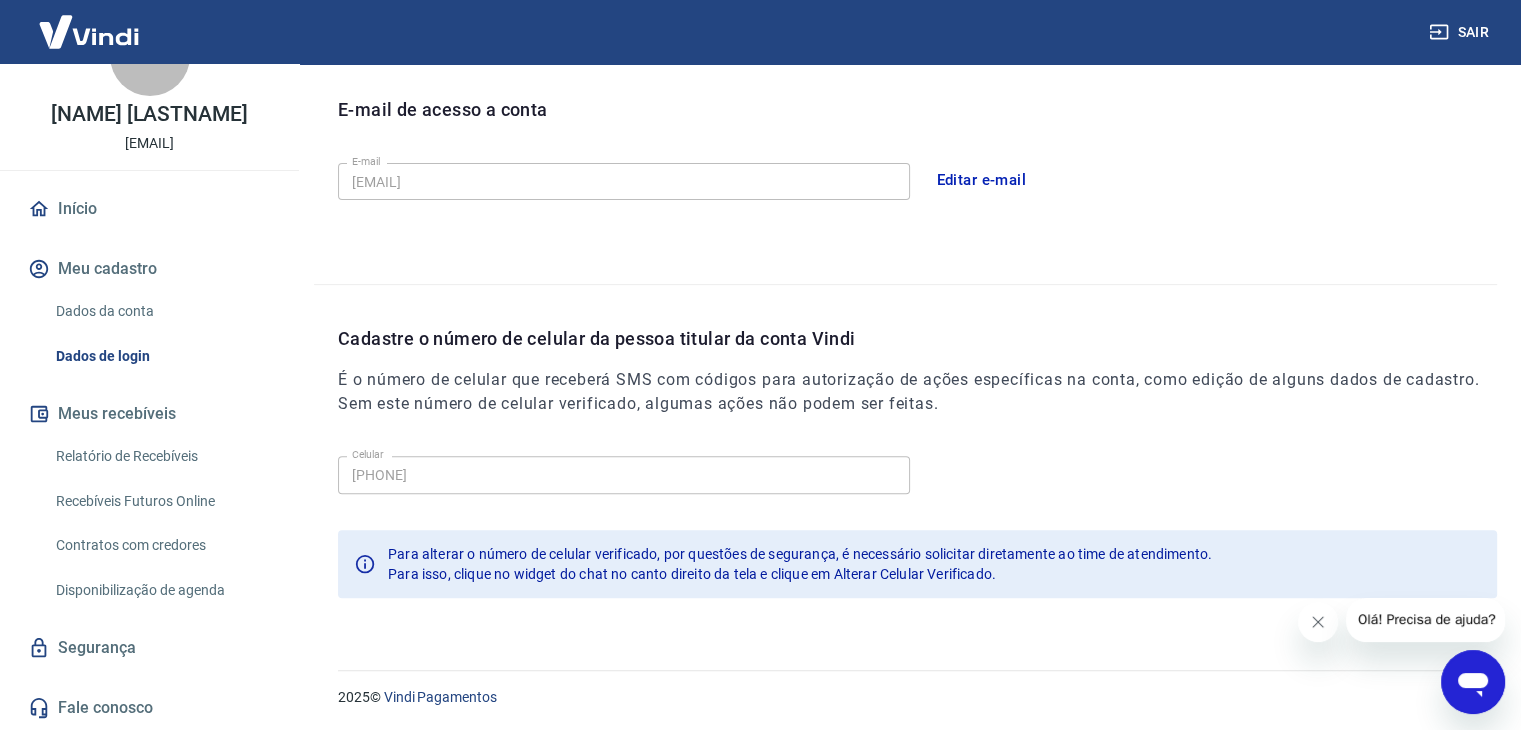 scroll, scrollTop: 550, scrollLeft: 0, axis: vertical 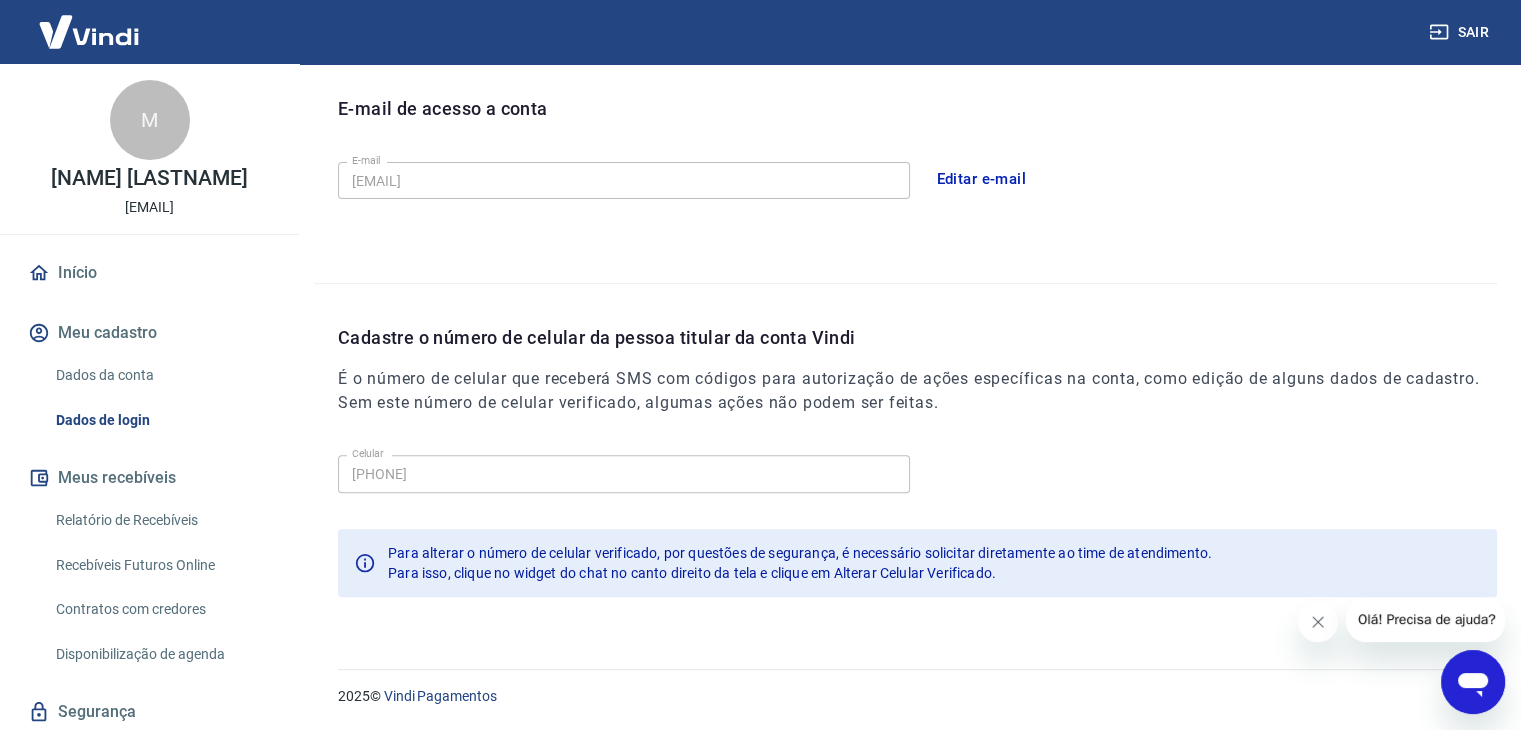 click at bounding box center (89, 31) 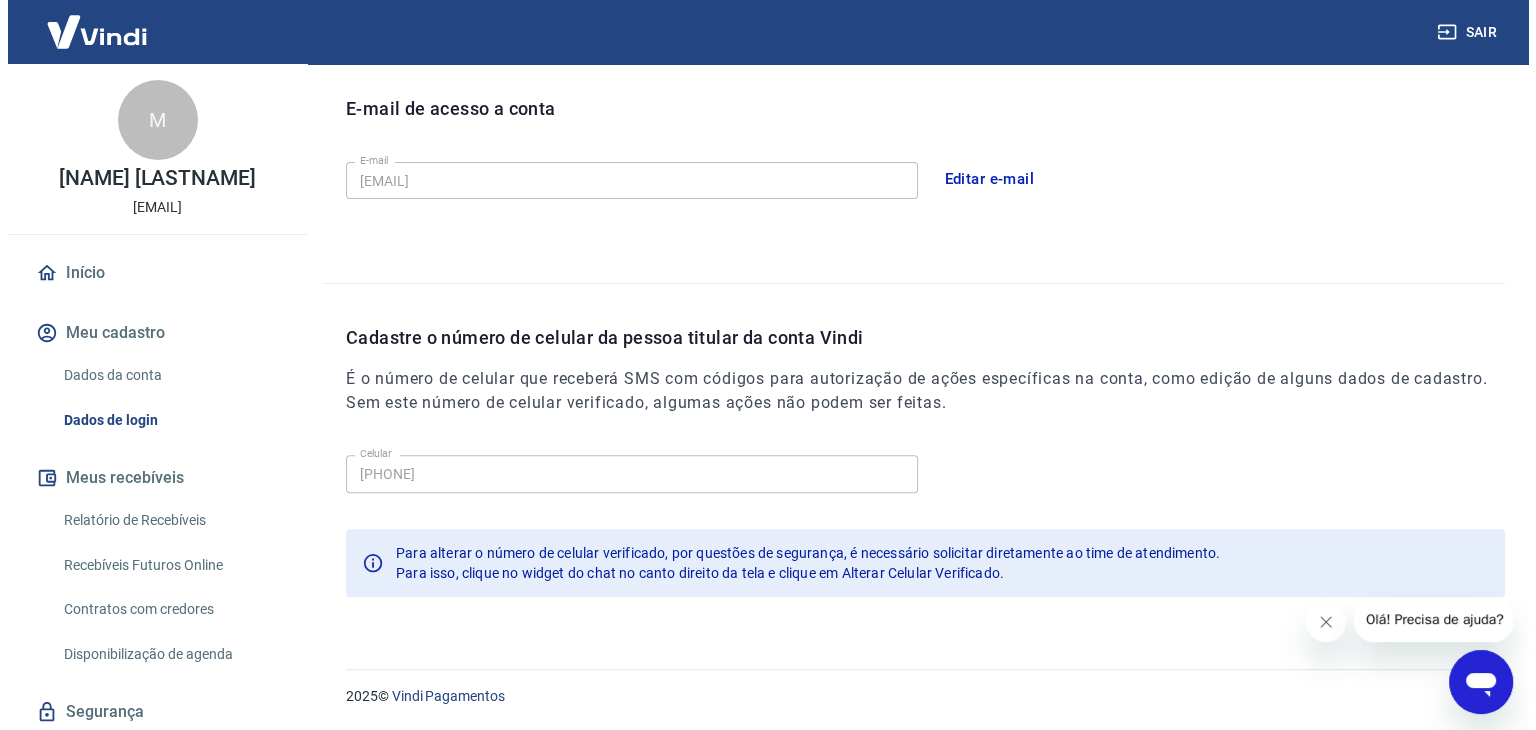 scroll, scrollTop: 1056, scrollLeft: 0, axis: vertical 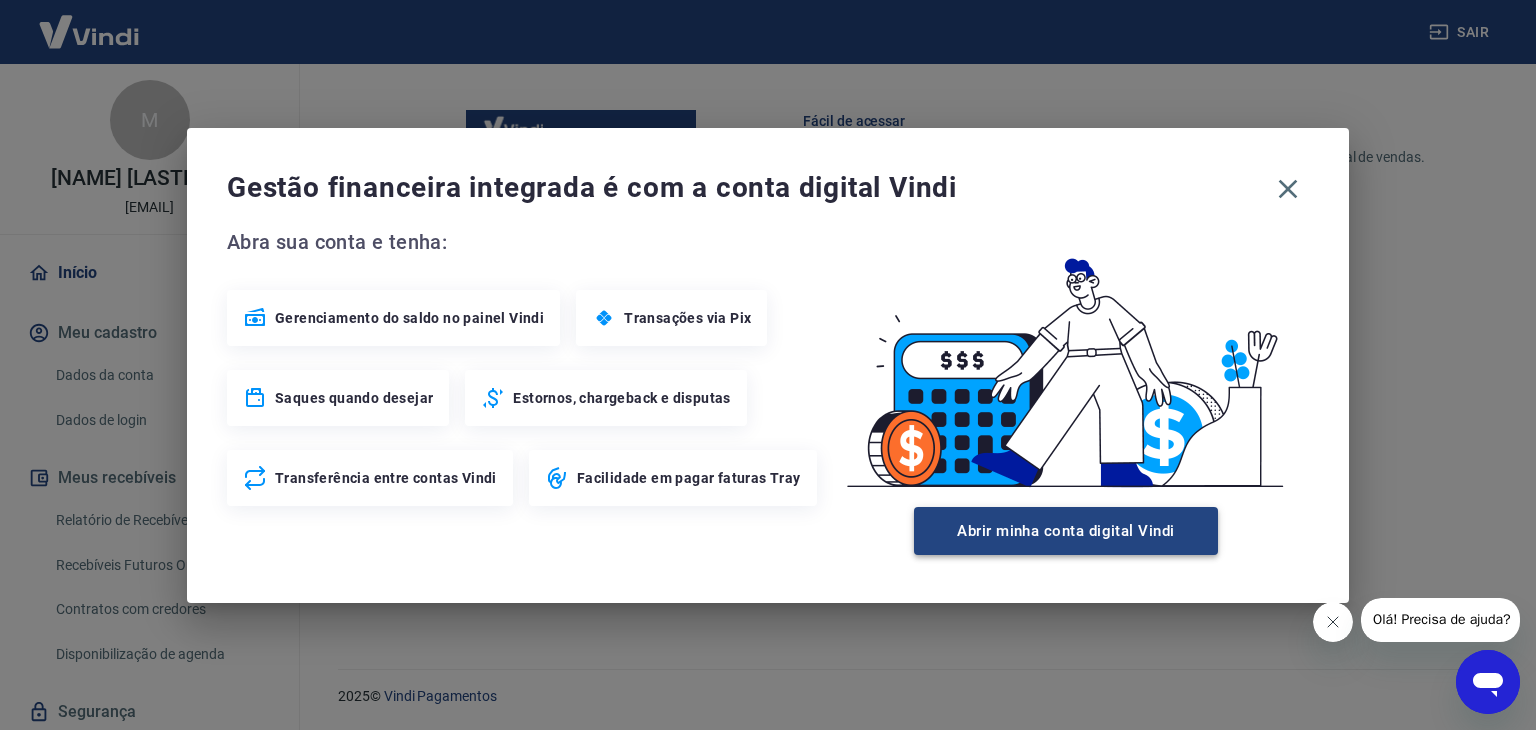 click on "Abrir minha conta digital Vindi" at bounding box center (1066, 531) 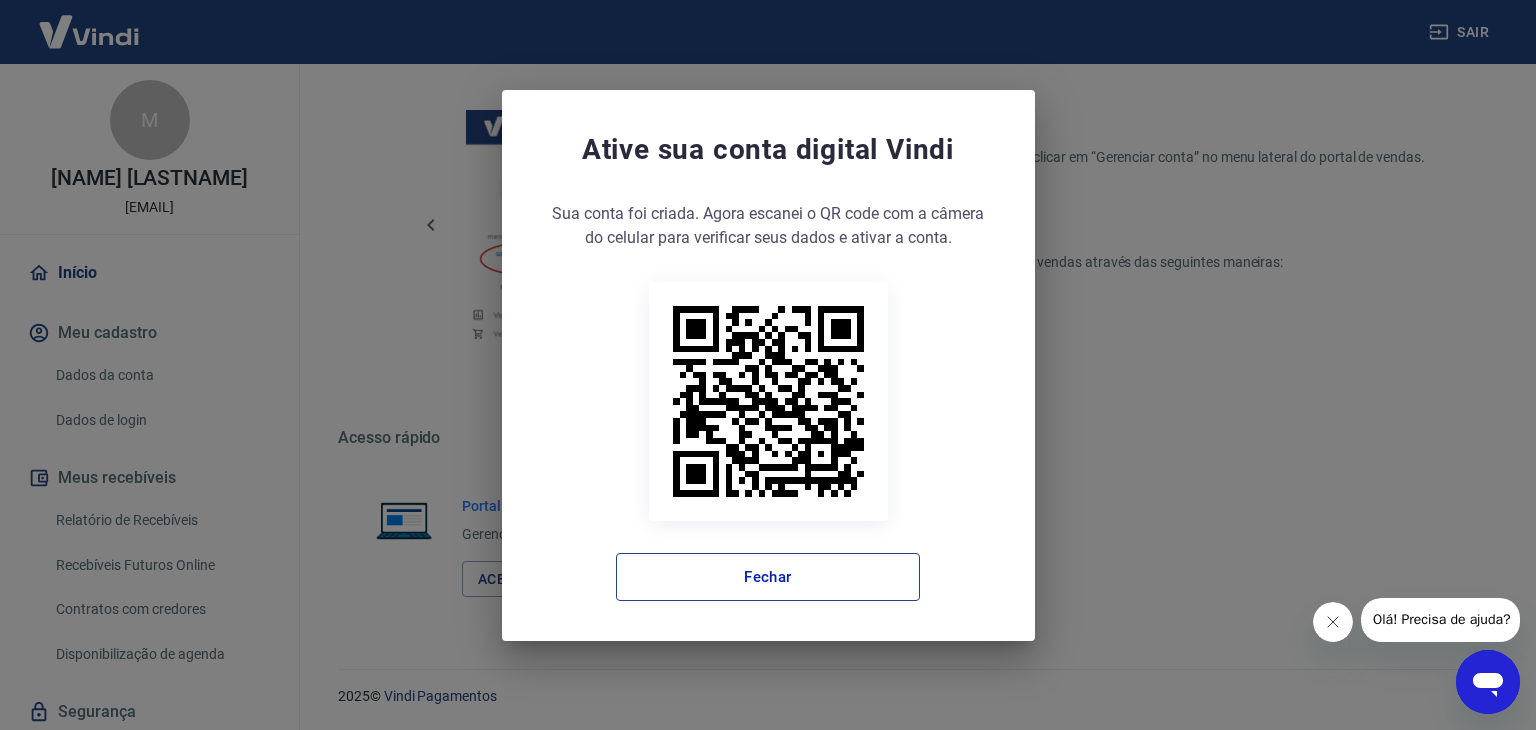 click on "Fechar" at bounding box center (768, 577) 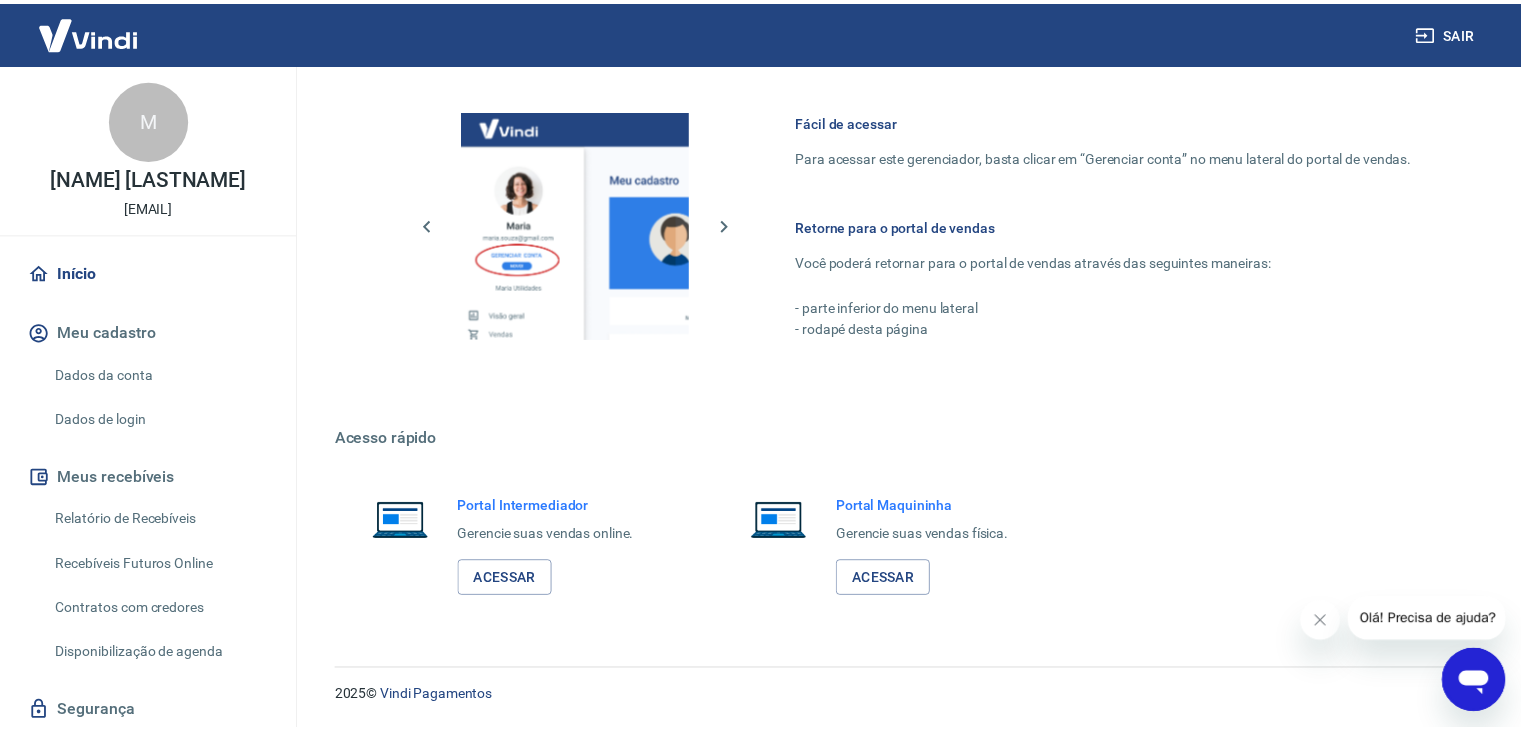 scroll, scrollTop: 1036, scrollLeft: 0, axis: vertical 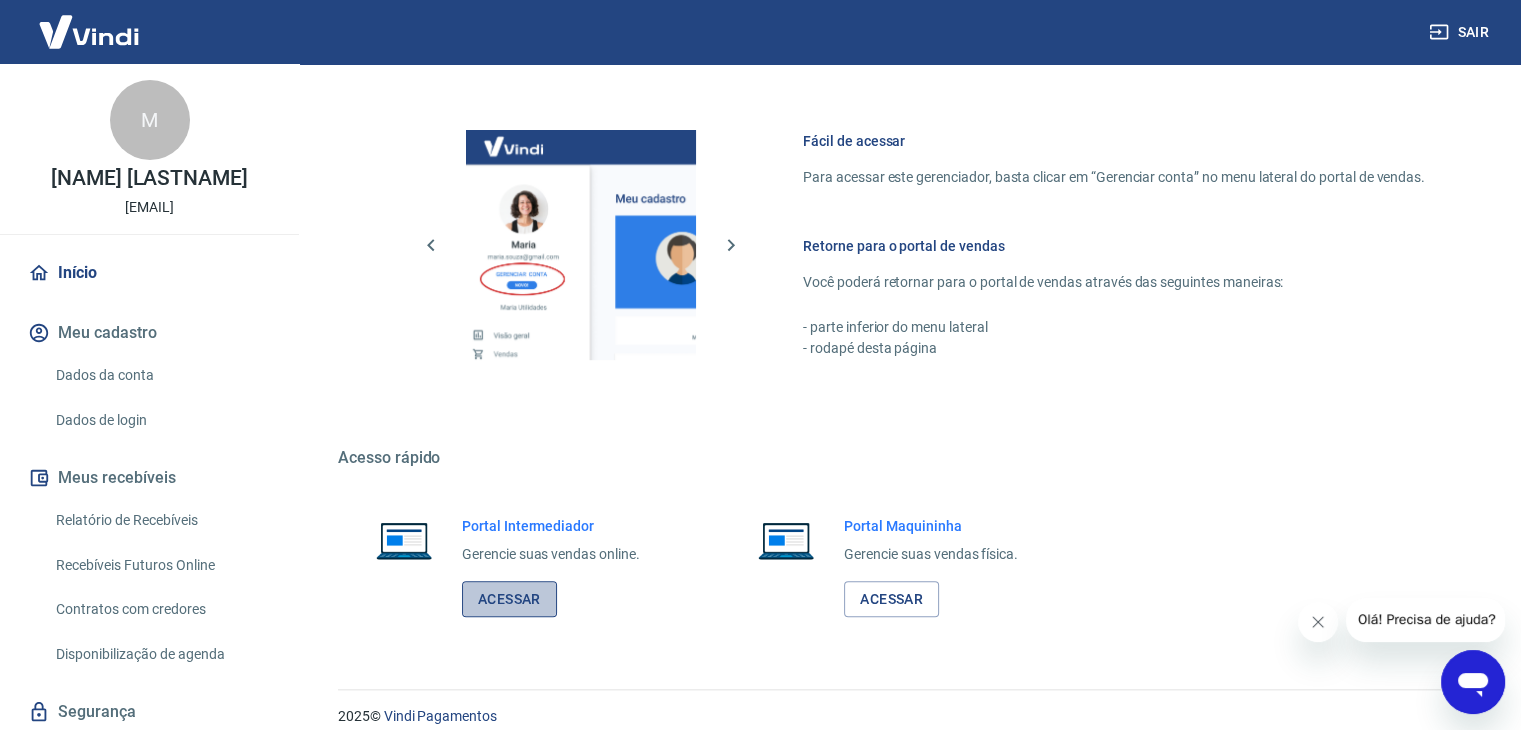 click on "Acessar" at bounding box center (509, 599) 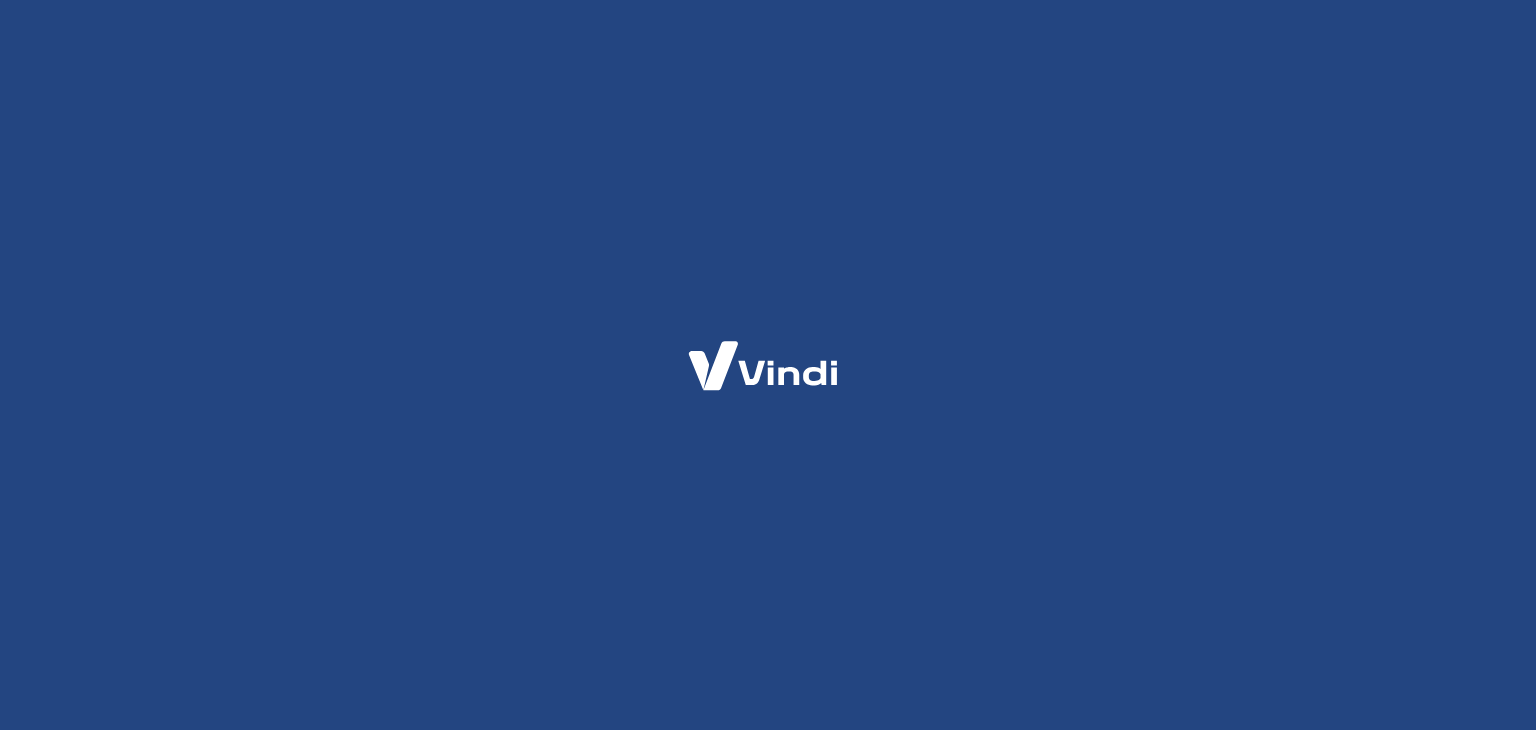 scroll, scrollTop: 0, scrollLeft: 0, axis: both 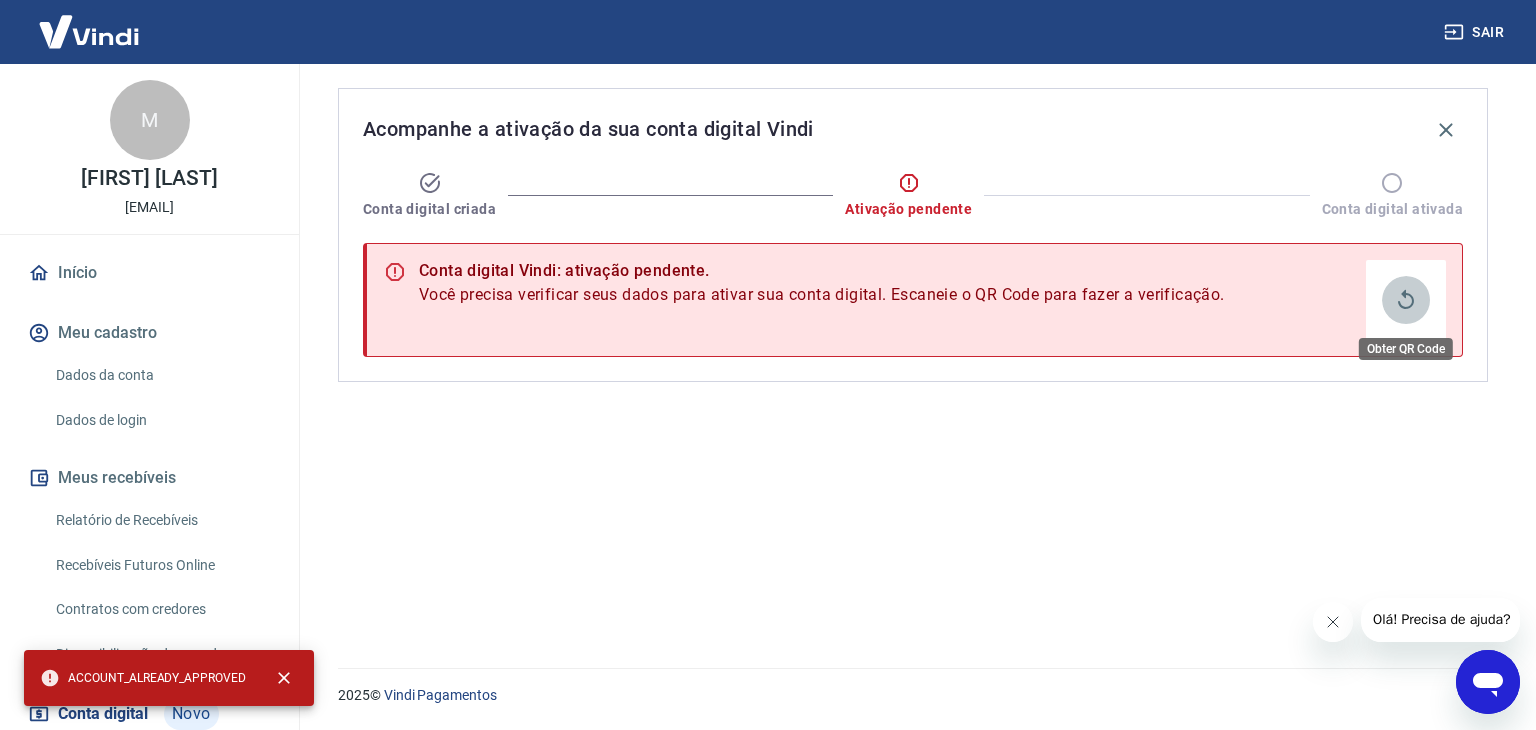 click at bounding box center (1406, 300) 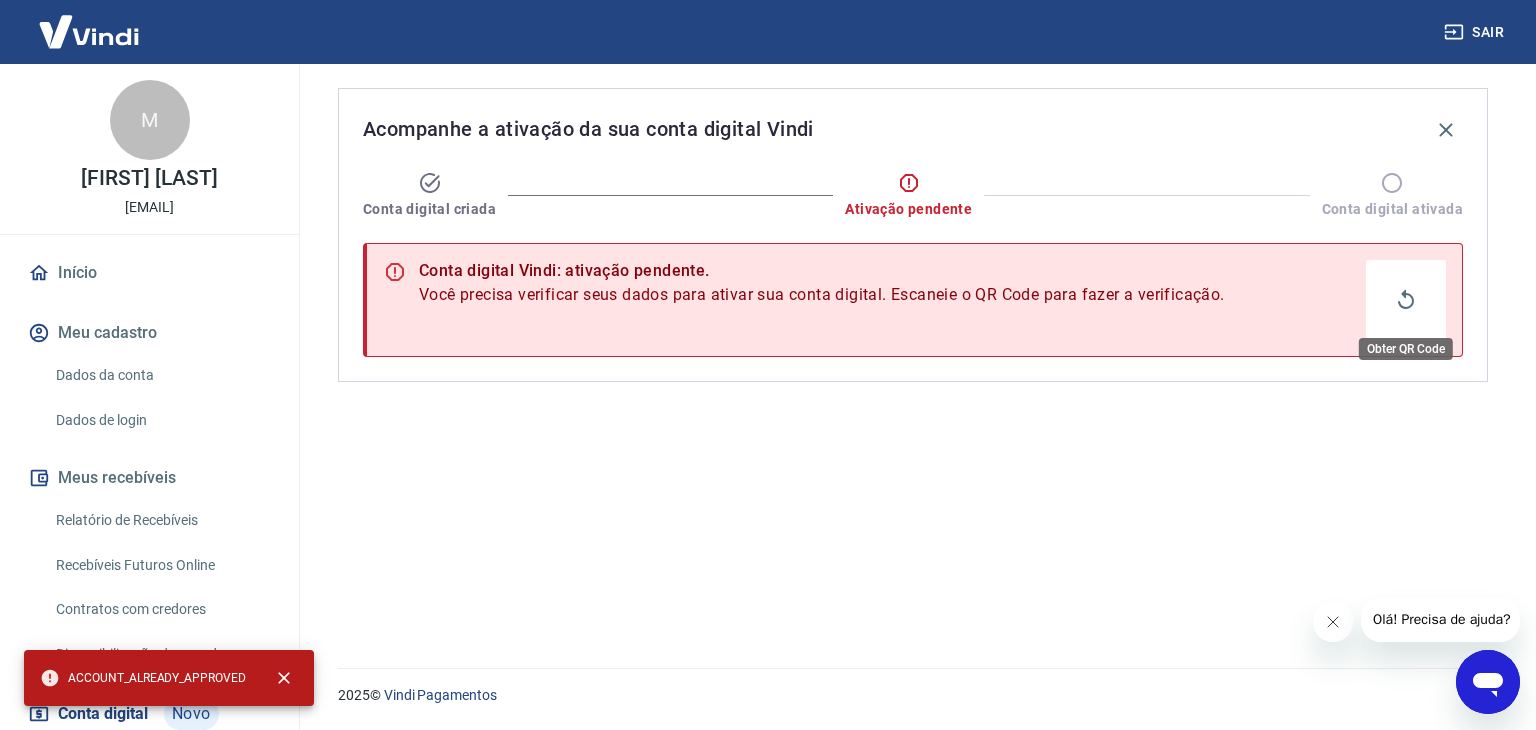 click at bounding box center [1406, 300] 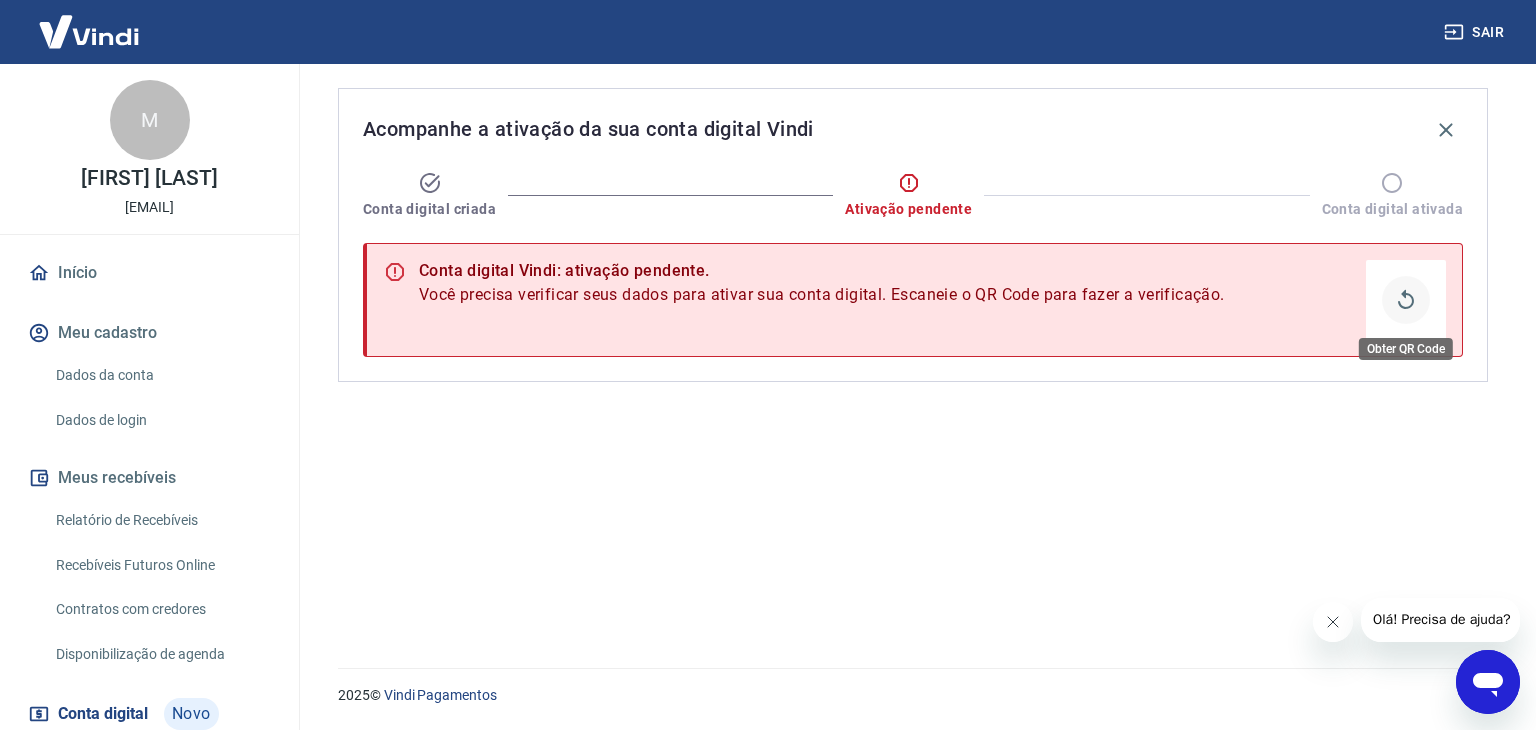 click at bounding box center (1406, 300) 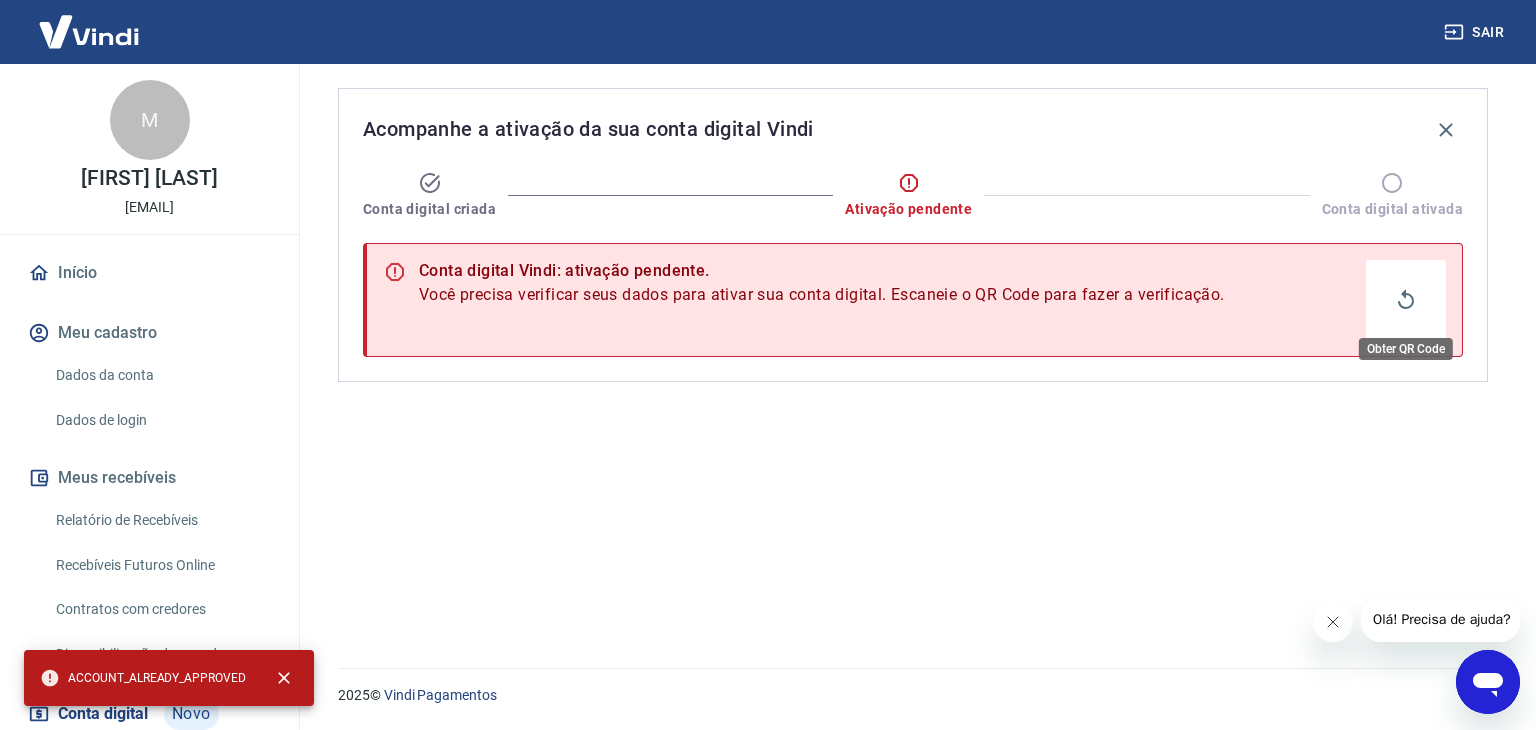 click at bounding box center (1406, 300) 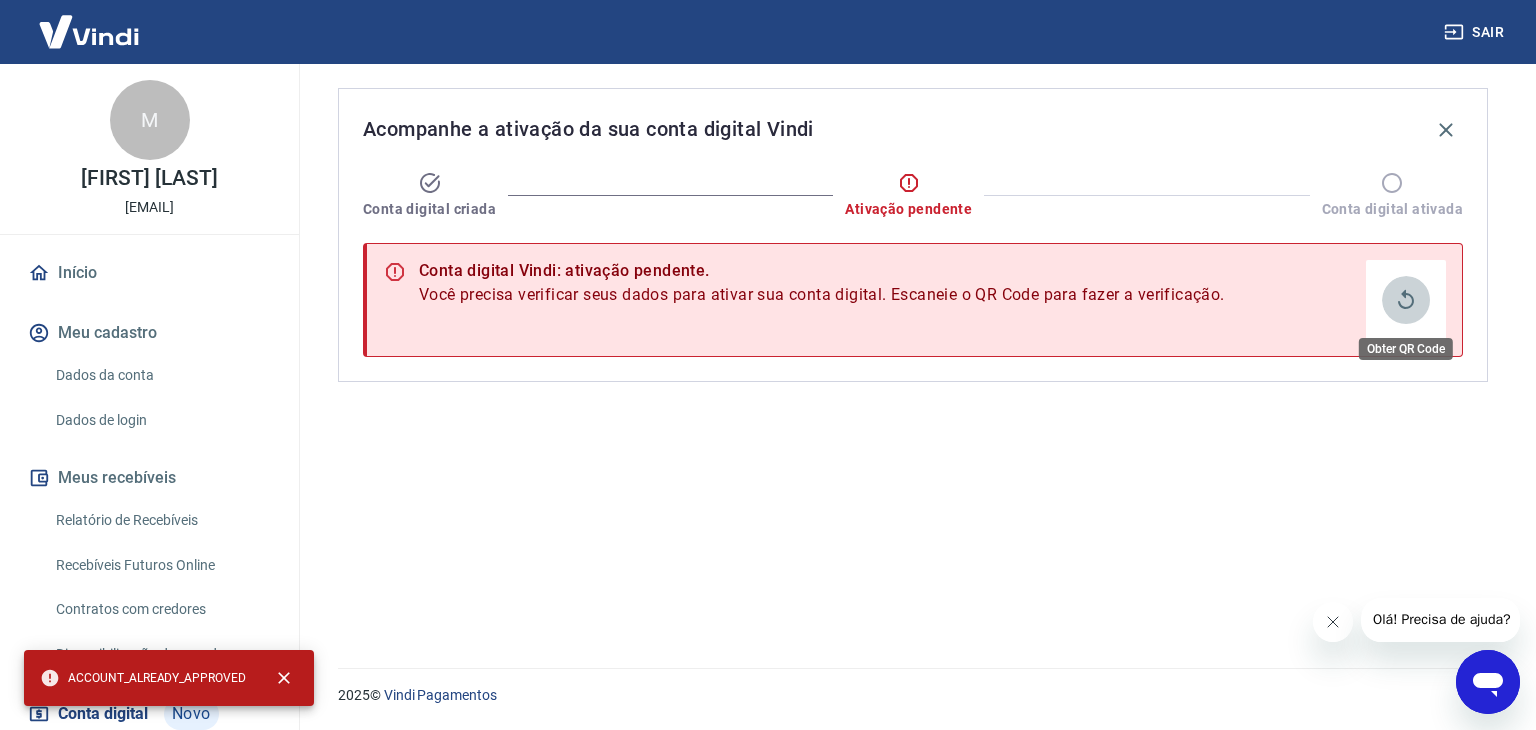 click at bounding box center [1406, 300] 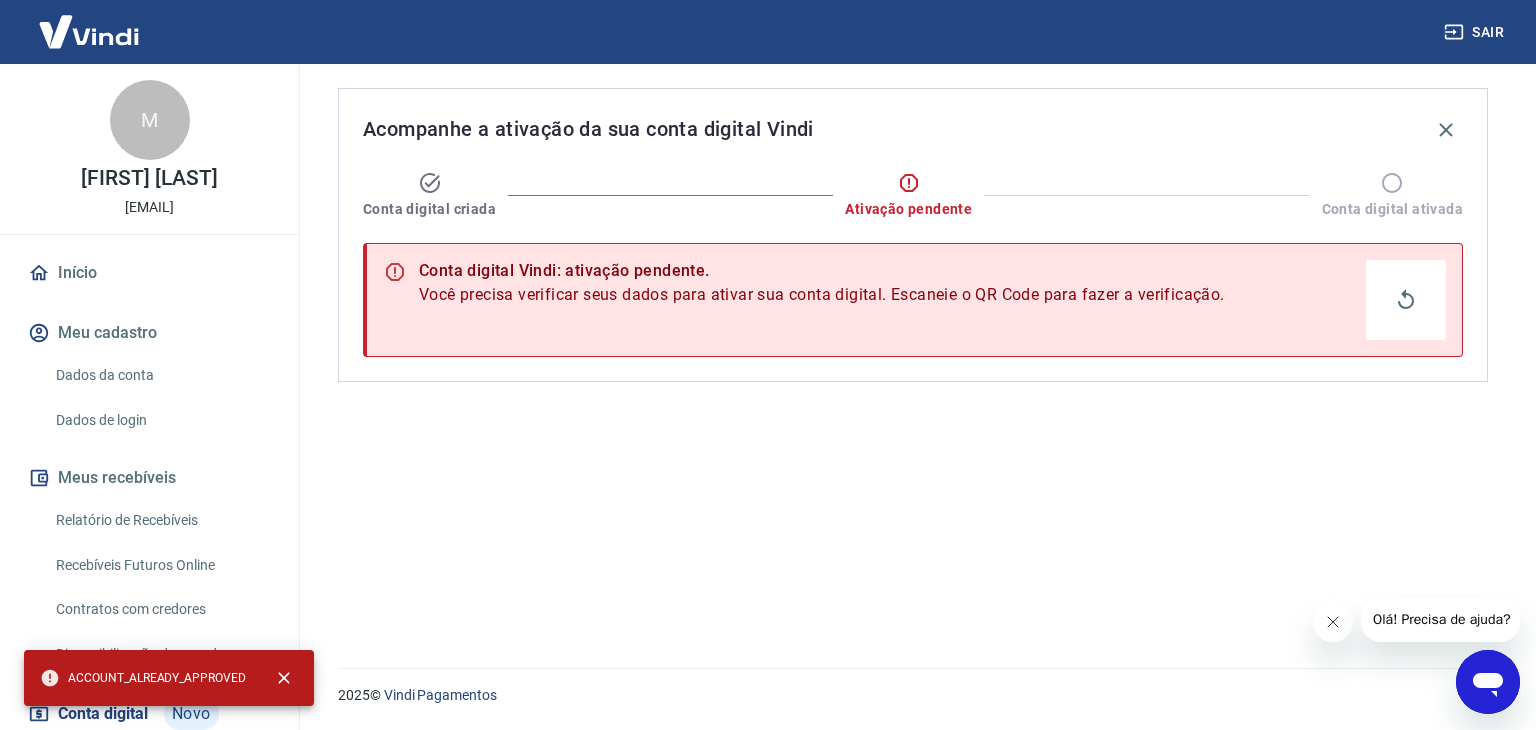 click at bounding box center (430, 185) 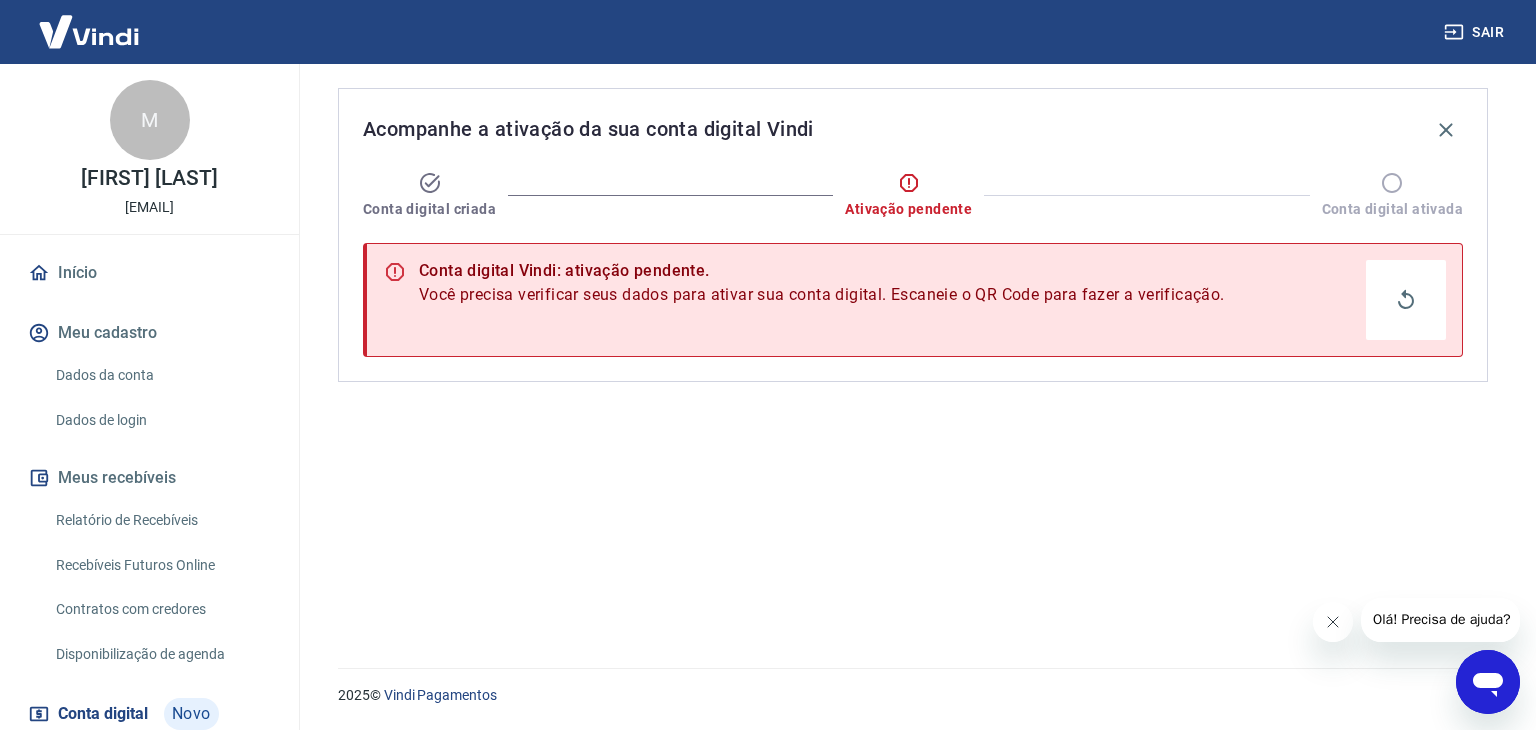 click on "Dados da conta" at bounding box center [161, 375] 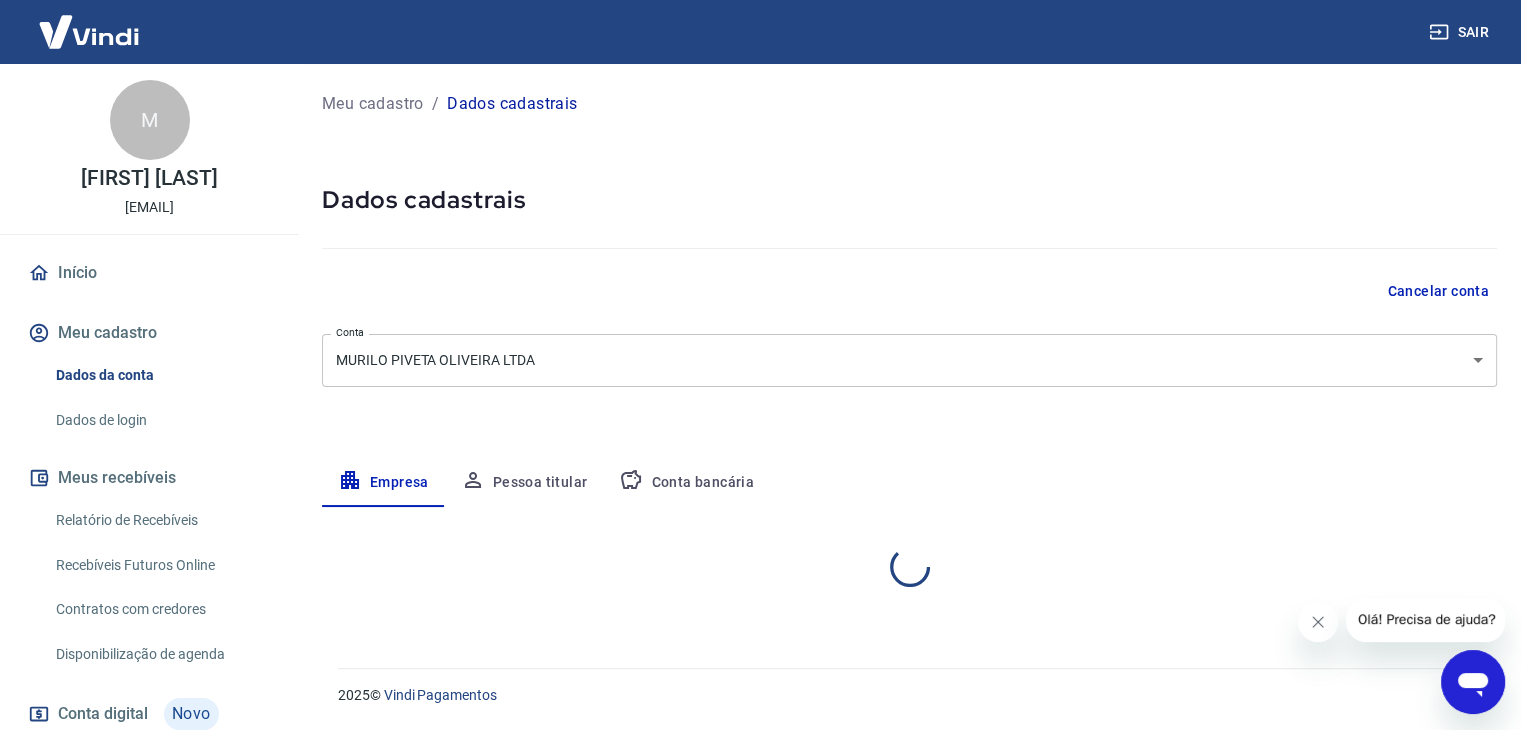 select on "SP" 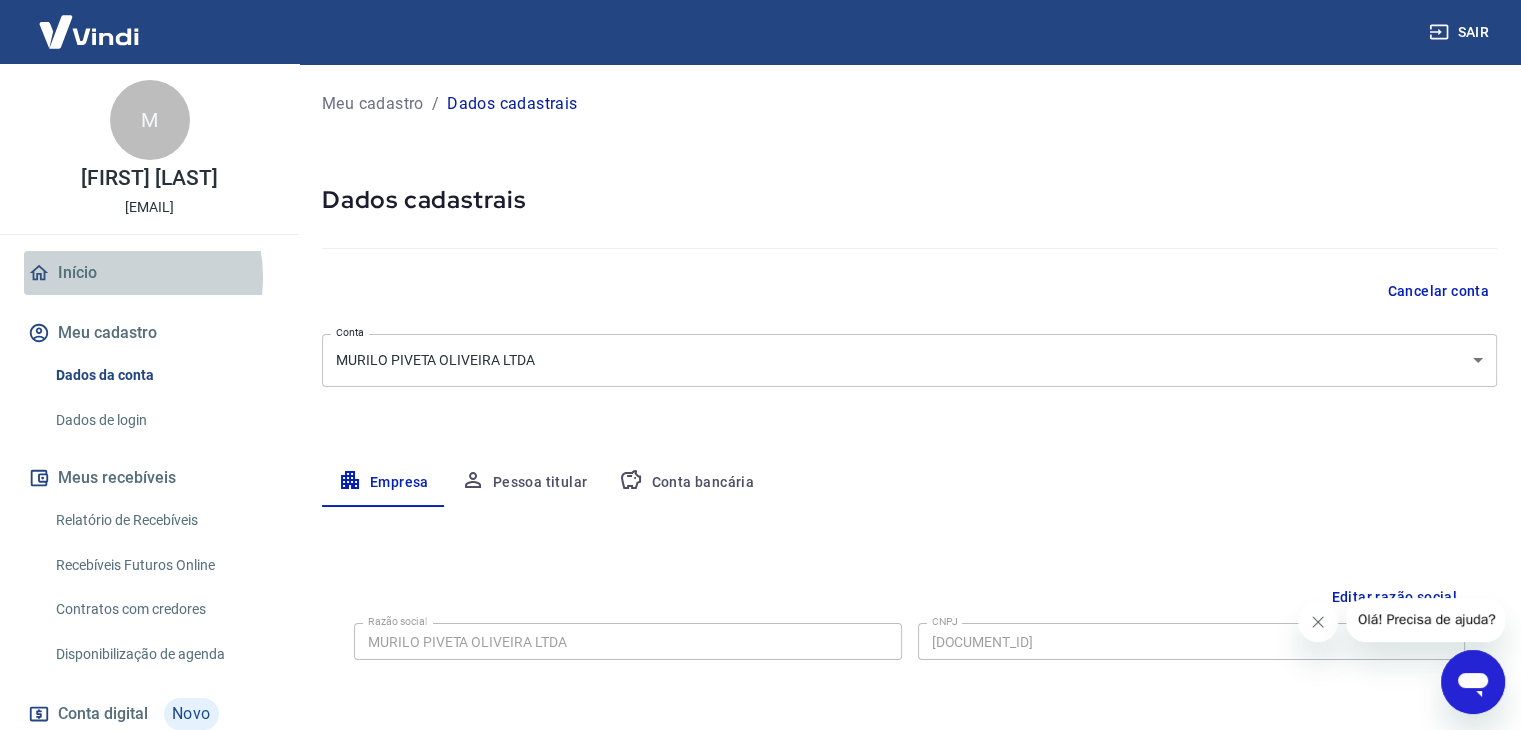 click on "Início" at bounding box center [149, 273] 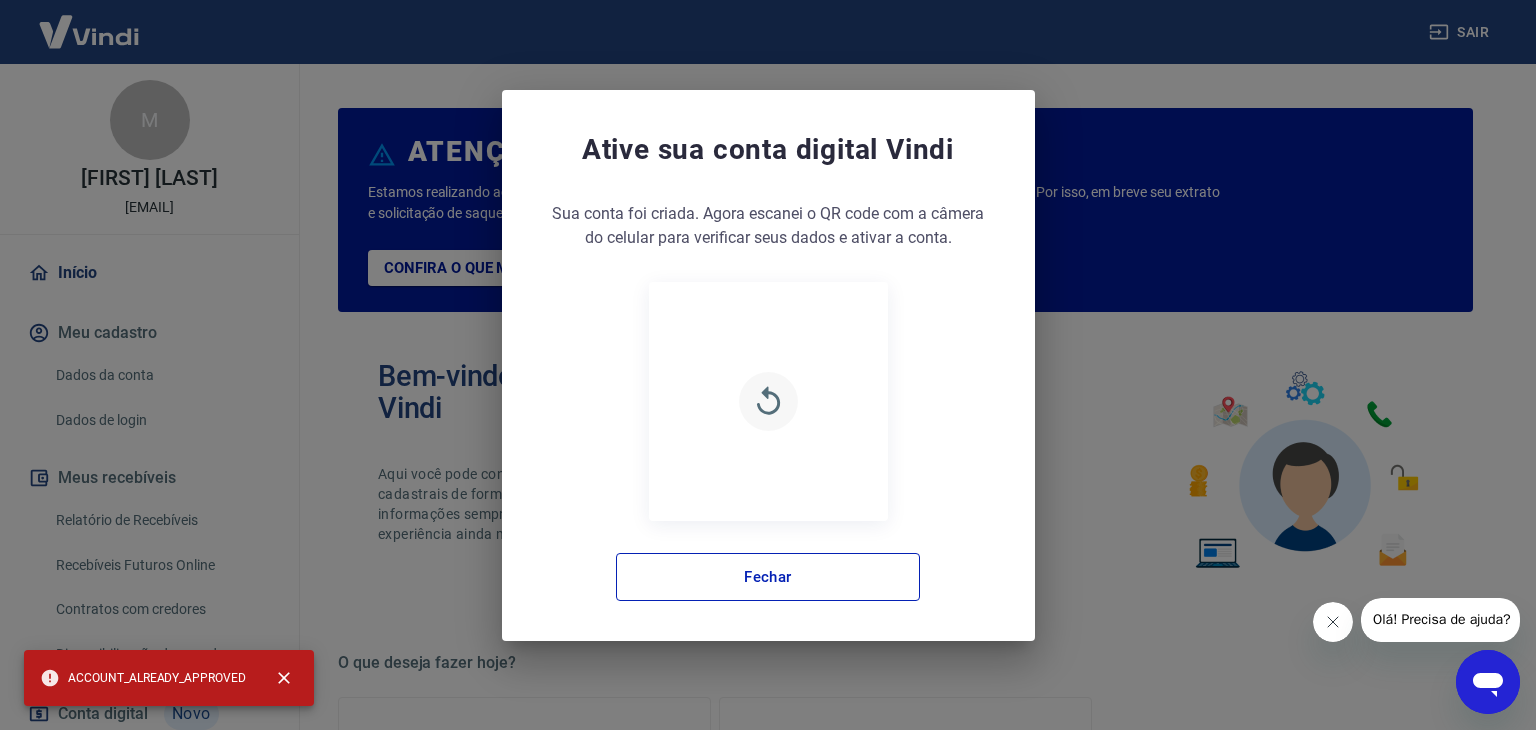 click 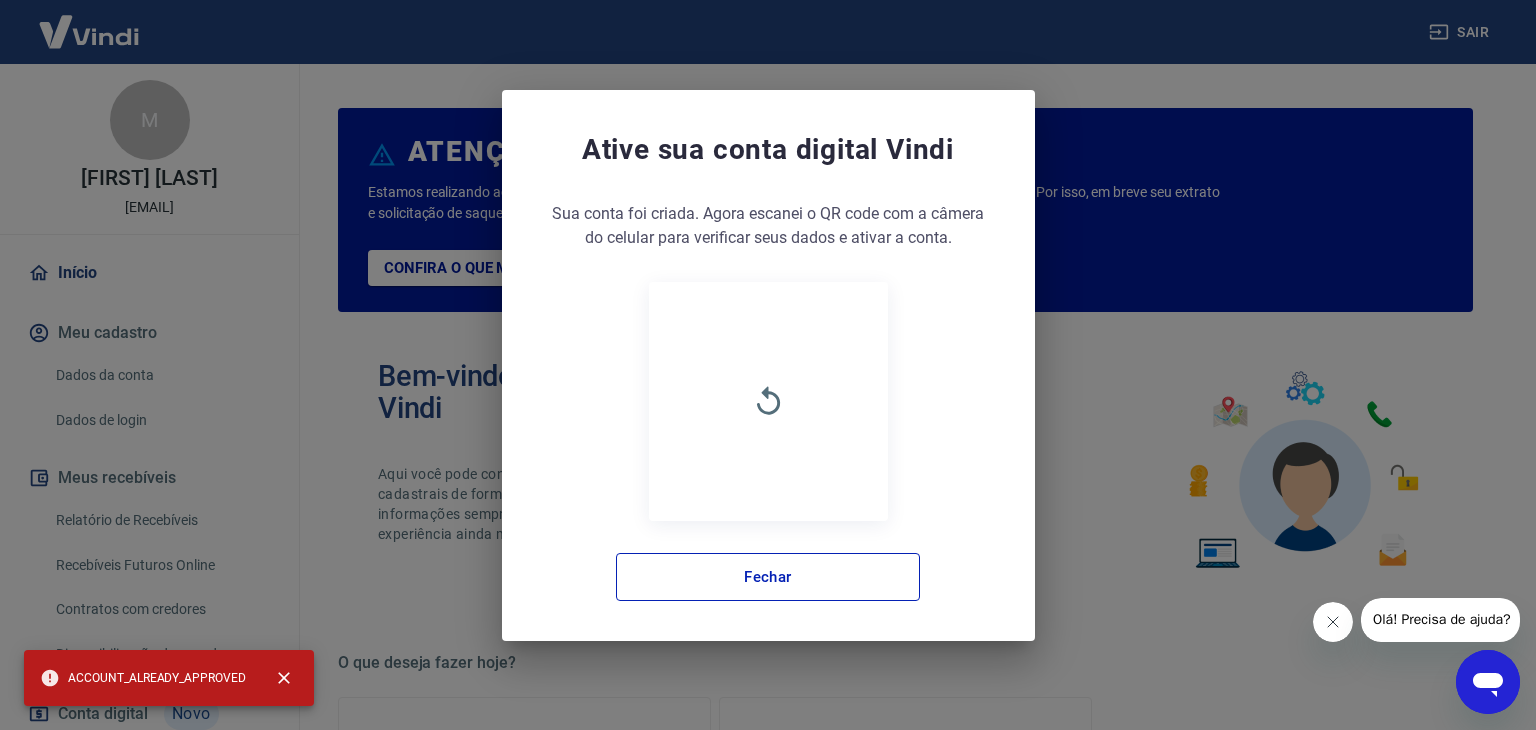 click 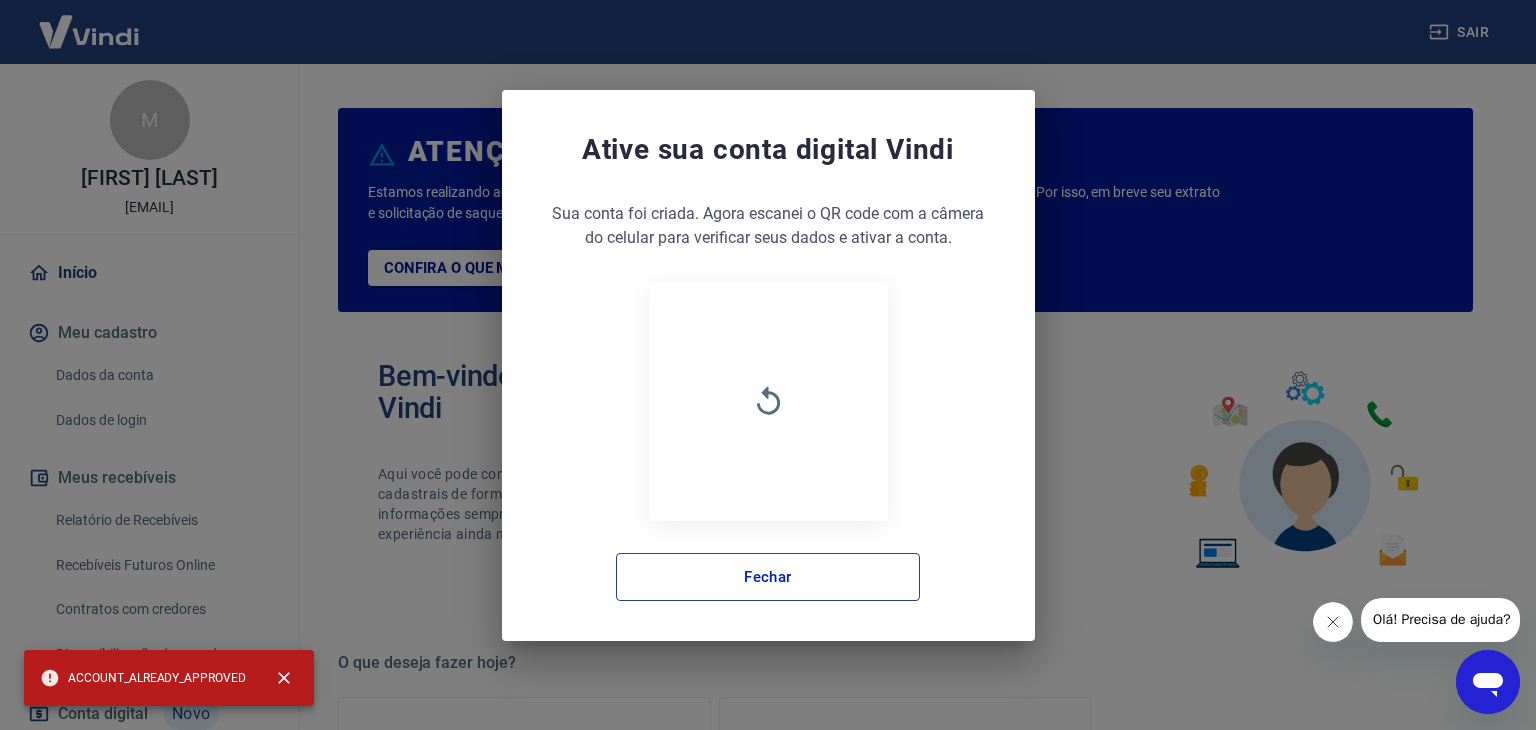 click on "Fechar" at bounding box center [768, 577] 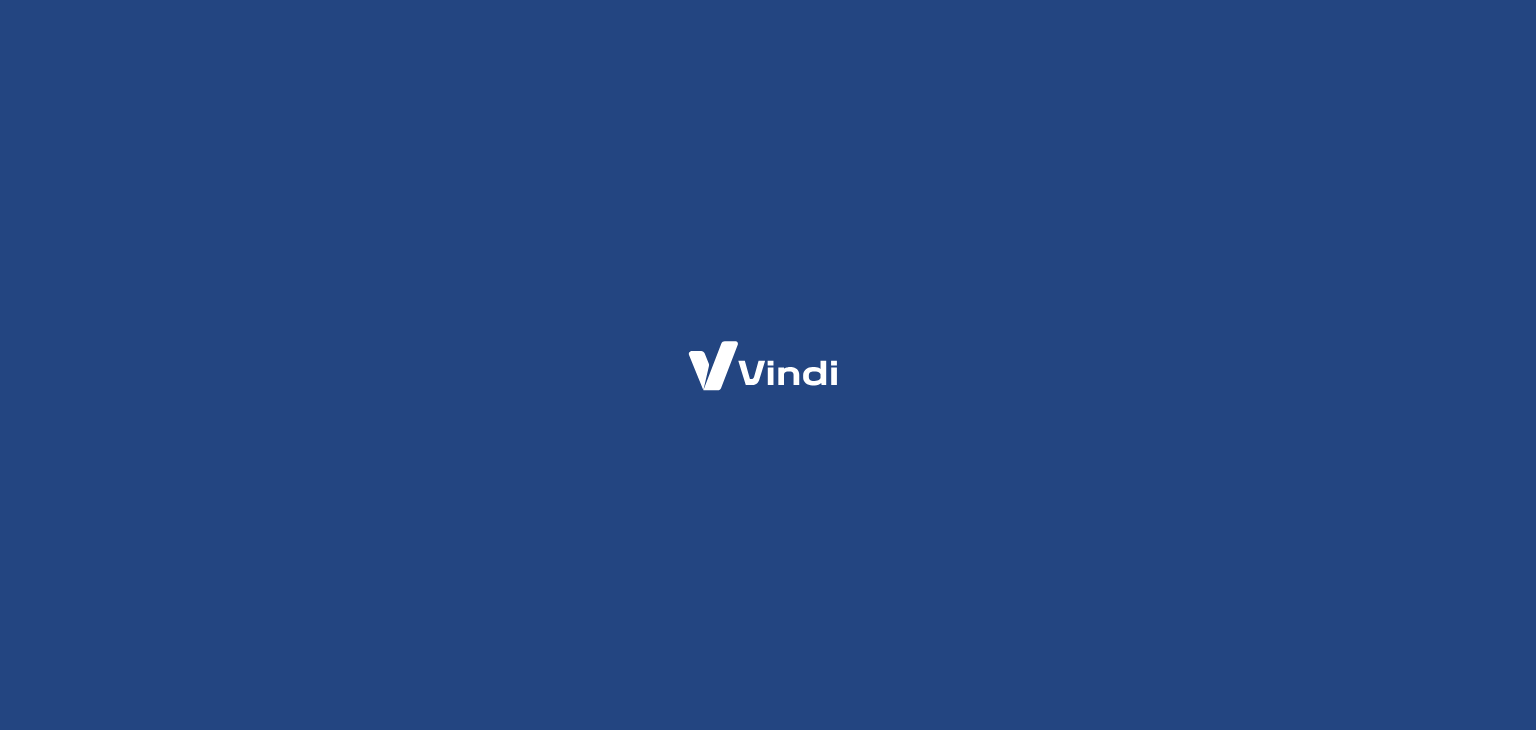 scroll, scrollTop: 0, scrollLeft: 0, axis: both 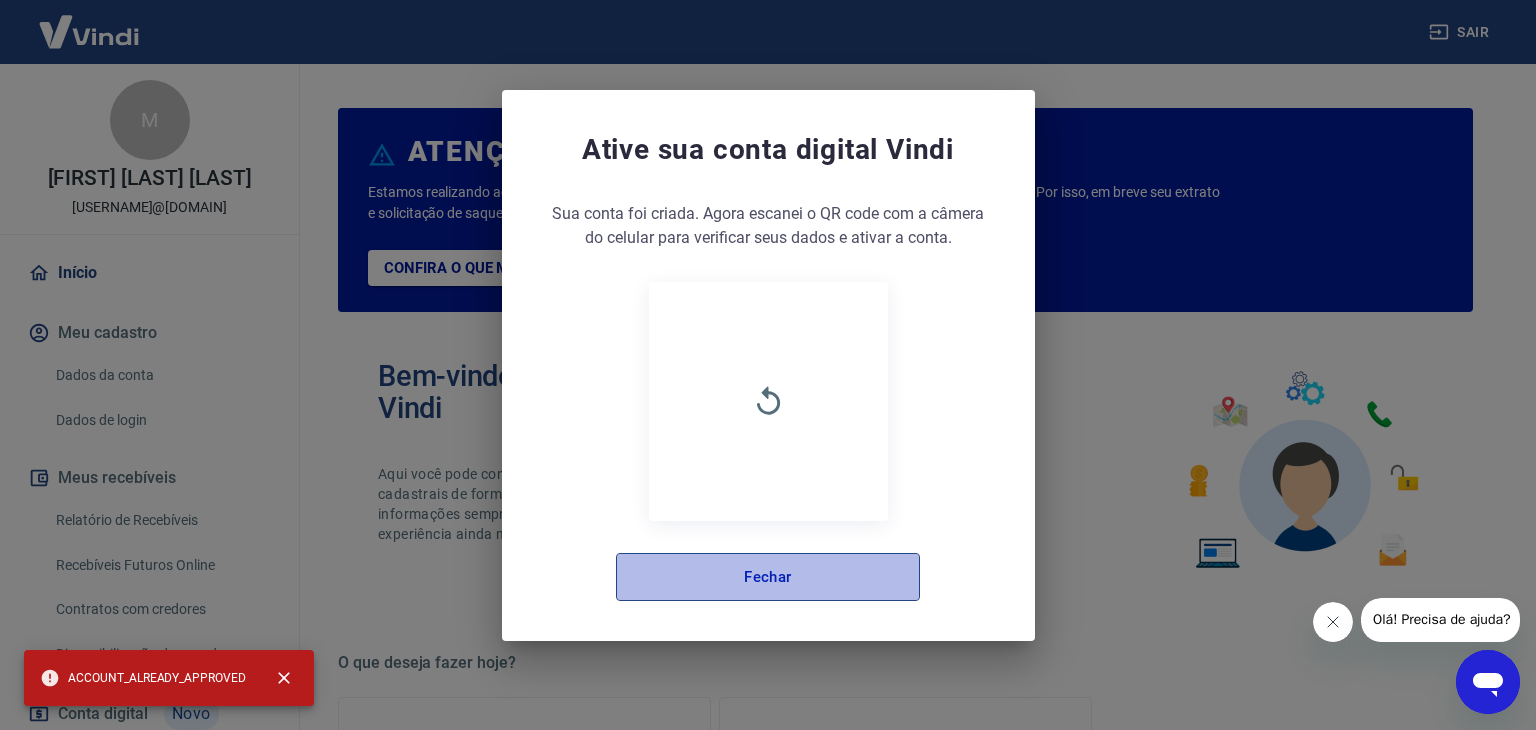 click on "Fechar" at bounding box center (768, 577) 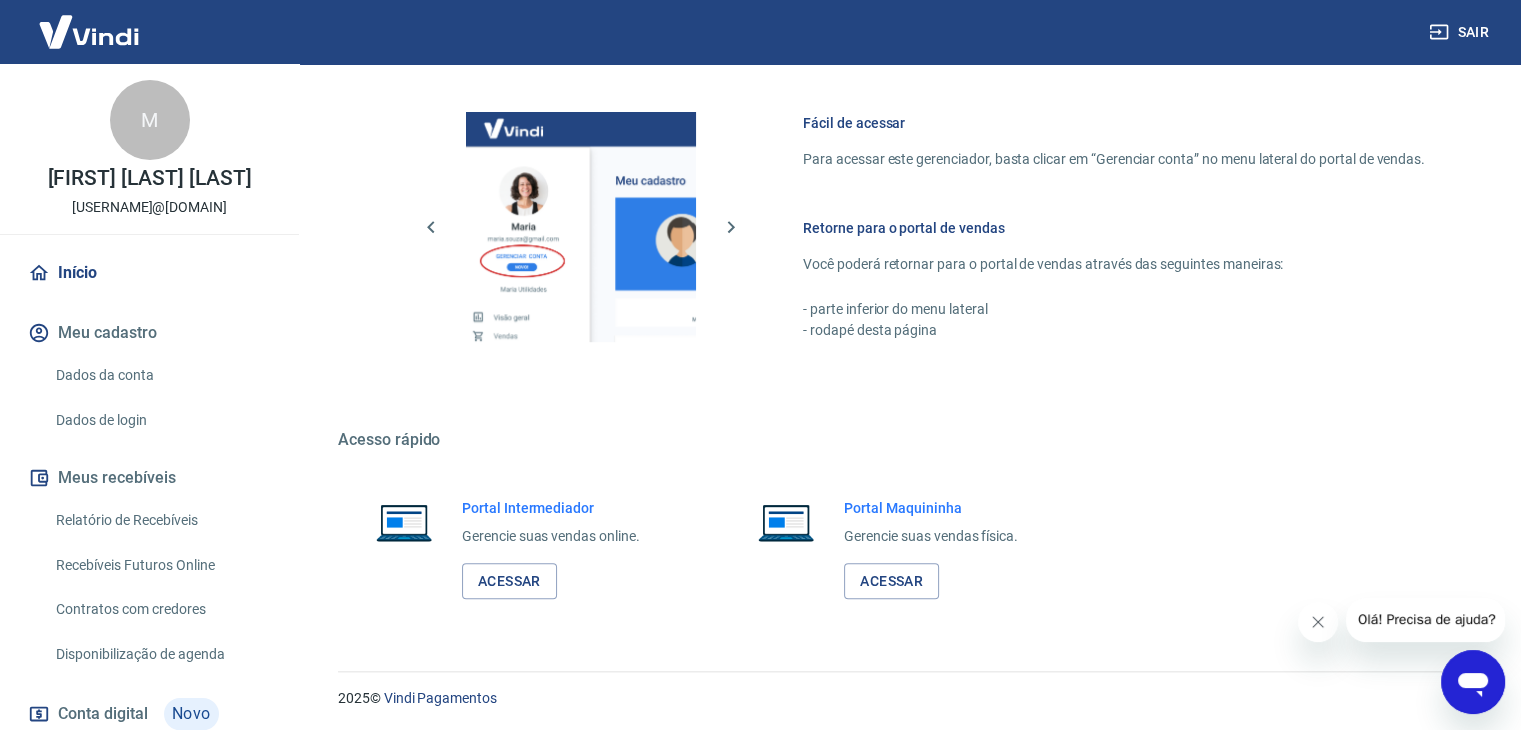 scroll, scrollTop: 1056, scrollLeft: 0, axis: vertical 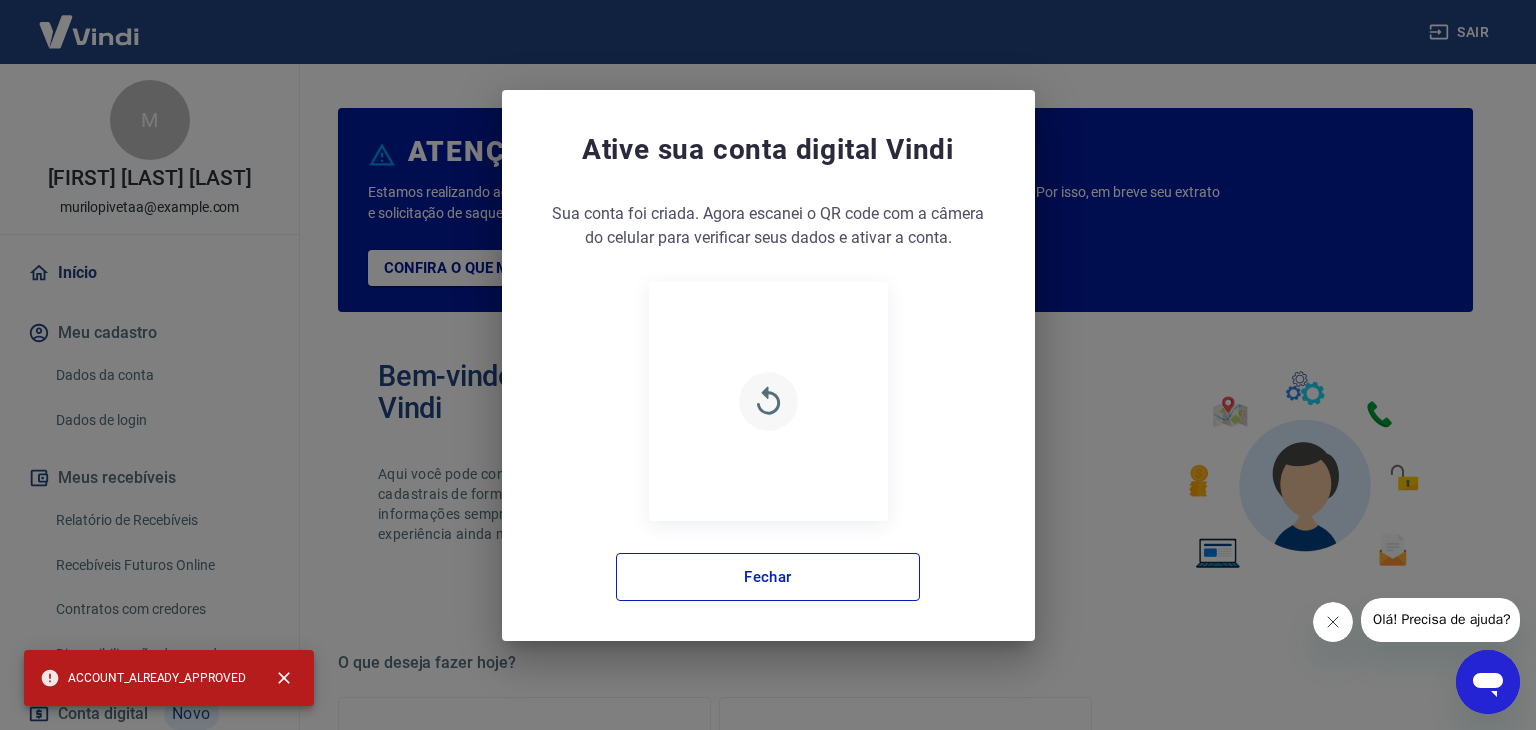 click at bounding box center [768, 401] 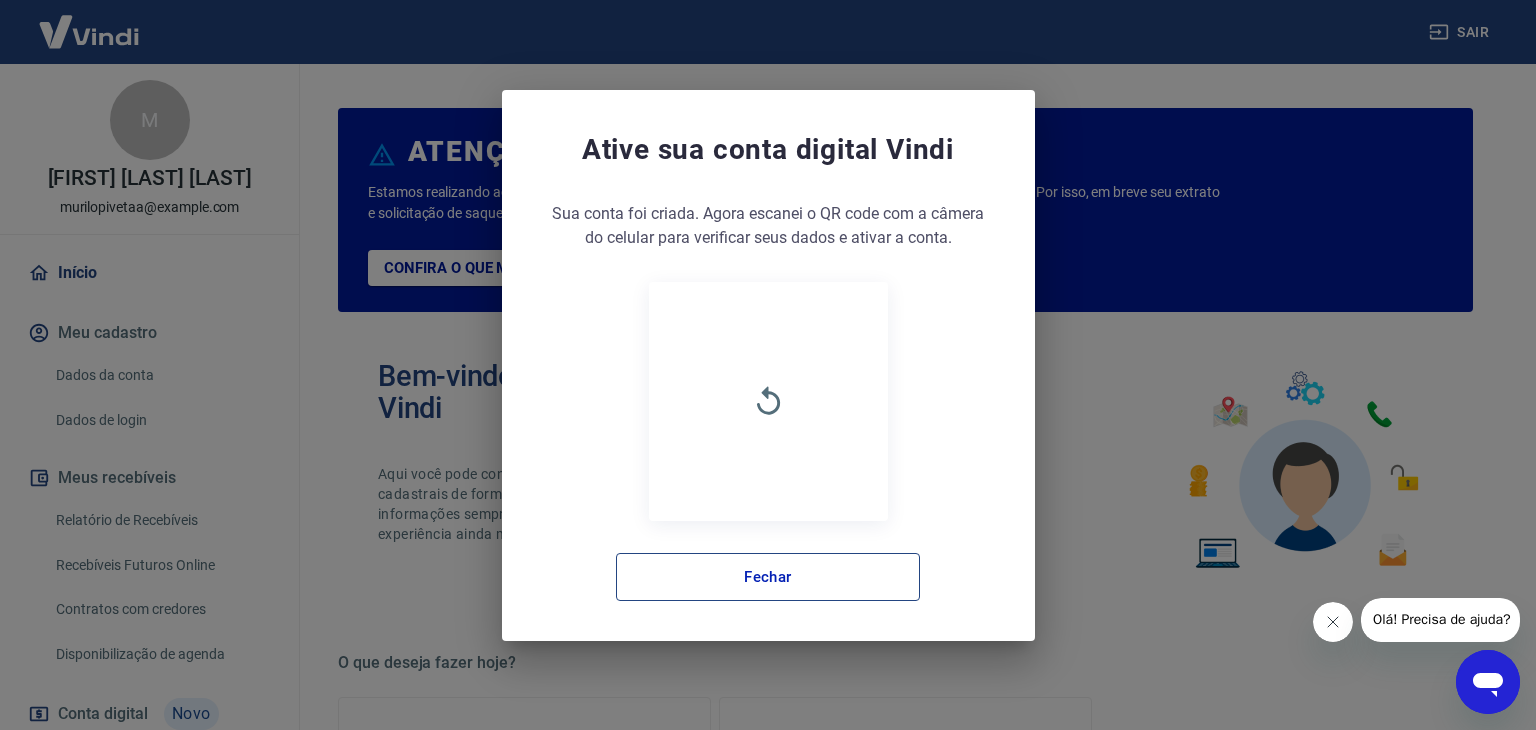 click on "Fechar" at bounding box center [768, 577] 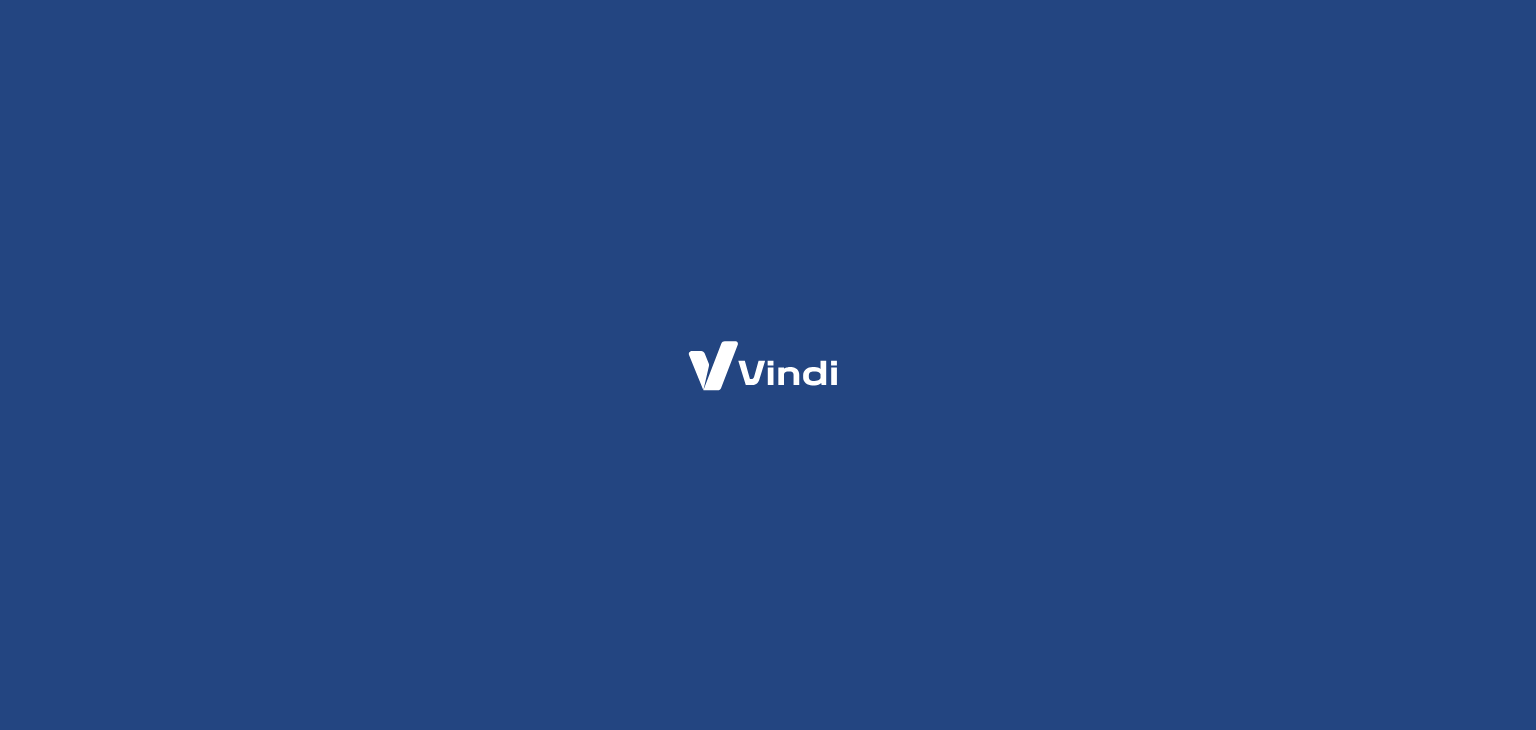 scroll, scrollTop: 0, scrollLeft: 0, axis: both 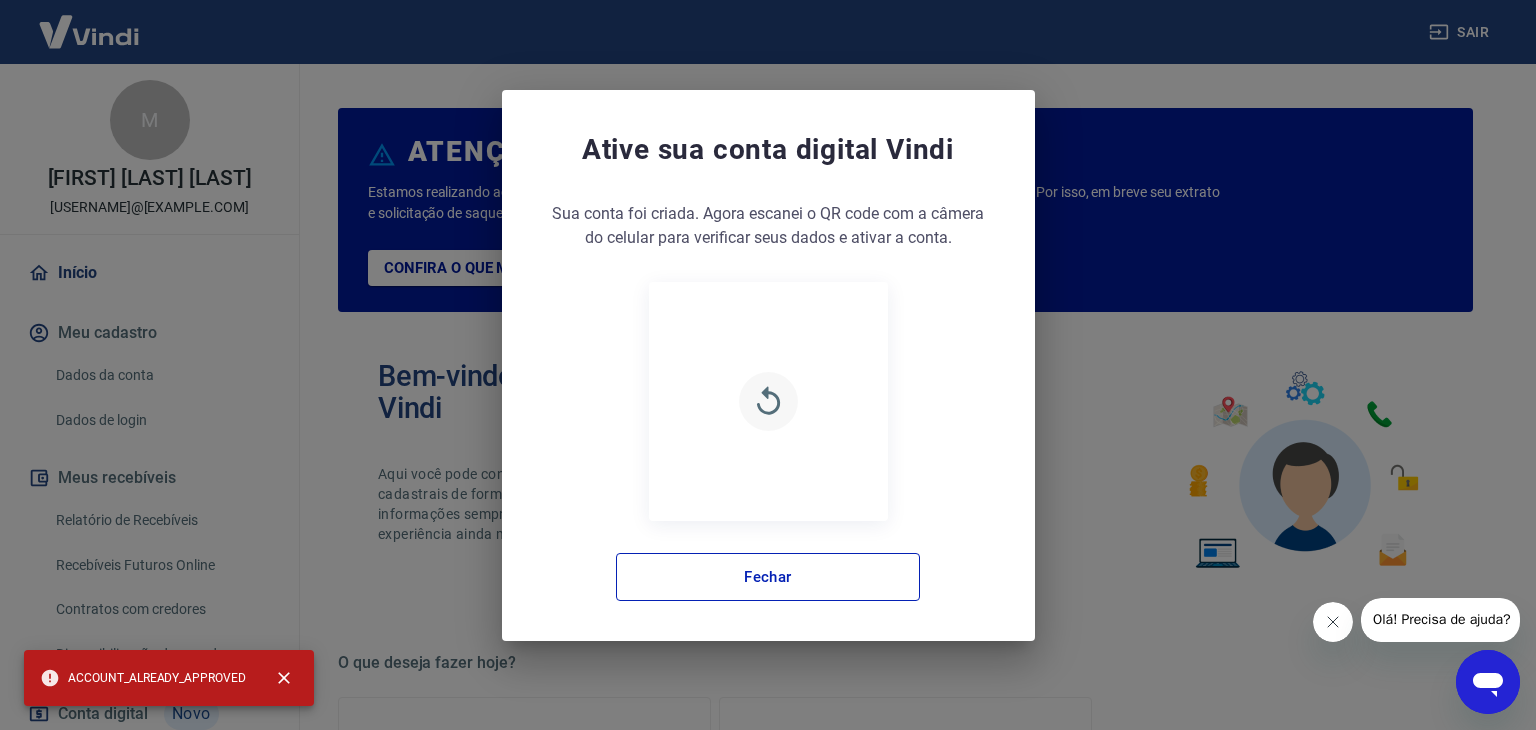 click 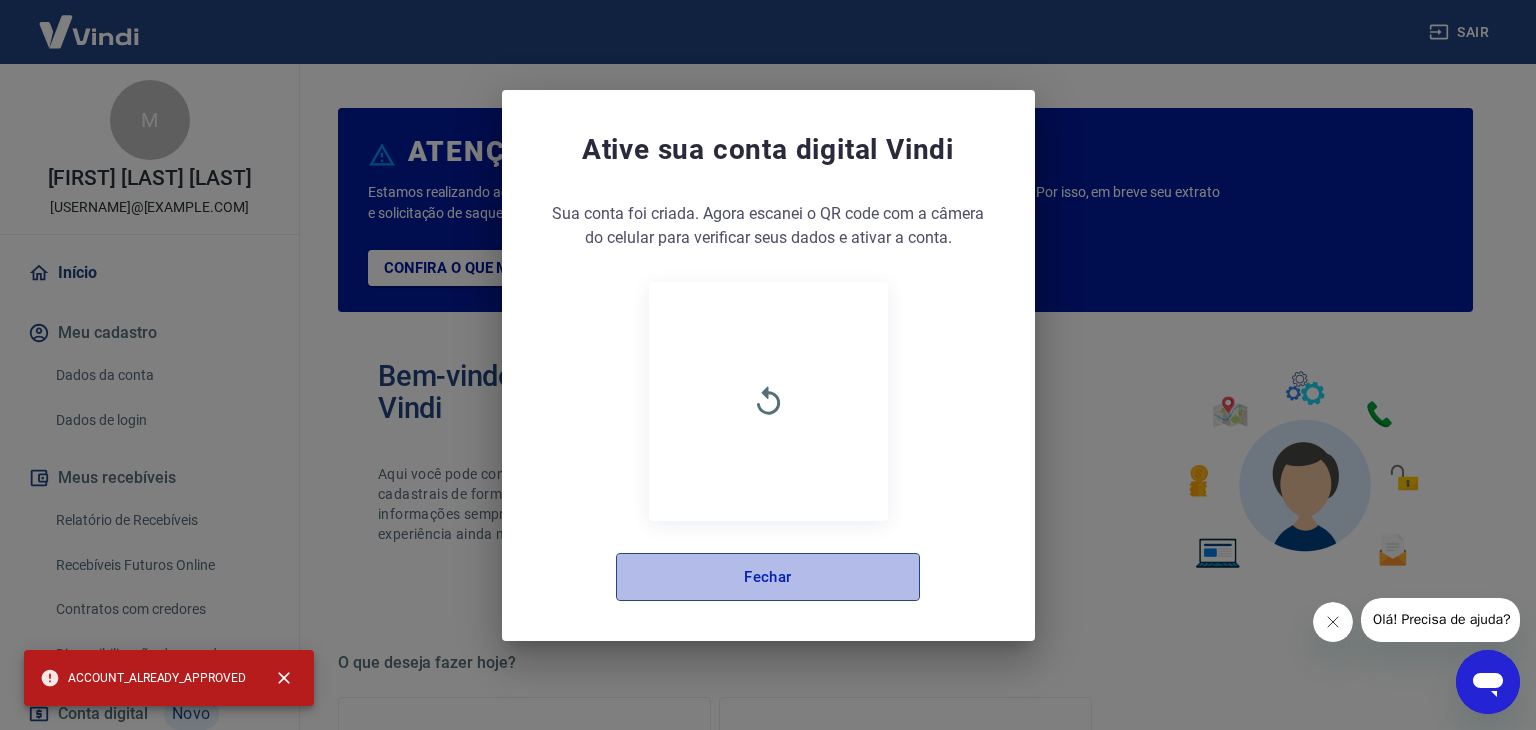 click on "Fechar" at bounding box center (768, 577) 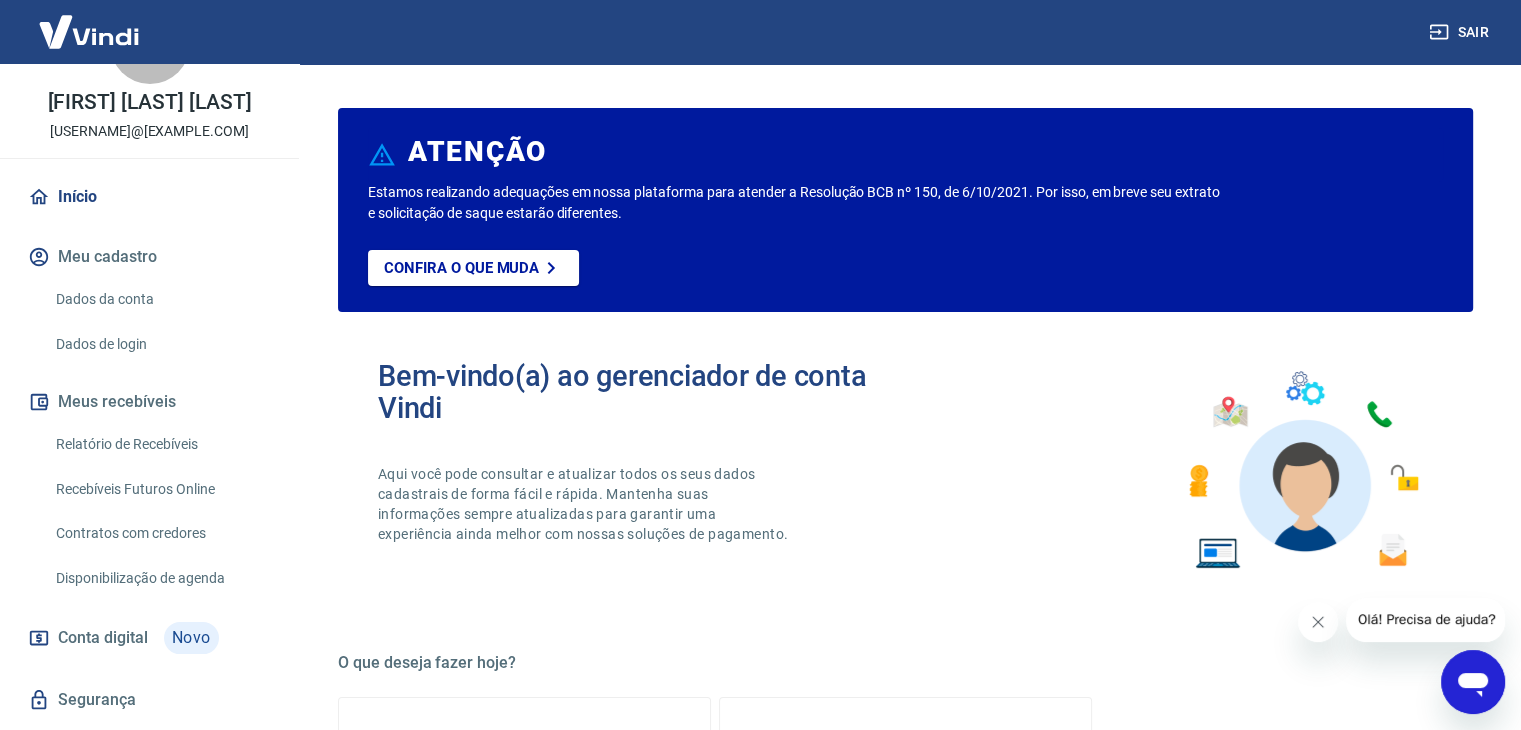 scroll, scrollTop: 128, scrollLeft: 0, axis: vertical 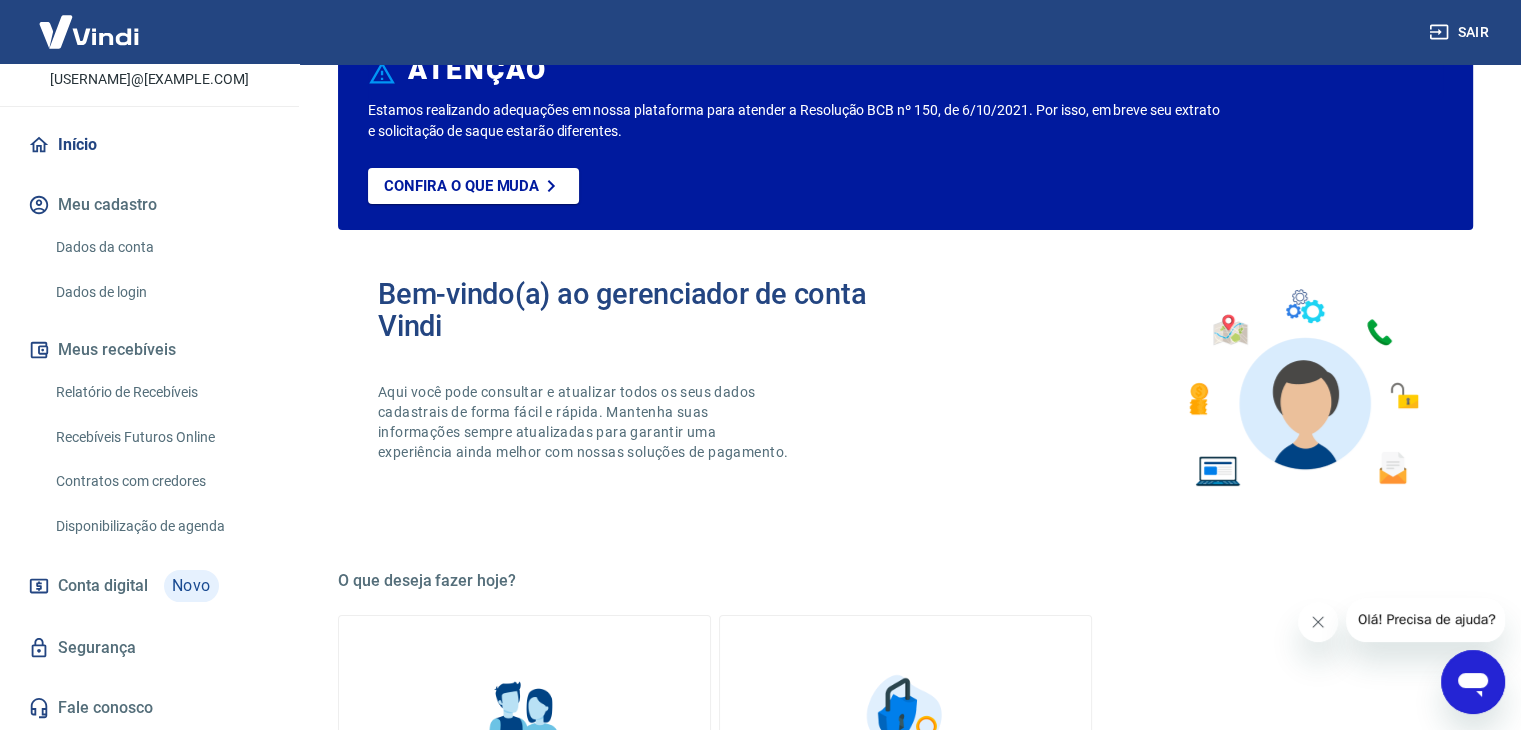 click on "Conta digital Novo" at bounding box center [149, 586] 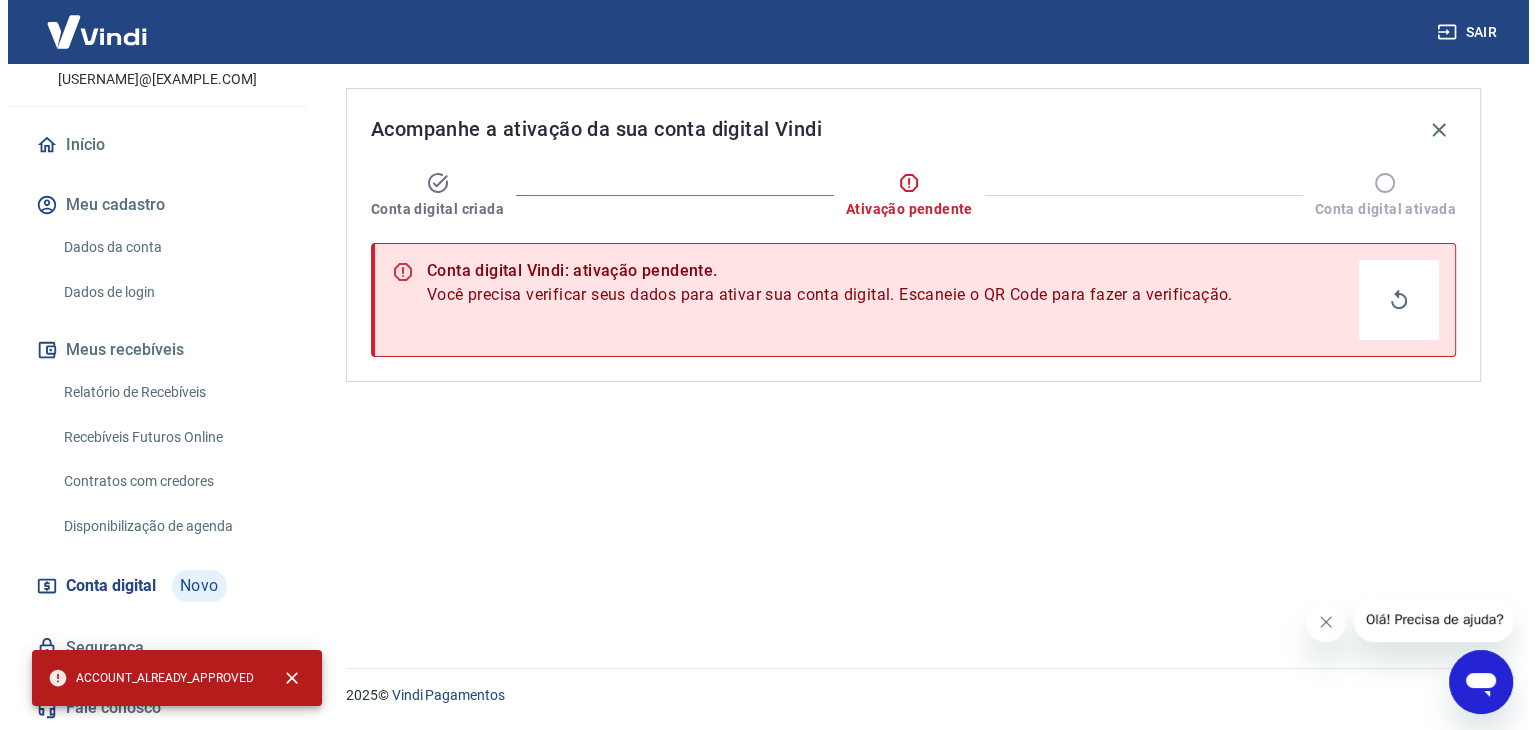 scroll, scrollTop: 0, scrollLeft: 0, axis: both 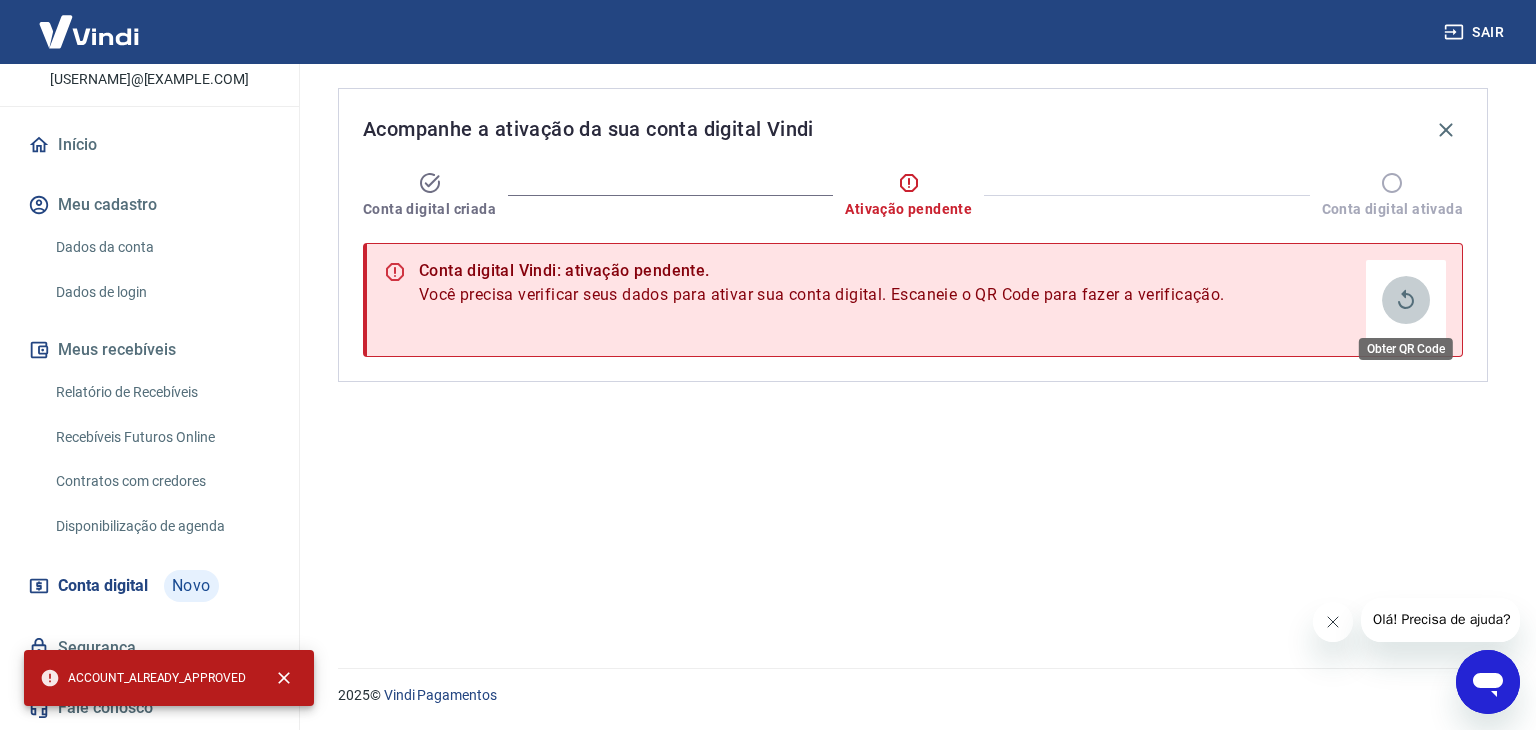 click 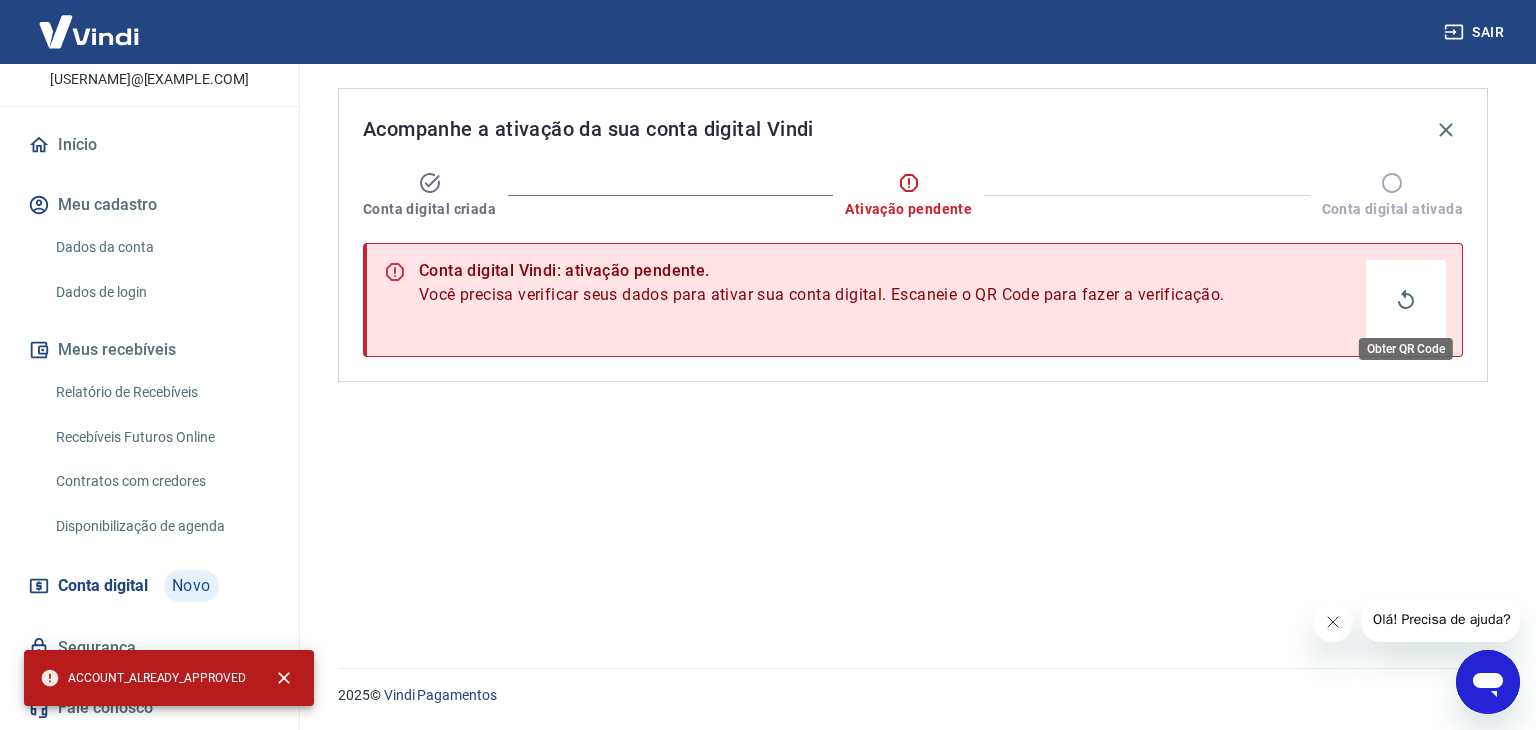 click 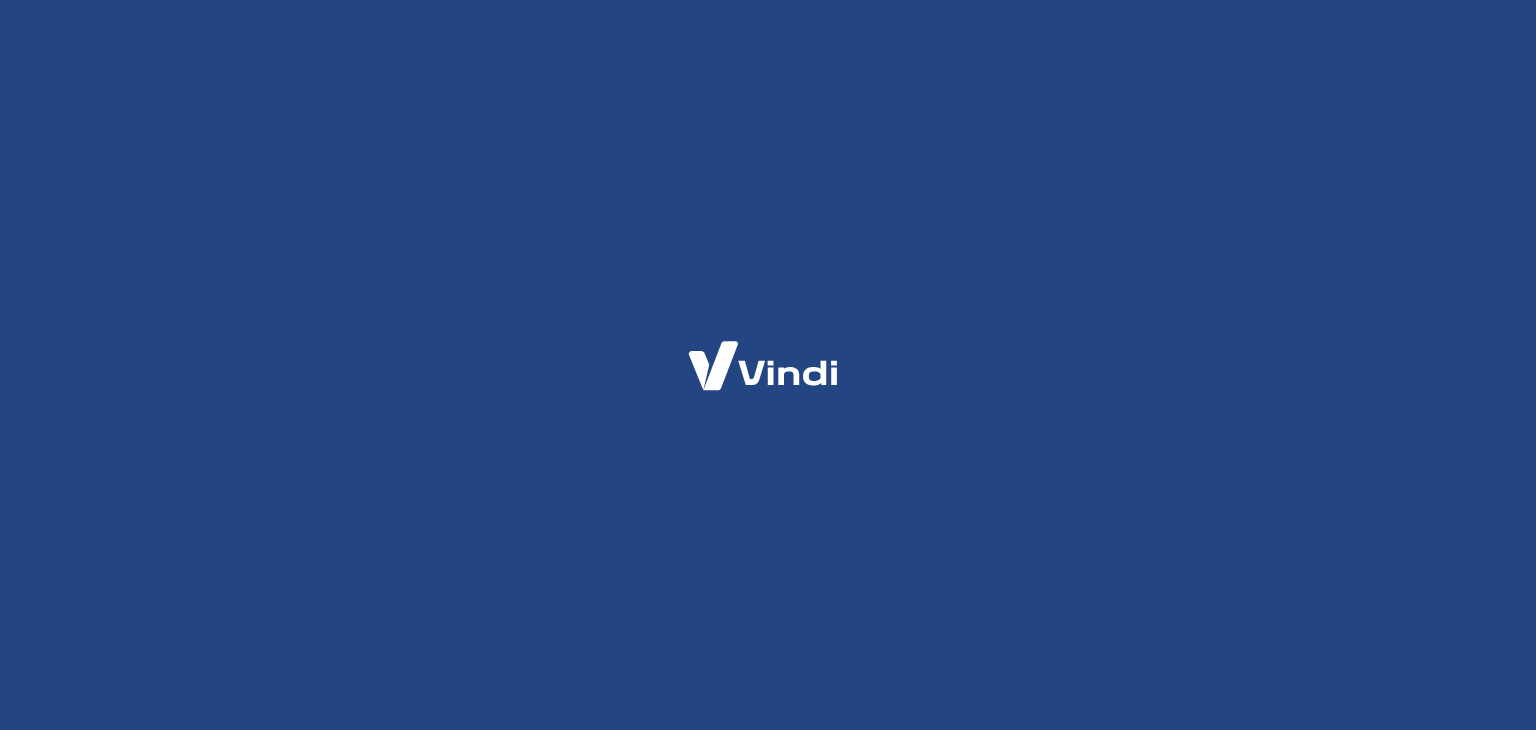 scroll, scrollTop: 0, scrollLeft: 0, axis: both 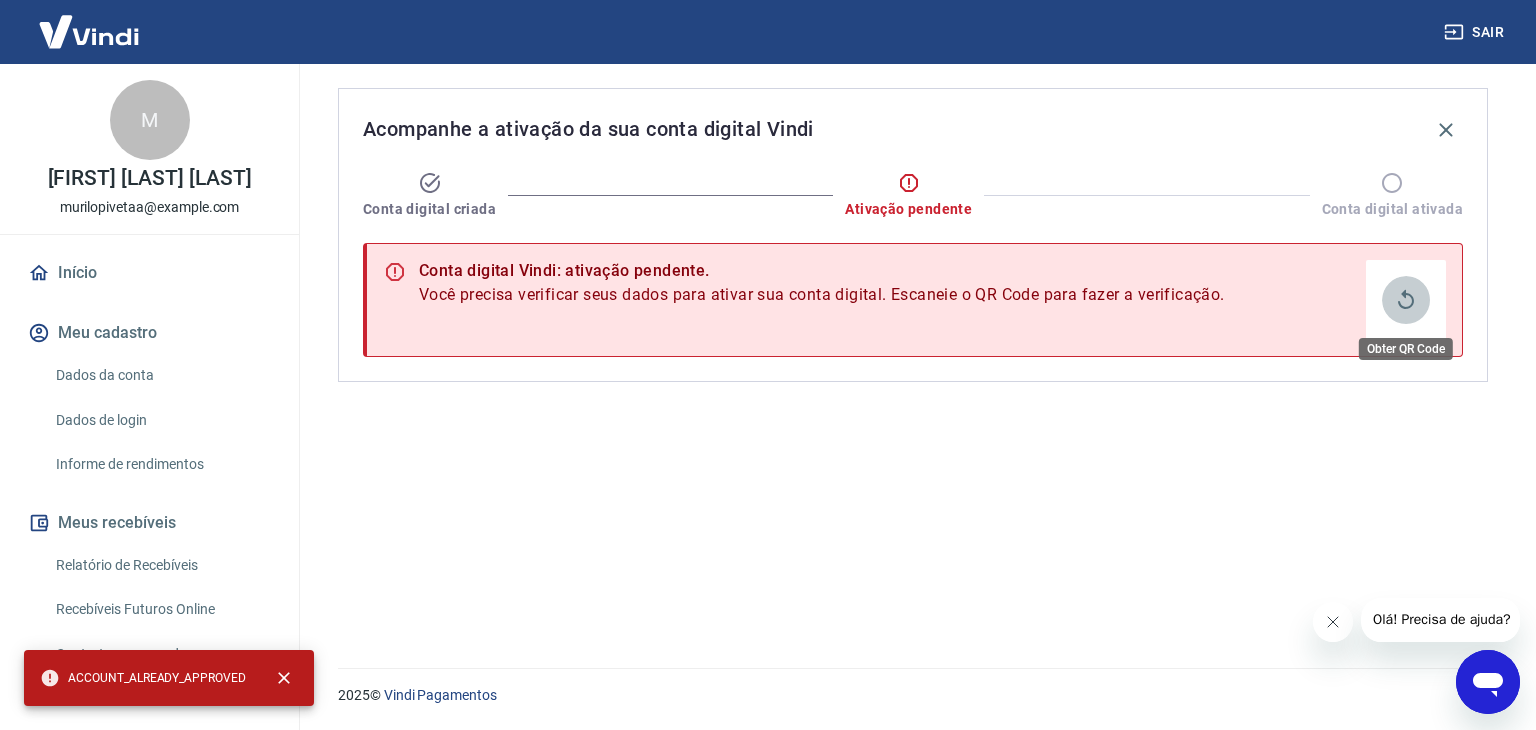 click at bounding box center (1406, 300) 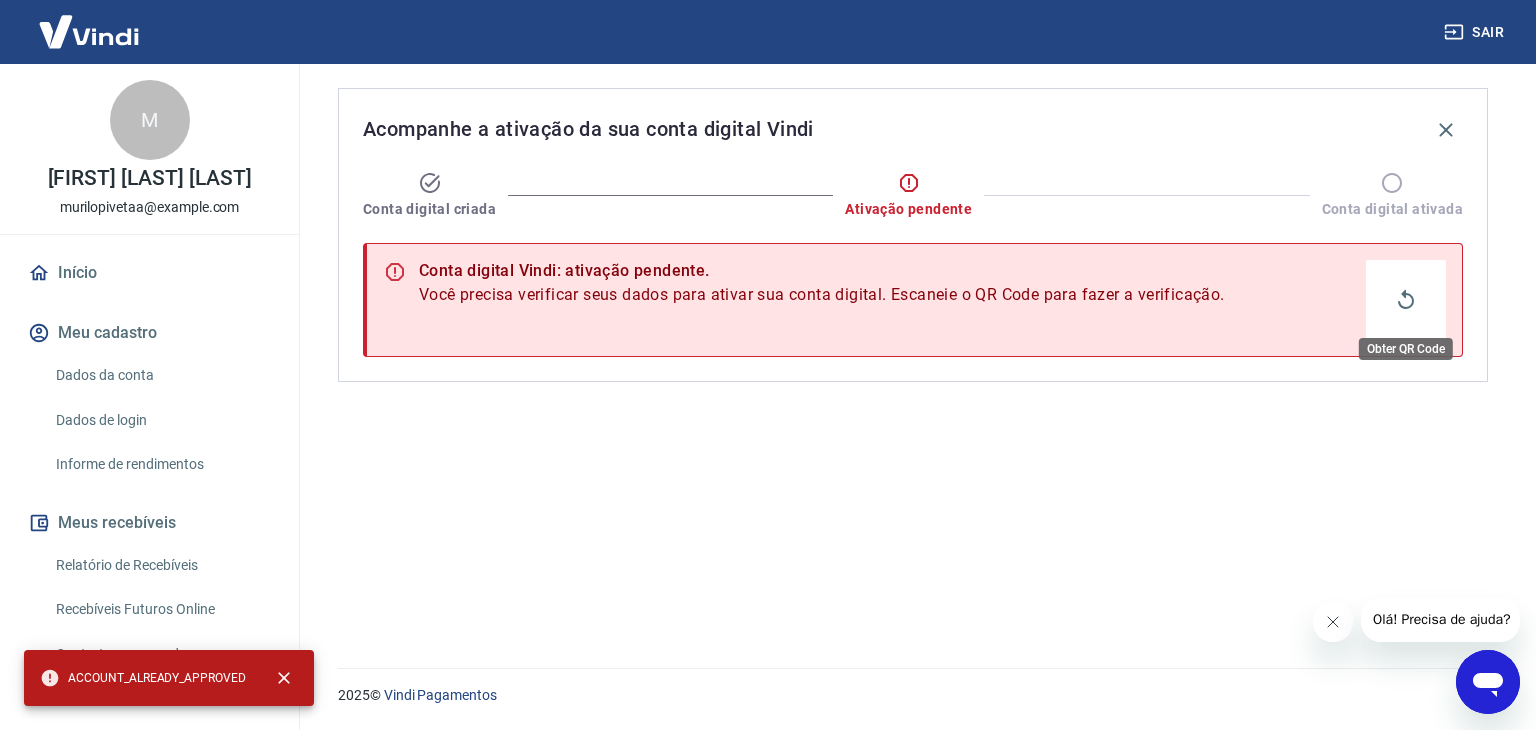 click at bounding box center (1406, 300) 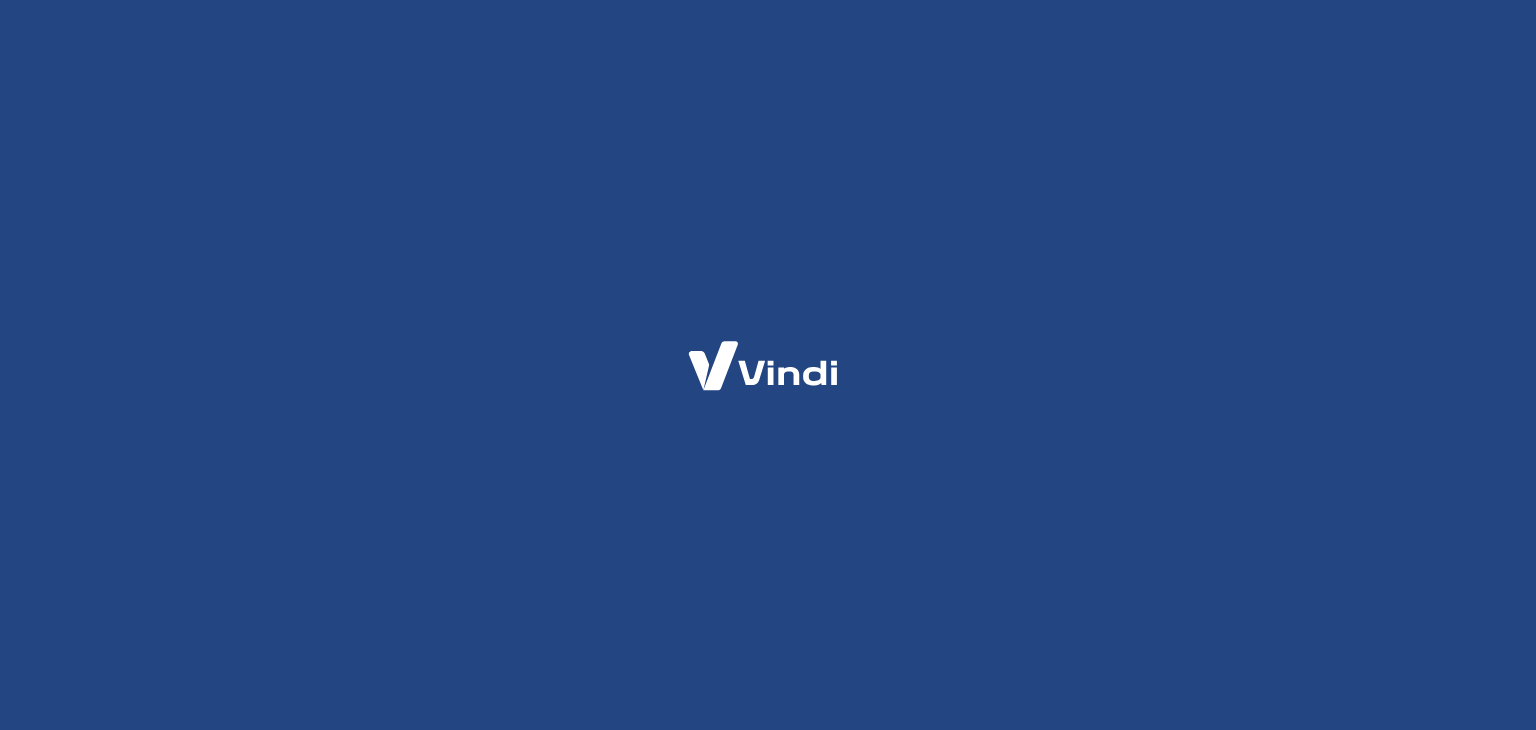 scroll, scrollTop: 0, scrollLeft: 0, axis: both 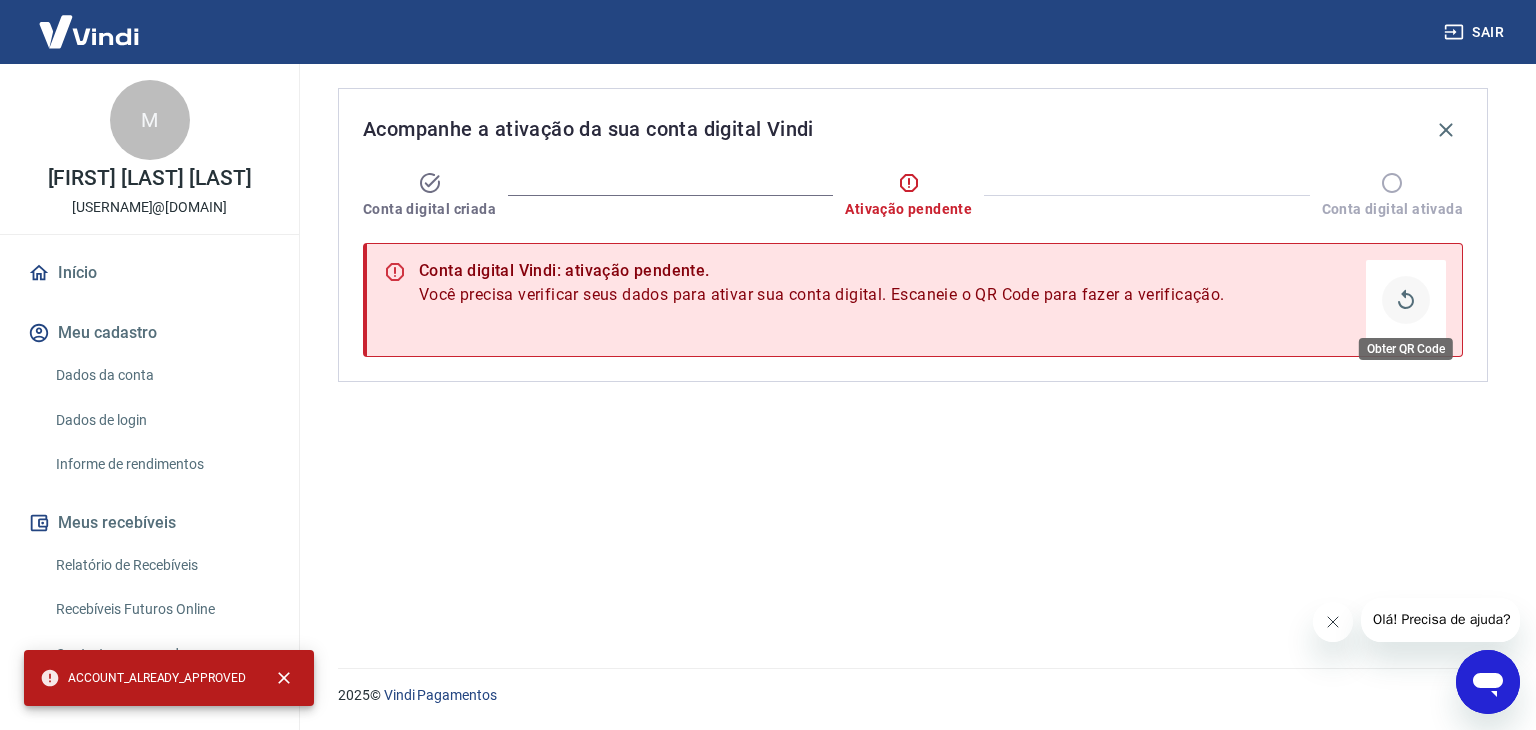 click 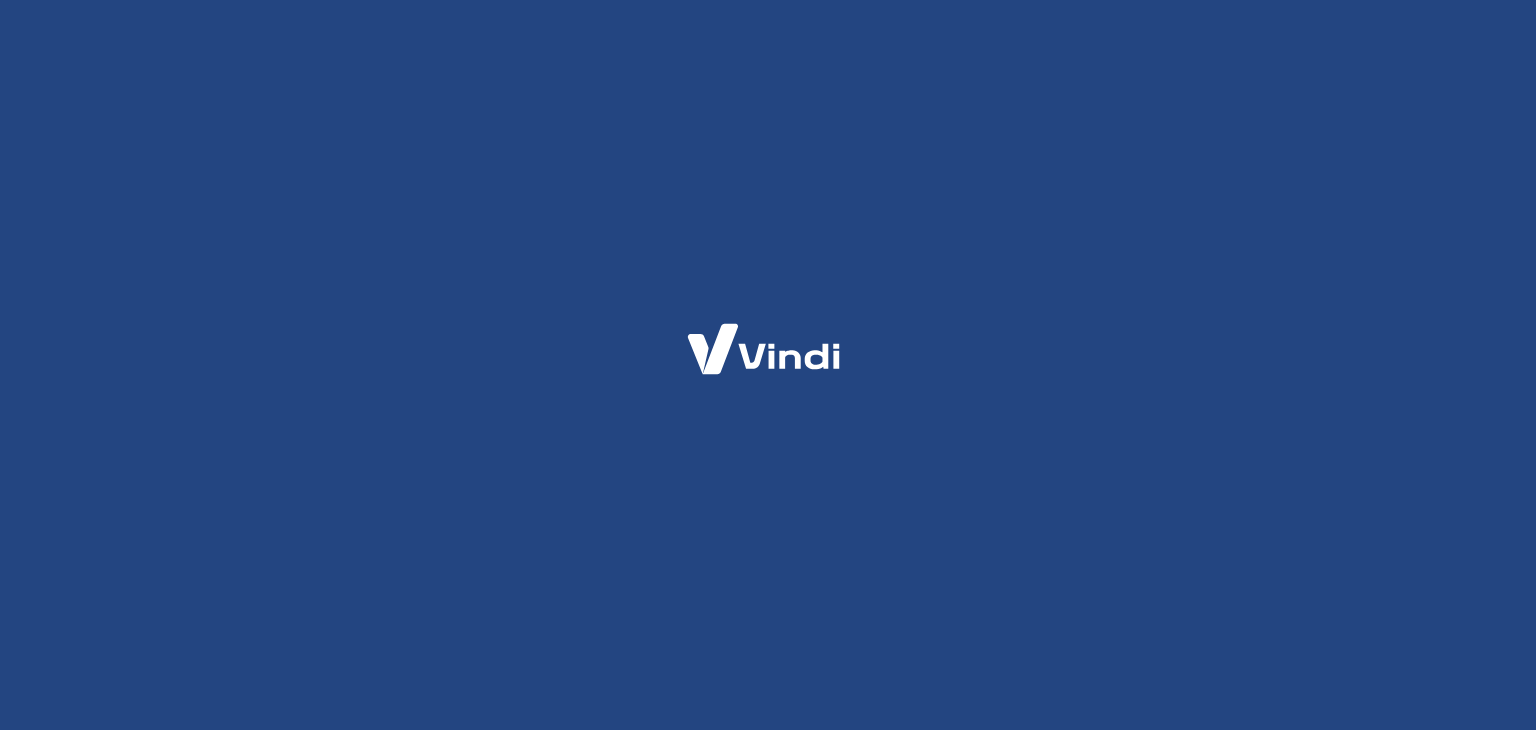 scroll, scrollTop: 0, scrollLeft: 0, axis: both 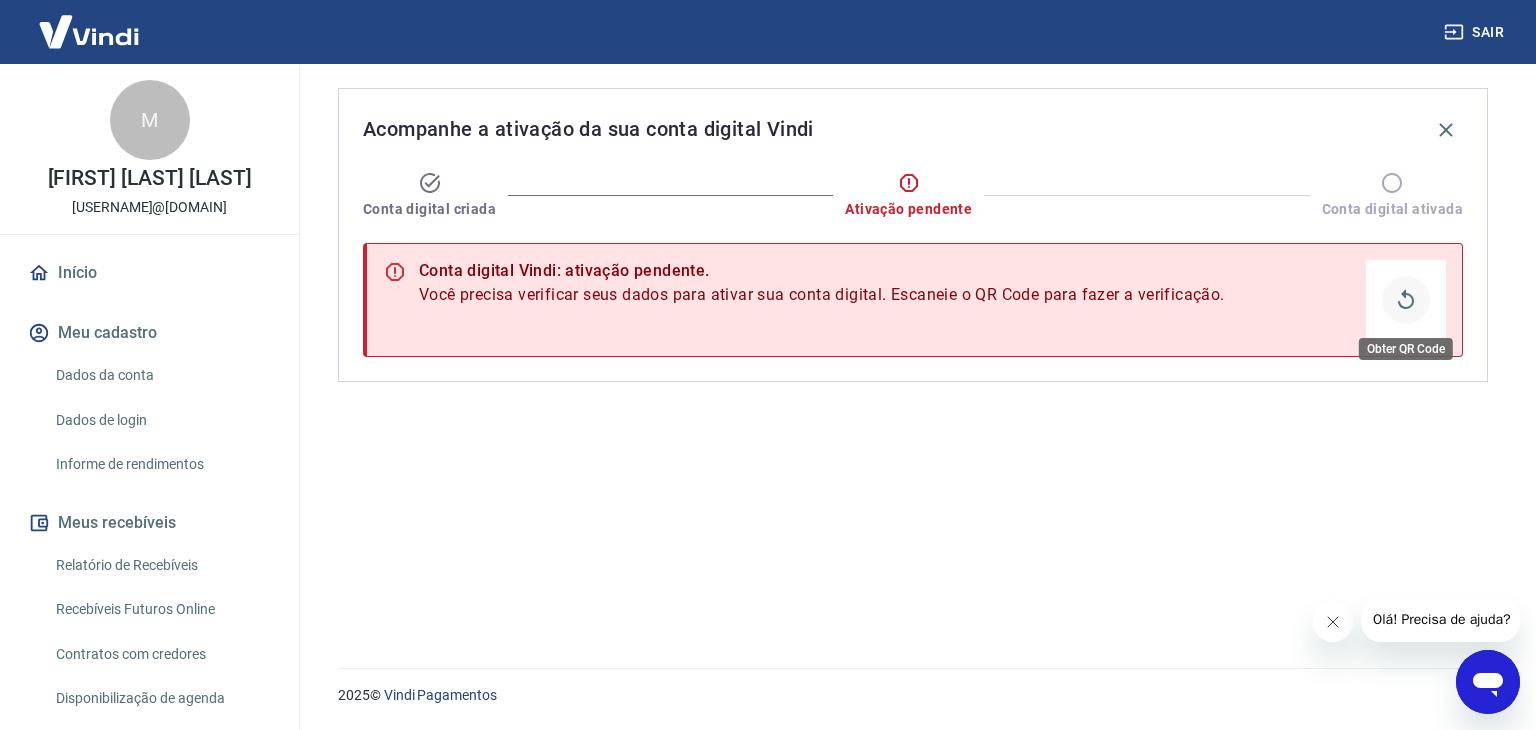 click 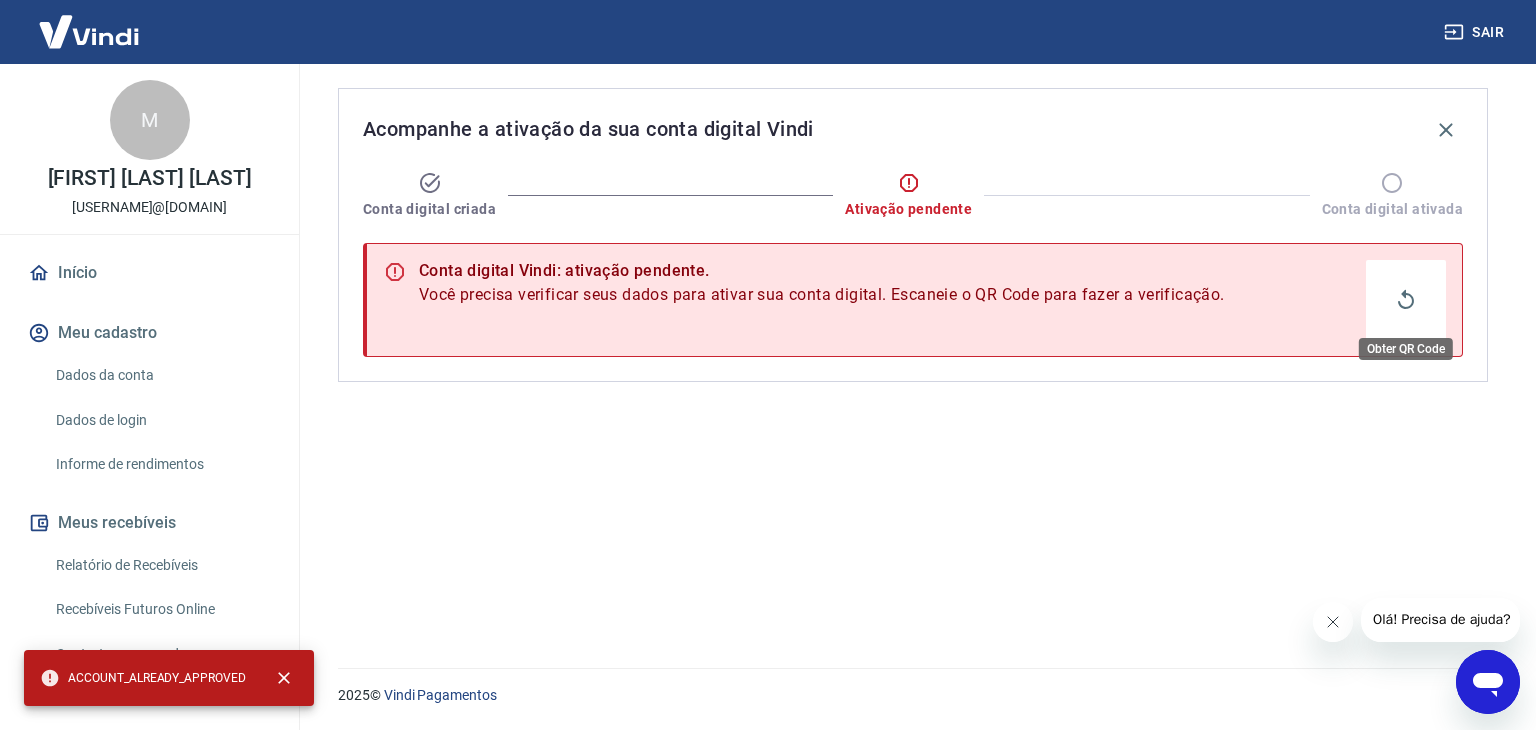 click 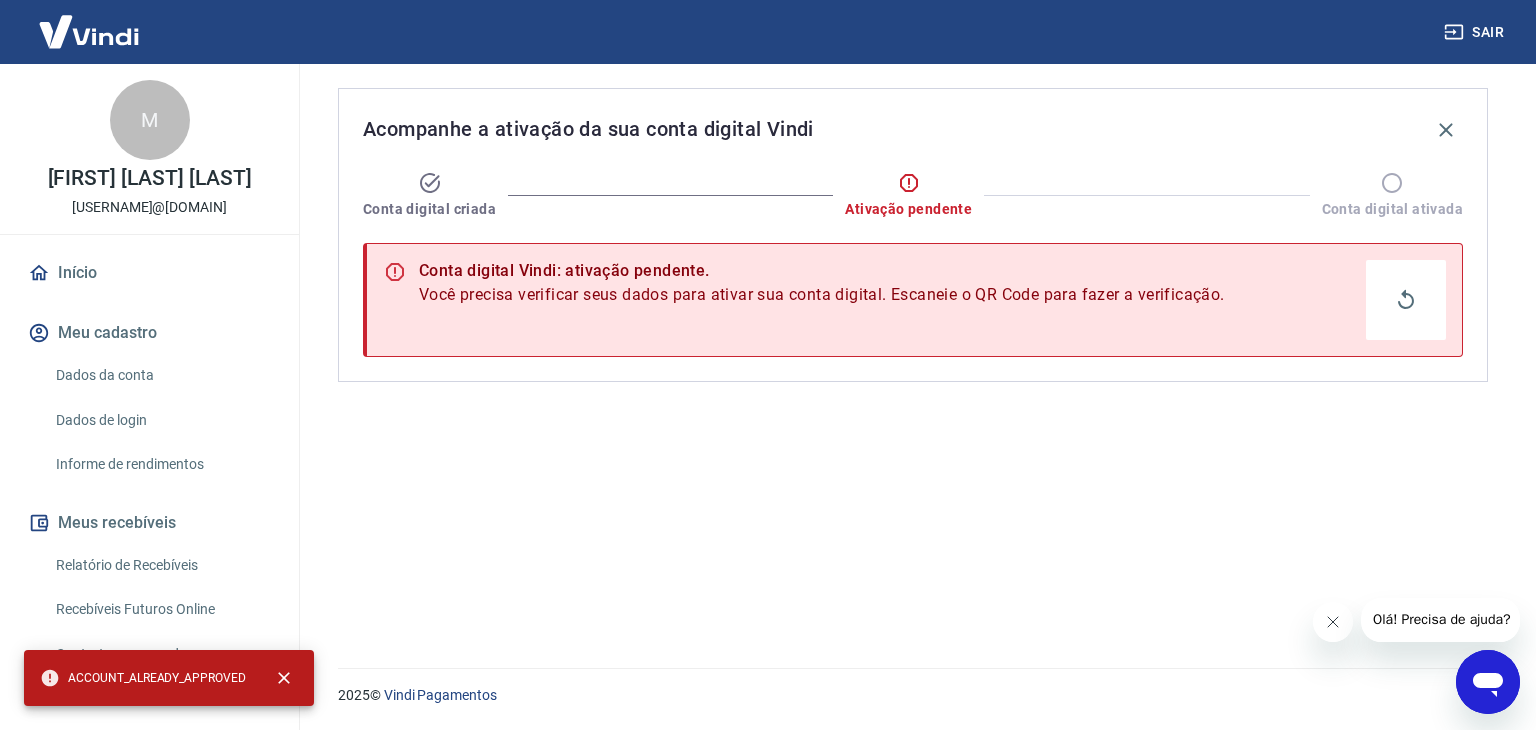 click on "Dados da conta" at bounding box center (161, 375) 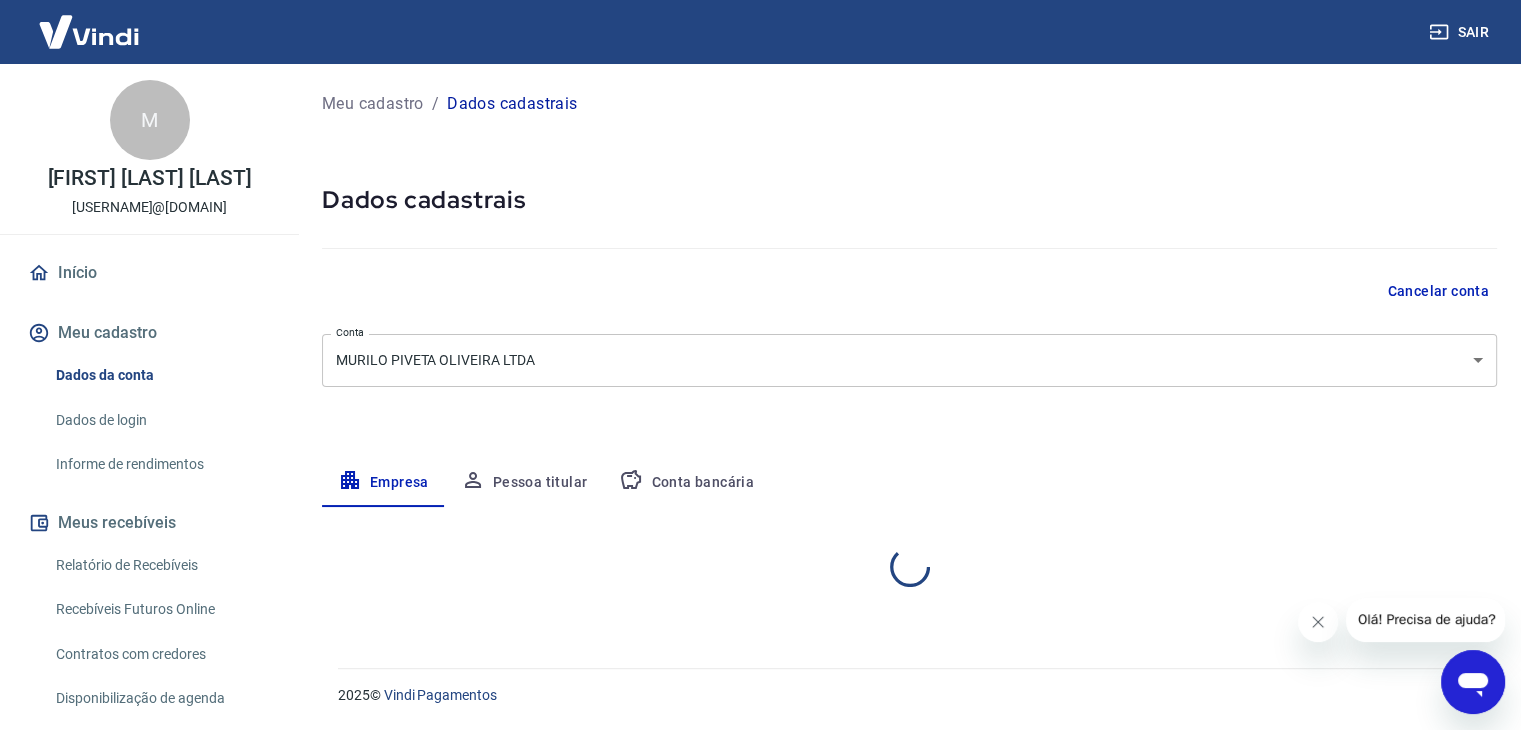 select on "SP" 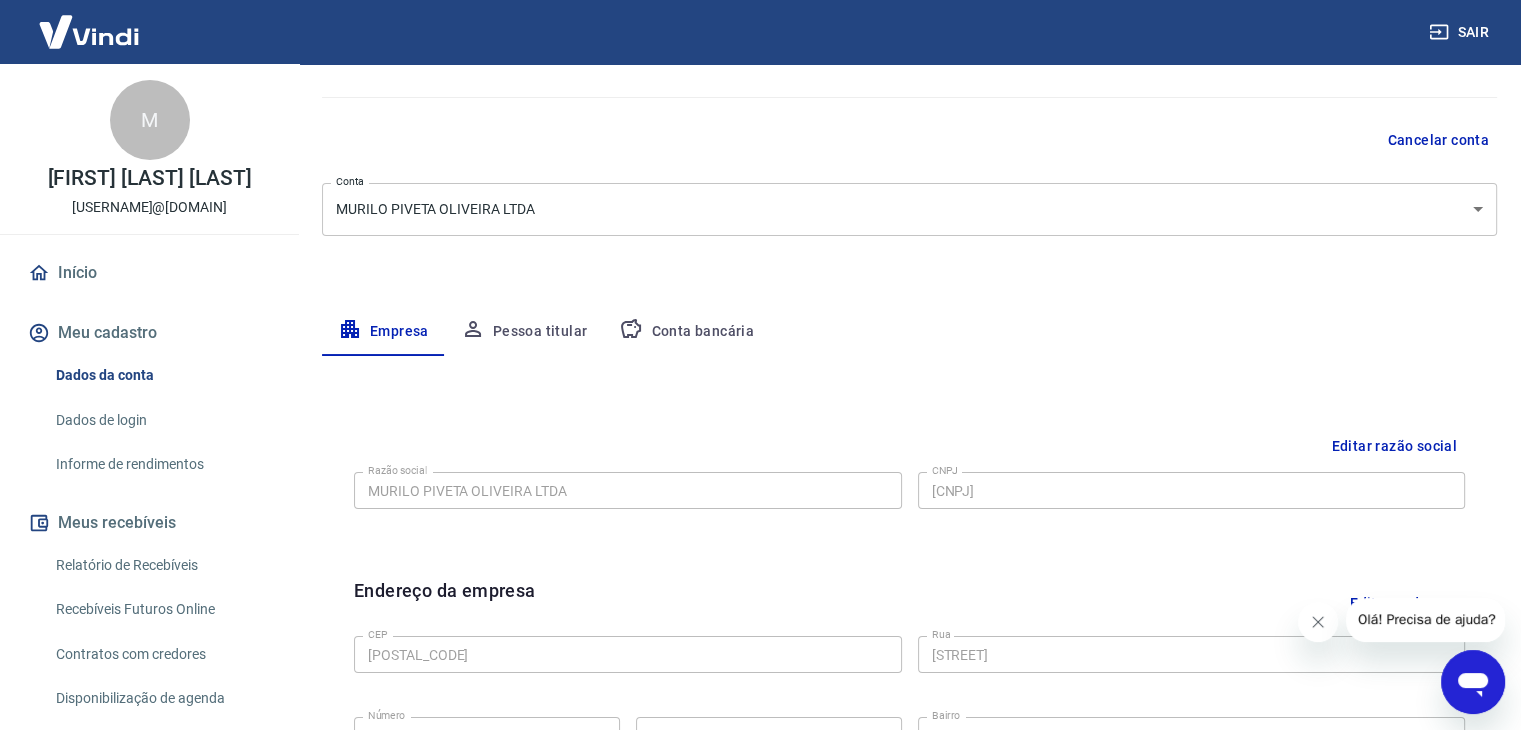 scroll, scrollTop: 0, scrollLeft: 0, axis: both 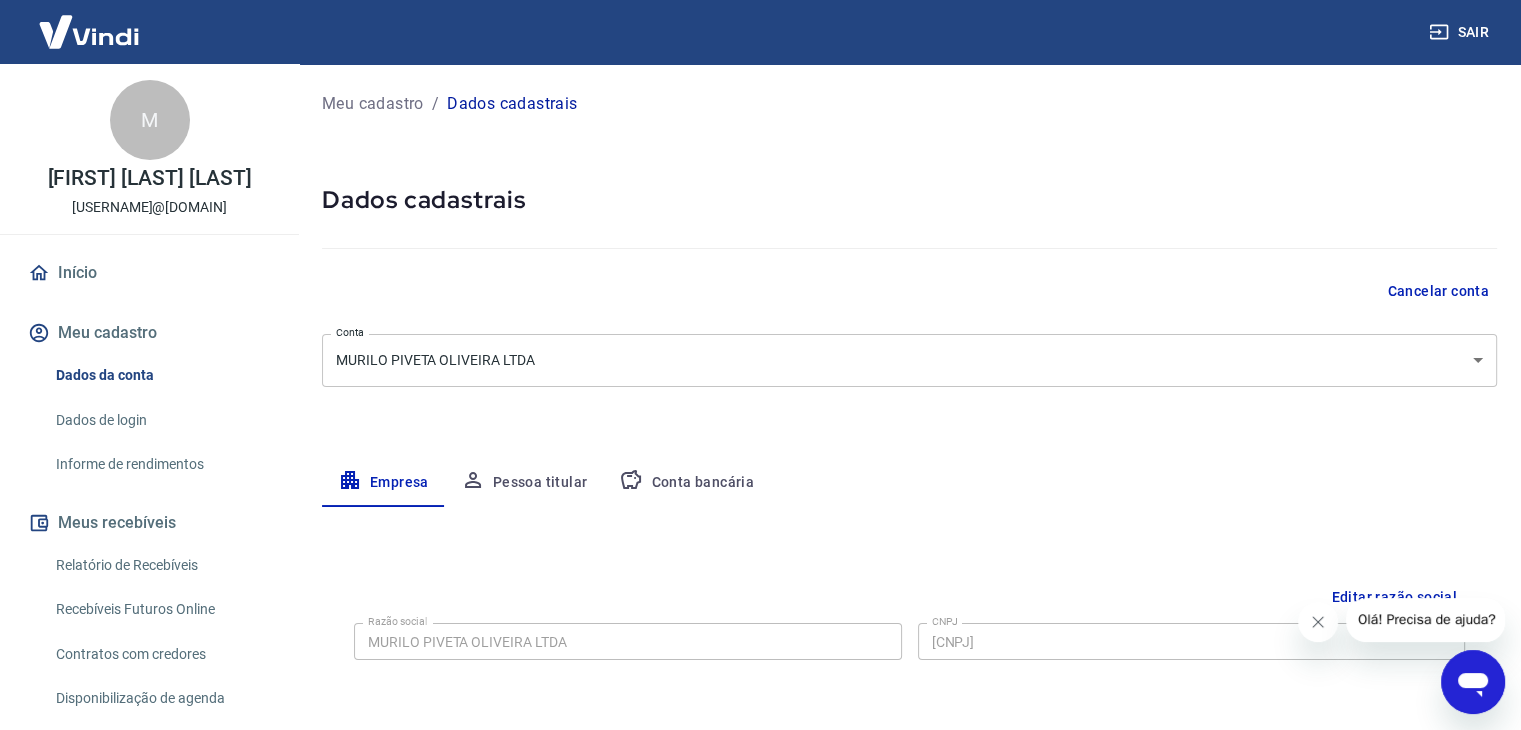 click on "Pessoa titular" at bounding box center (524, 483) 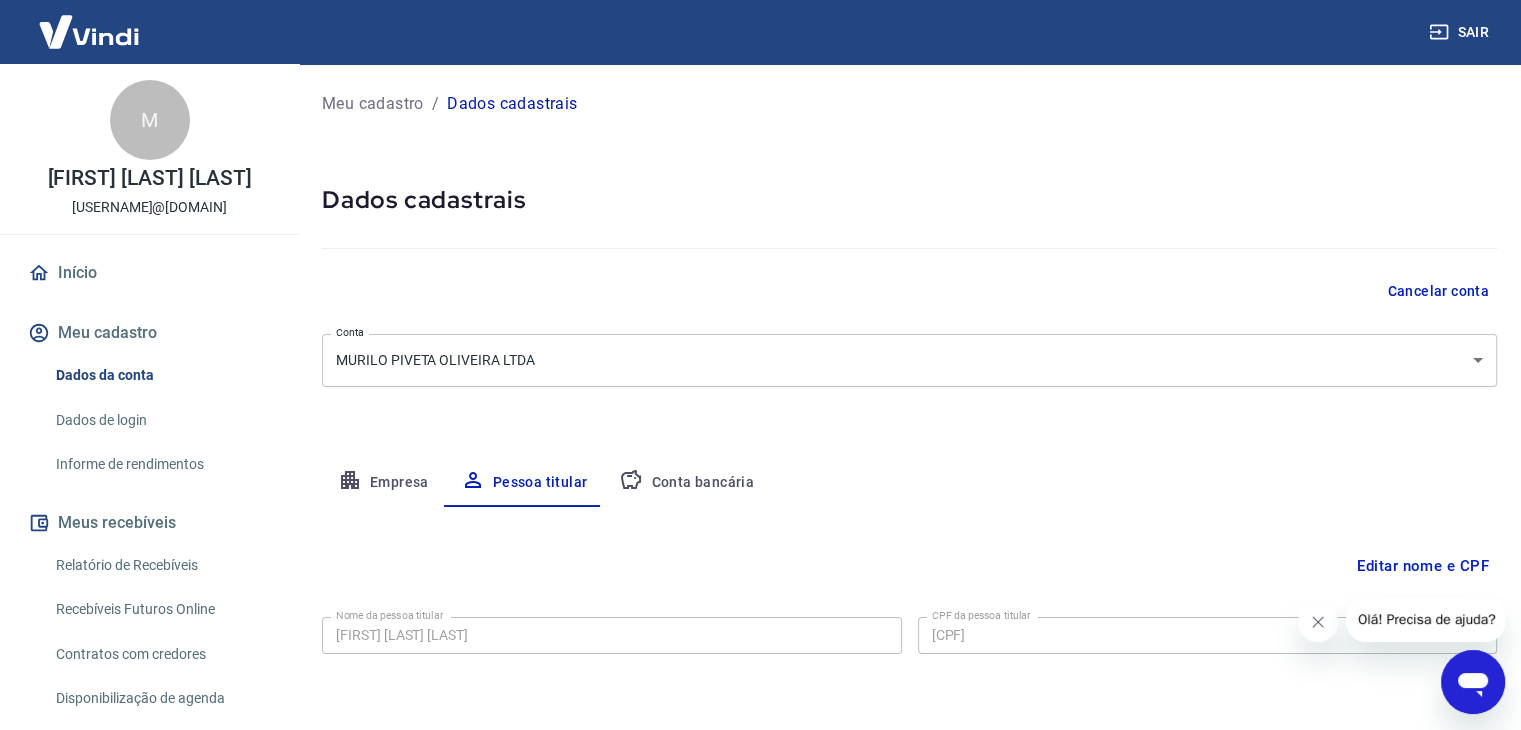 scroll, scrollTop: 69, scrollLeft: 0, axis: vertical 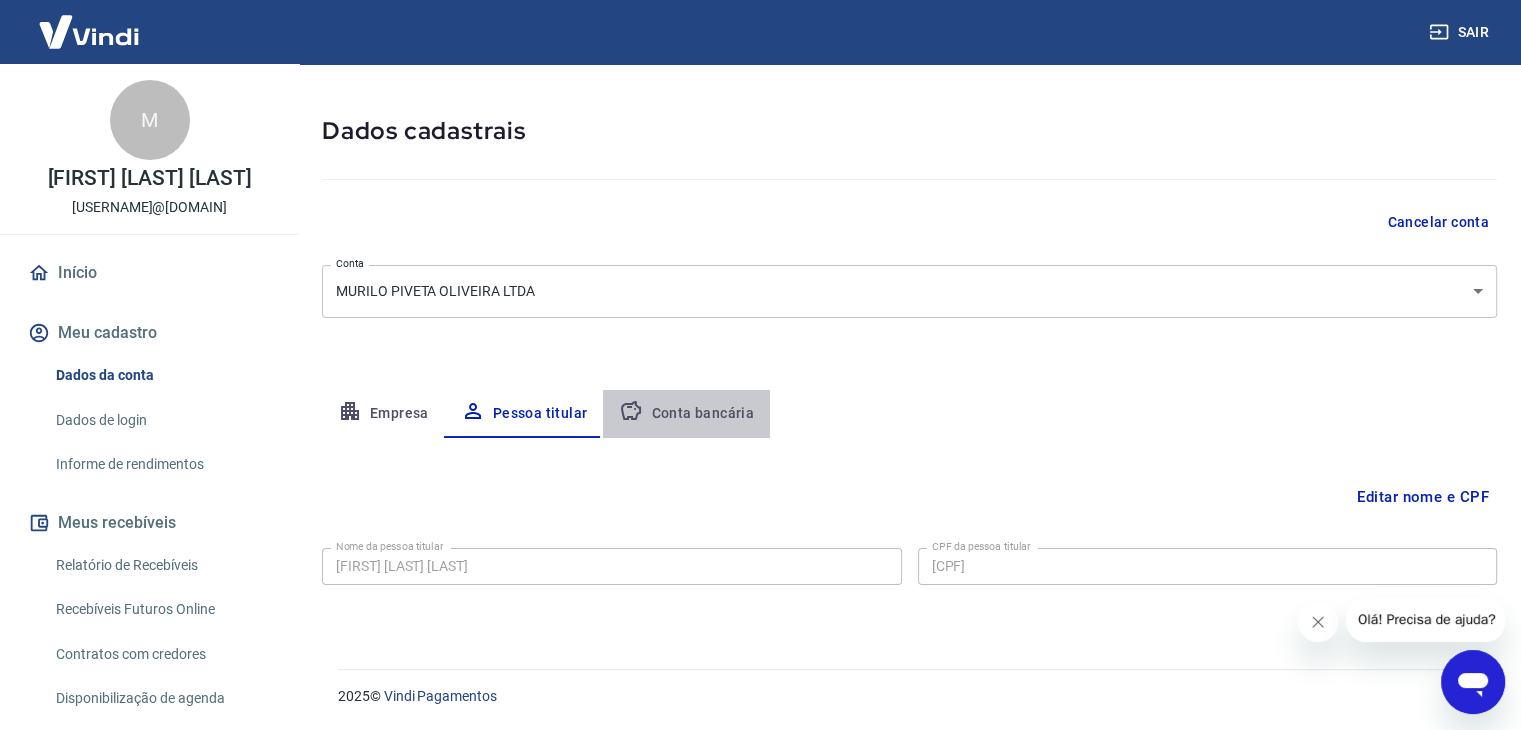 click on "Conta bancária" at bounding box center (686, 414) 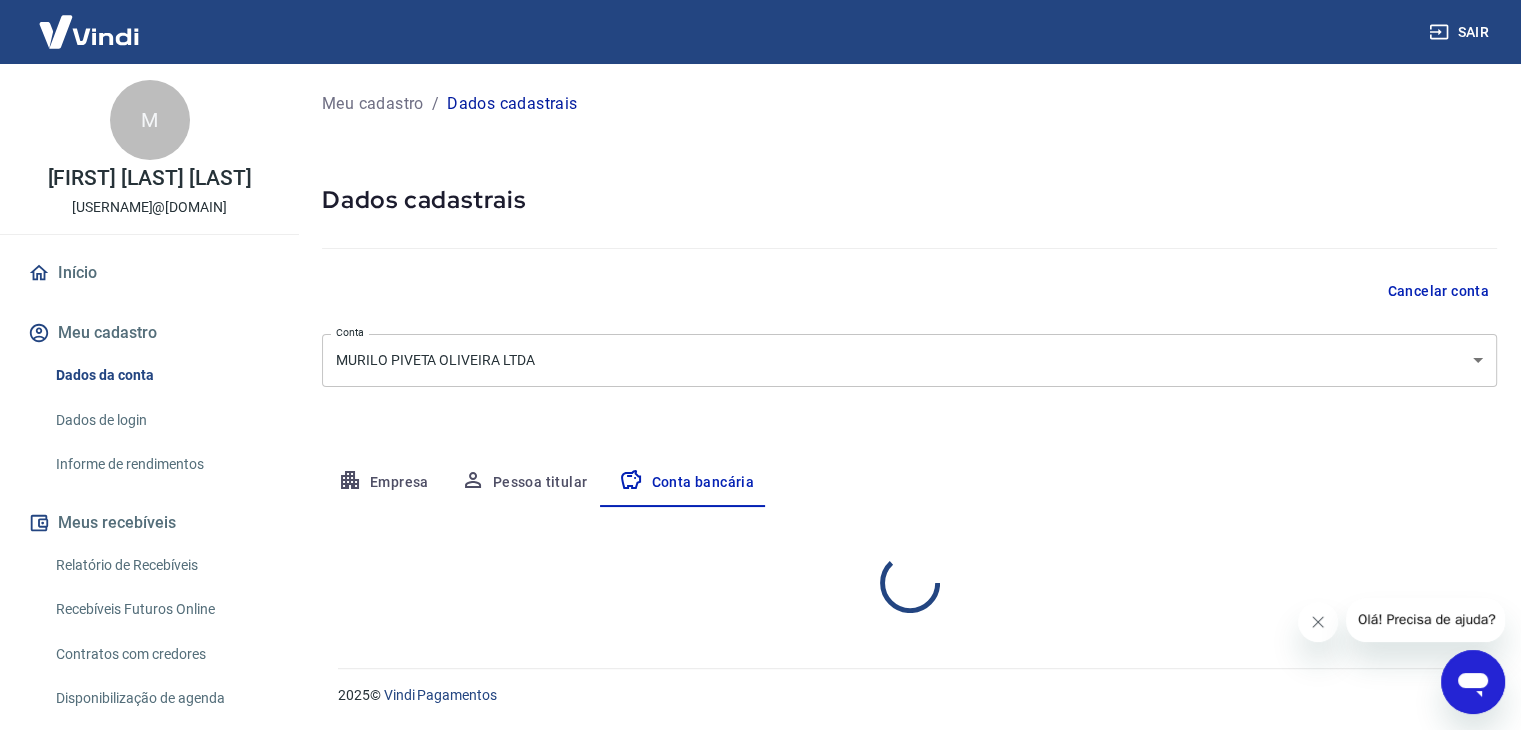 select on "1" 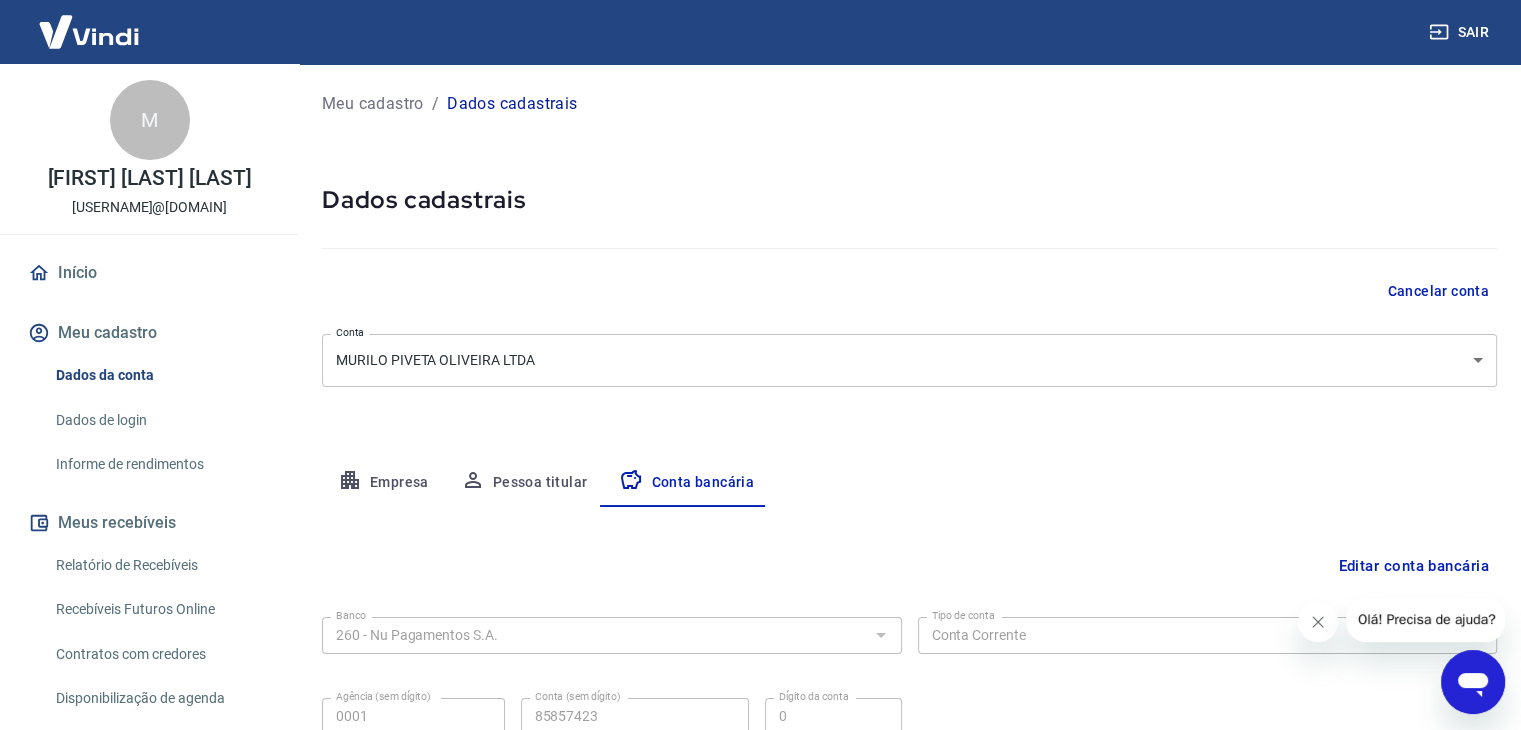 scroll, scrollTop: 180, scrollLeft: 0, axis: vertical 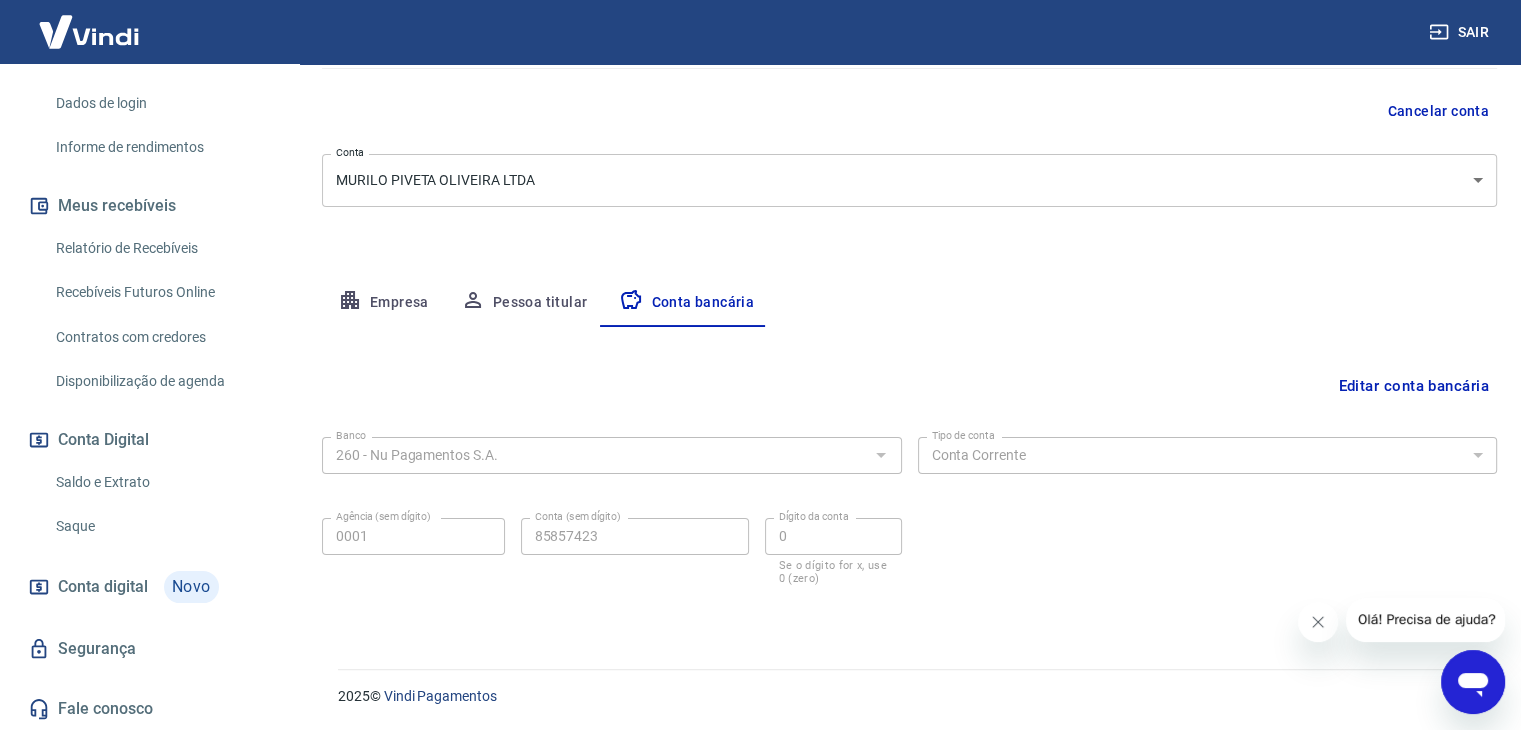 click on "Conta digital Novo" at bounding box center [149, 587] 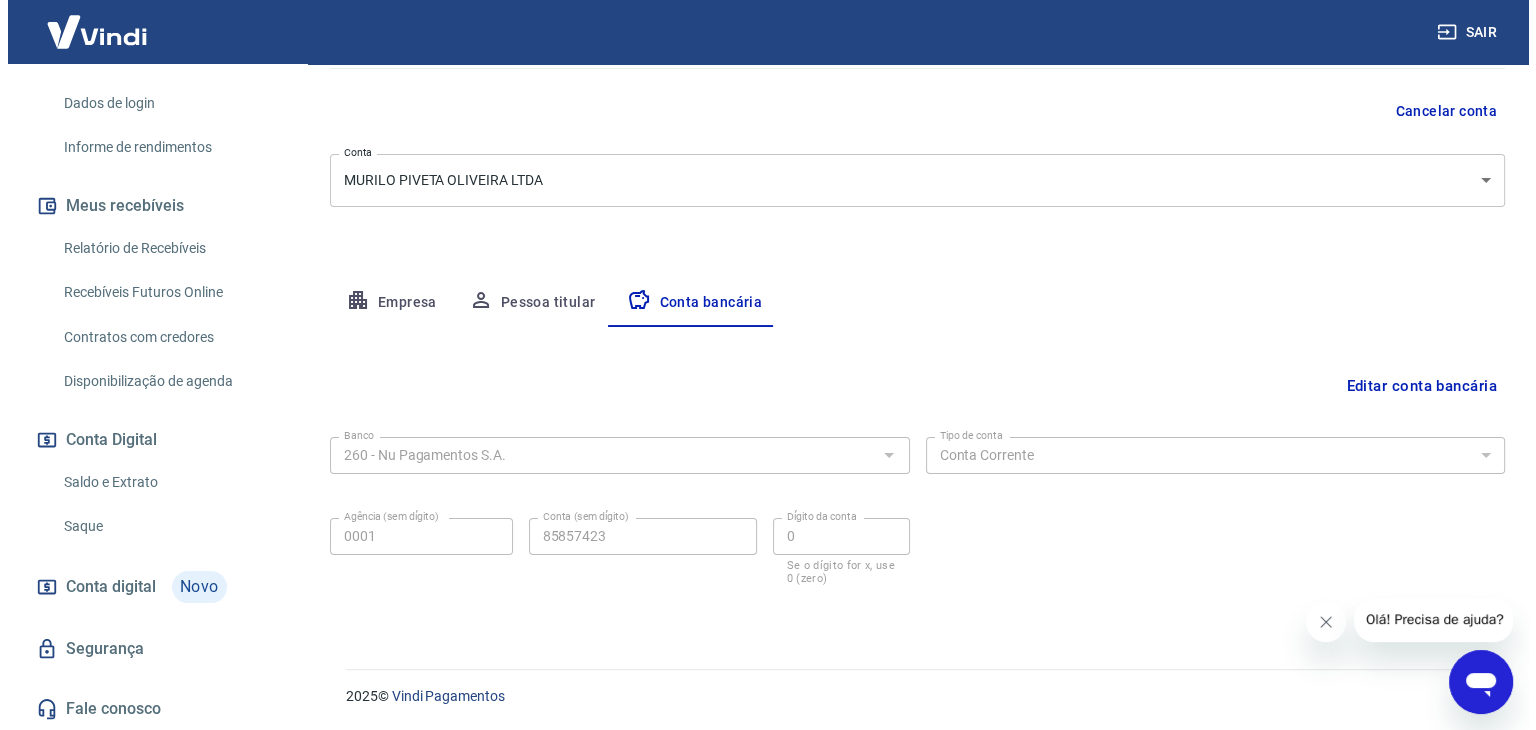 scroll, scrollTop: 0, scrollLeft: 0, axis: both 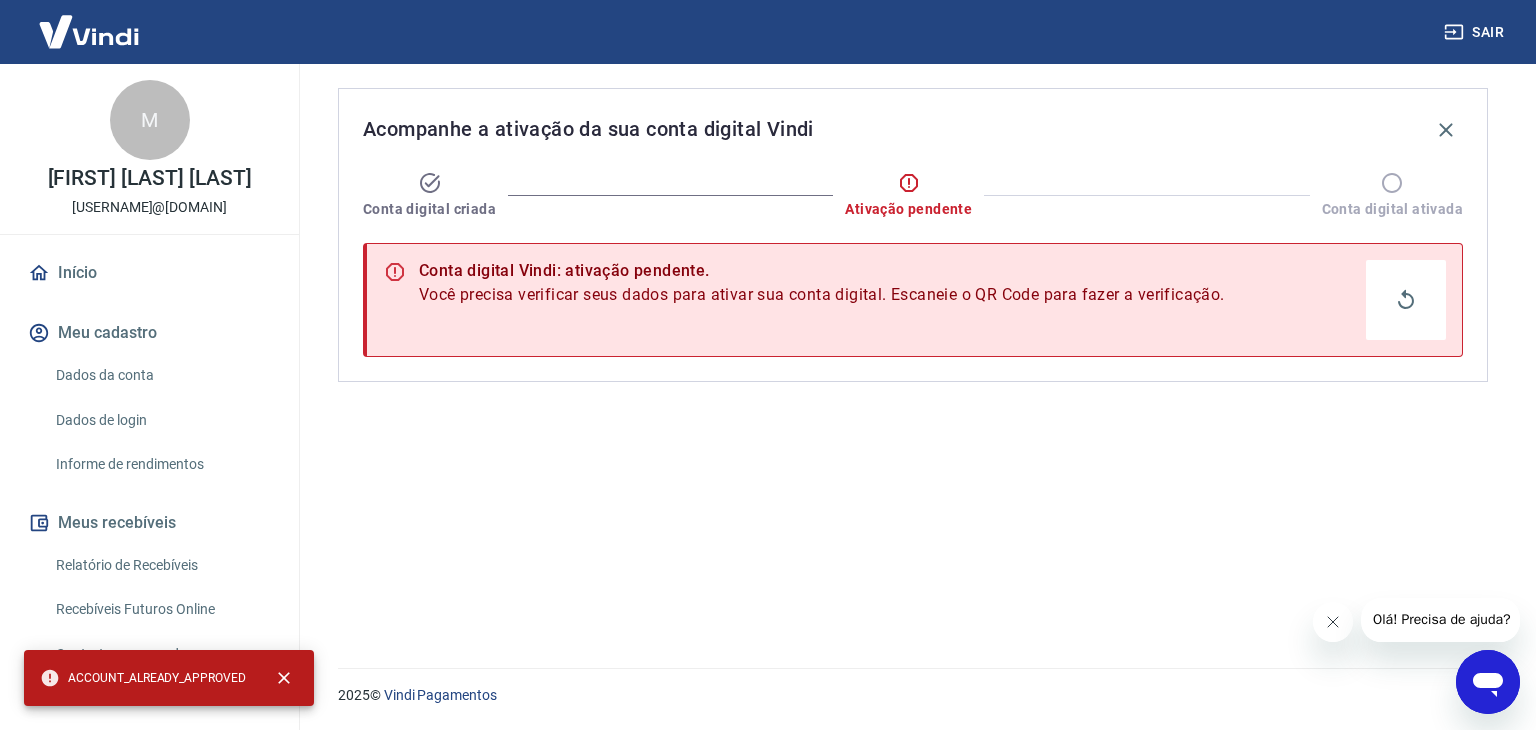 click at bounding box center [1406, 300] 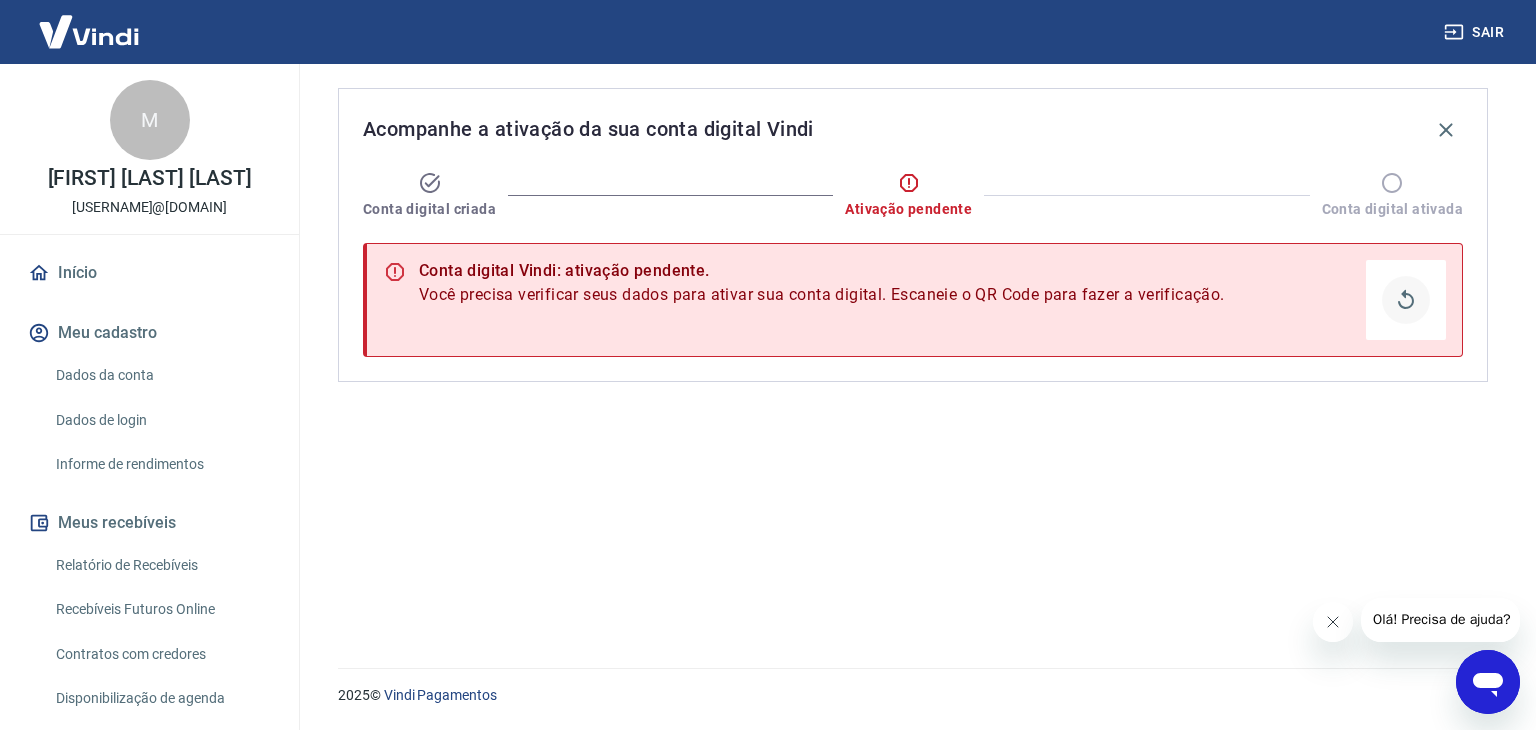 click at bounding box center (1406, 300) 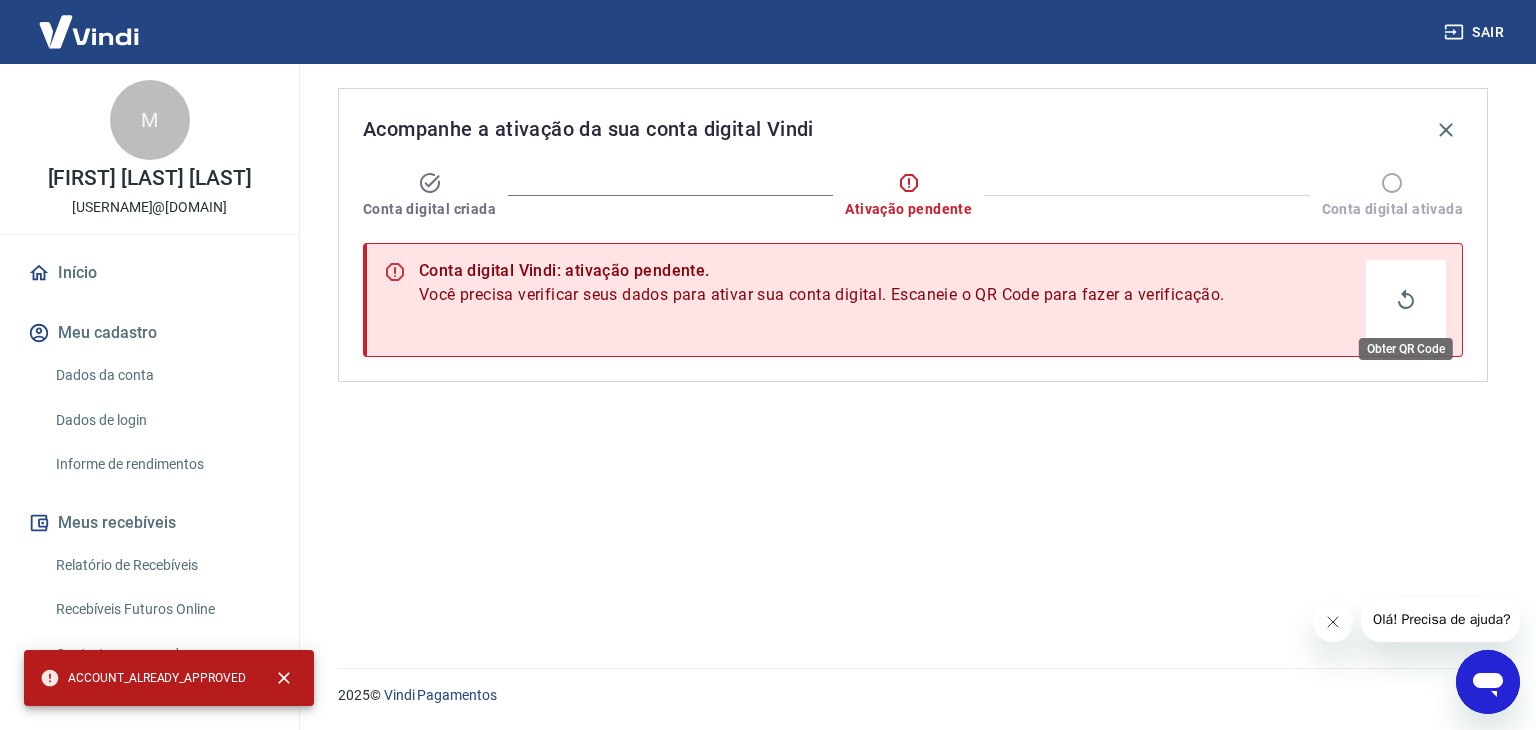 click at bounding box center [1406, 300] 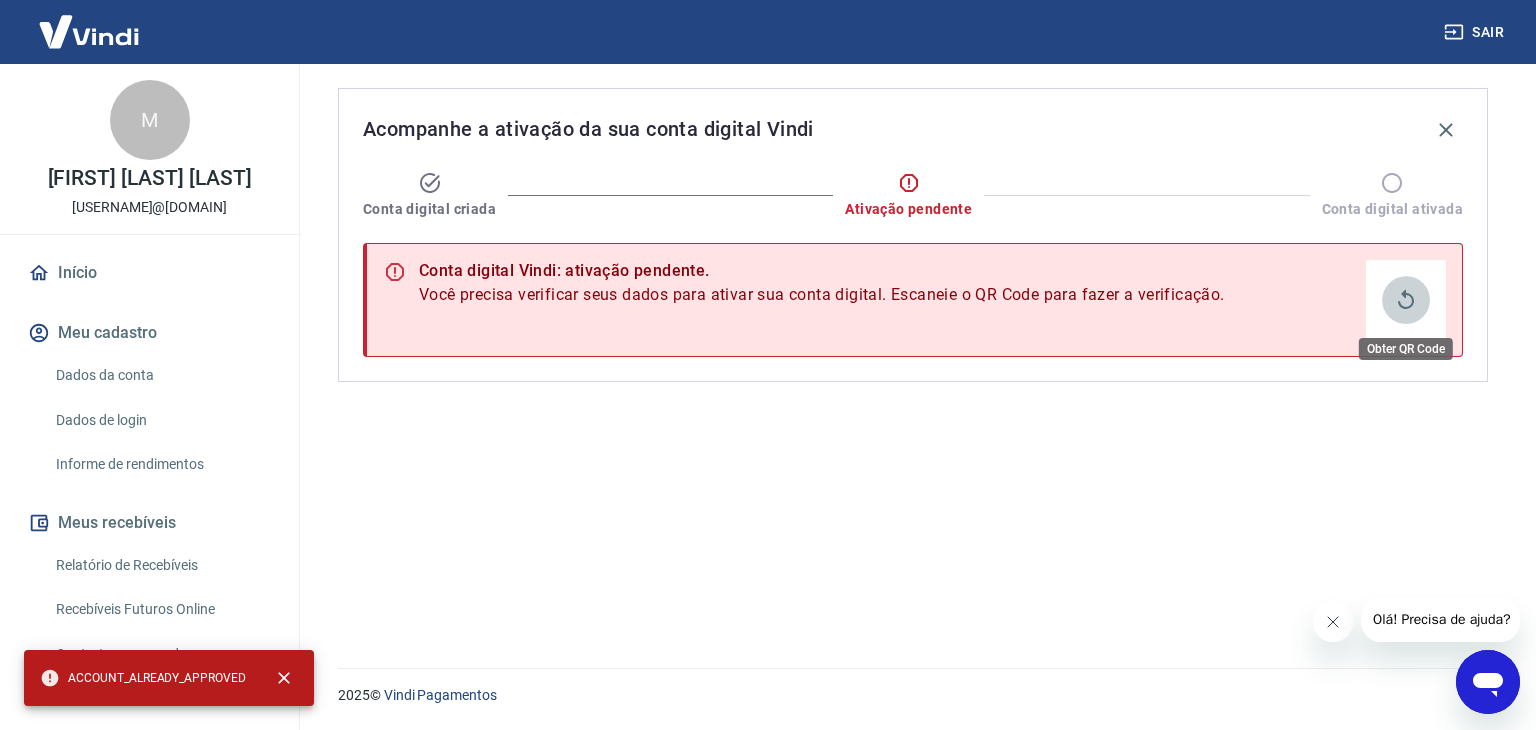 click at bounding box center [1406, 300] 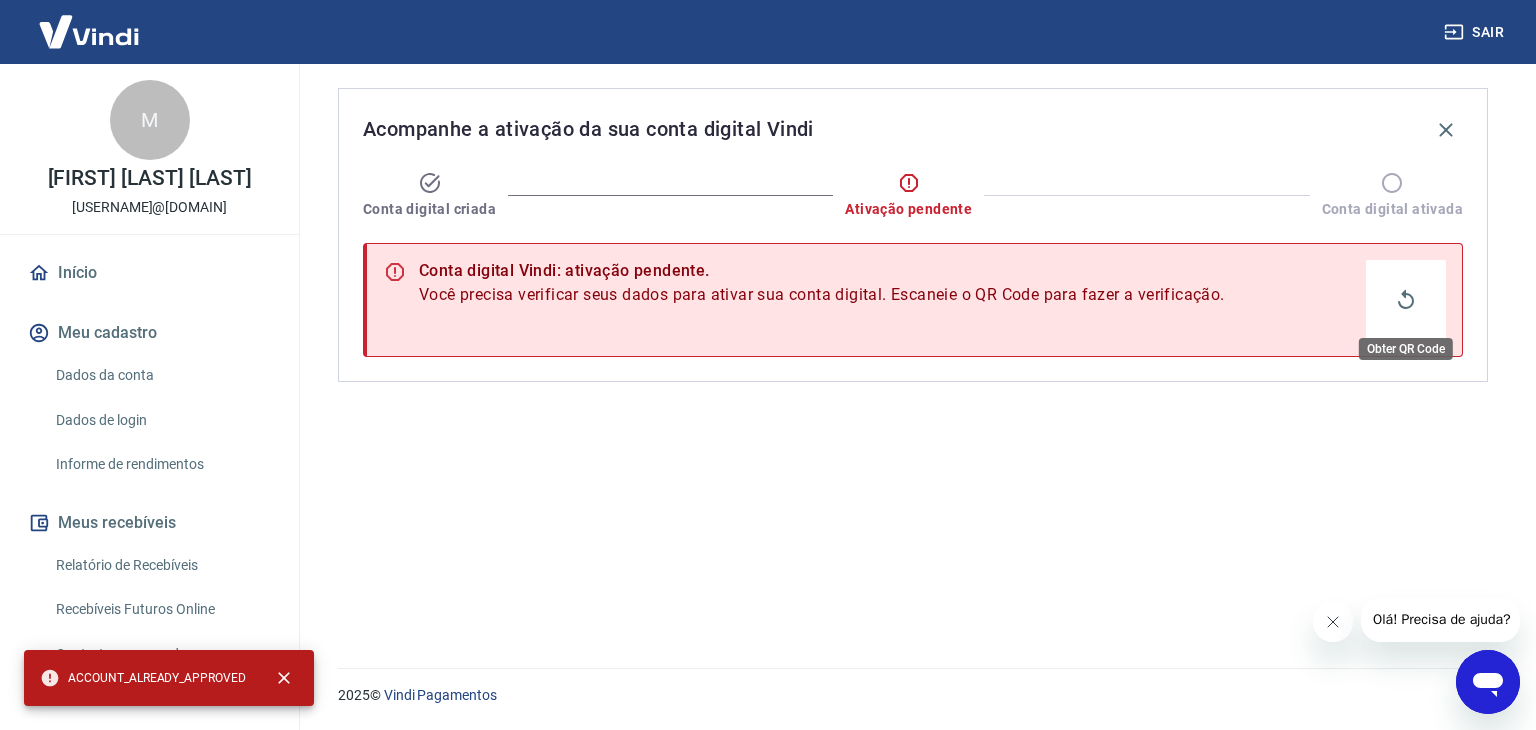 click at bounding box center [1406, 300] 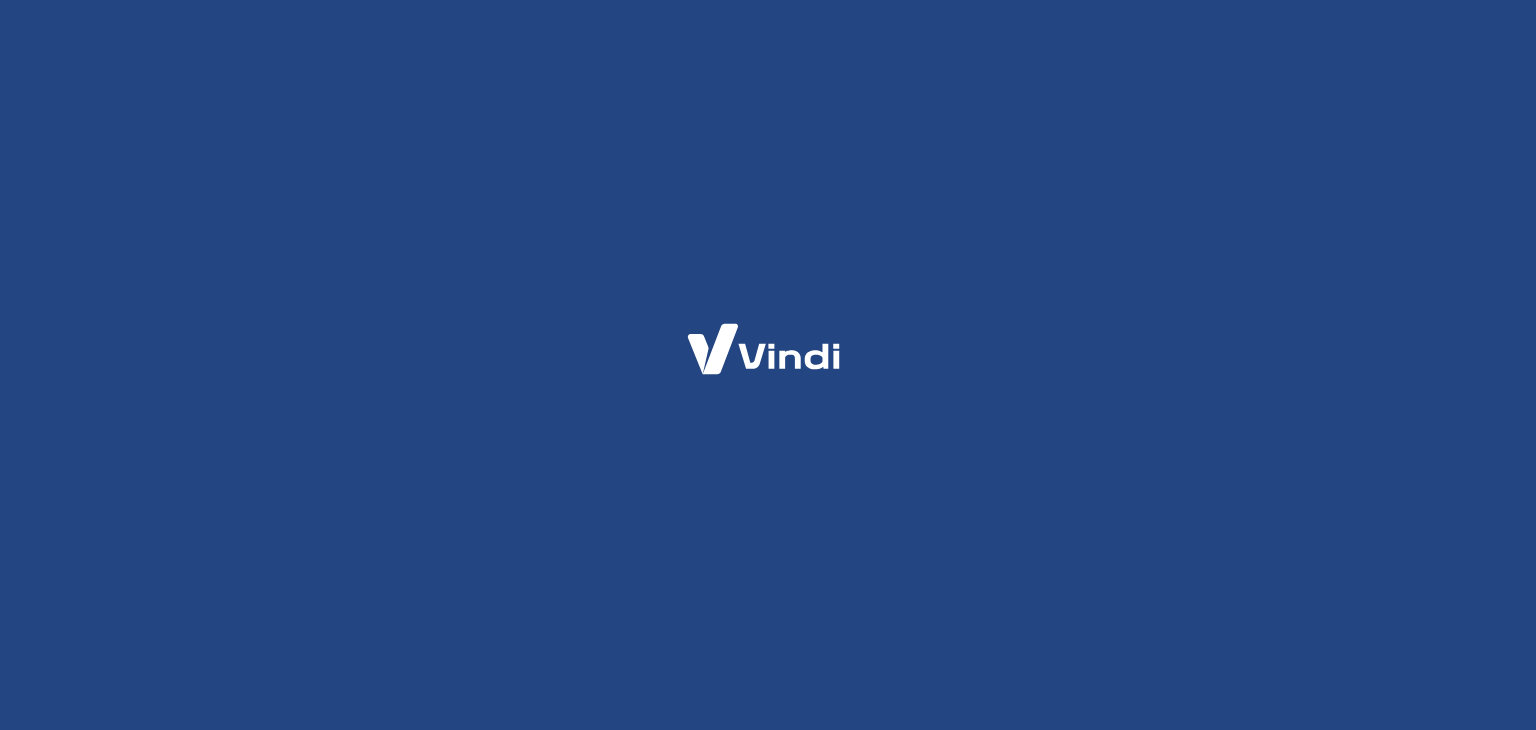 scroll, scrollTop: 0, scrollLeft: 0, axis: both 